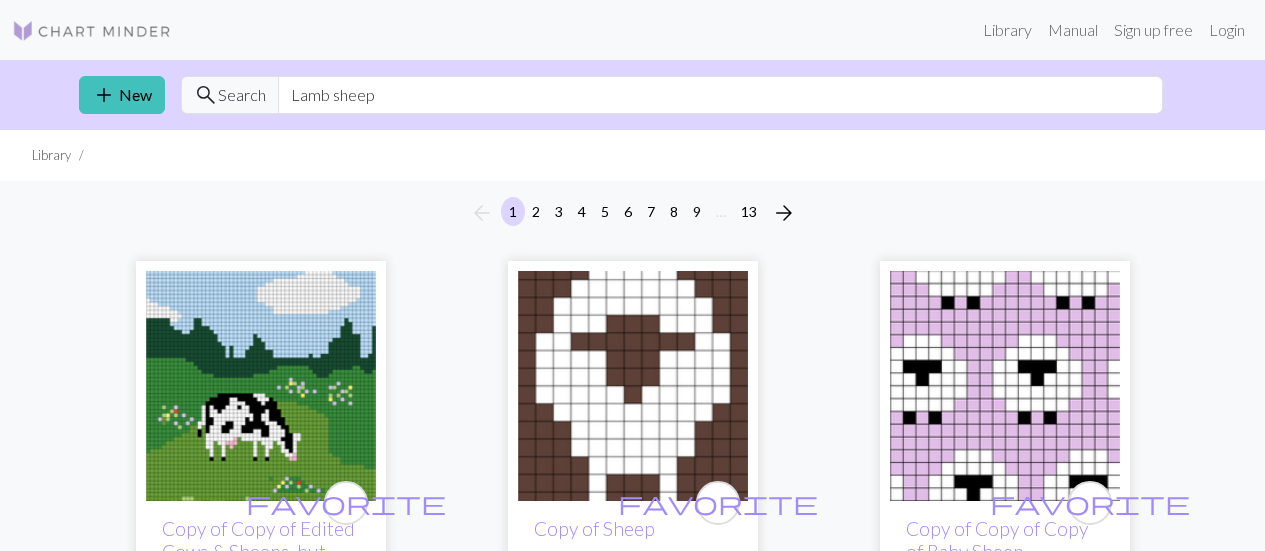 scroll, scrollTop: 0, scrollLeft: 0, axis: both 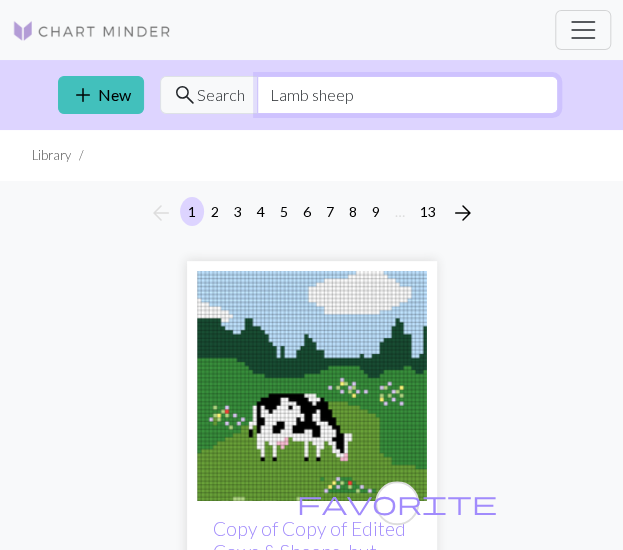 click on "Lamb sheep" at bounding box center (407, 95) 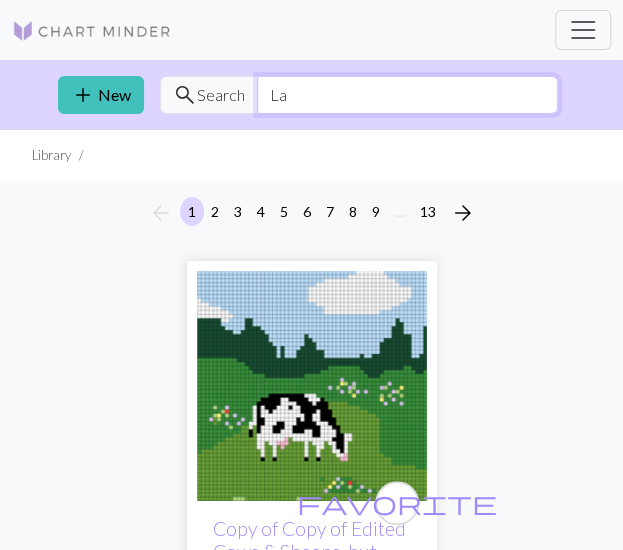 type on "L" 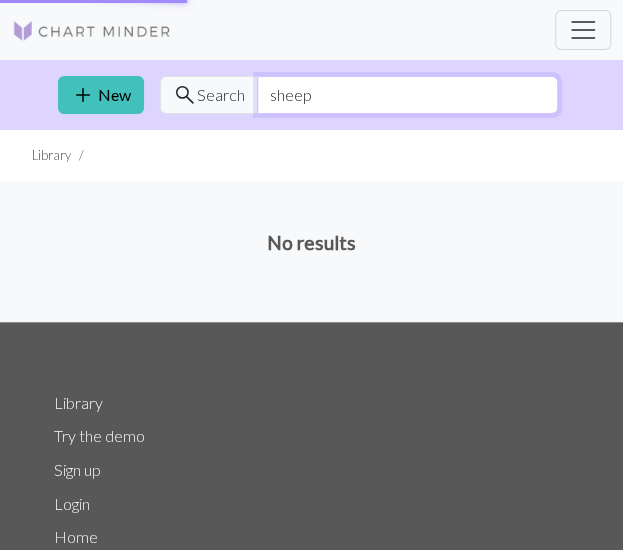 type on "sheep" 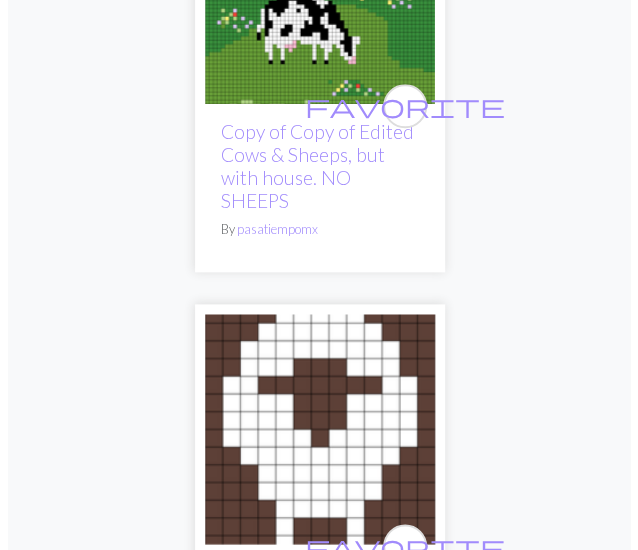 scroll, scrollTop: 0, scrollLeft: 0, axis: both 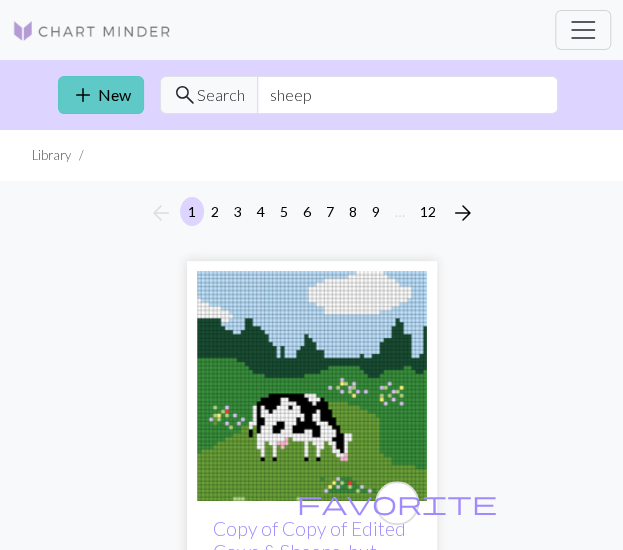 click on "add   New" at bounding box center [101, 95] 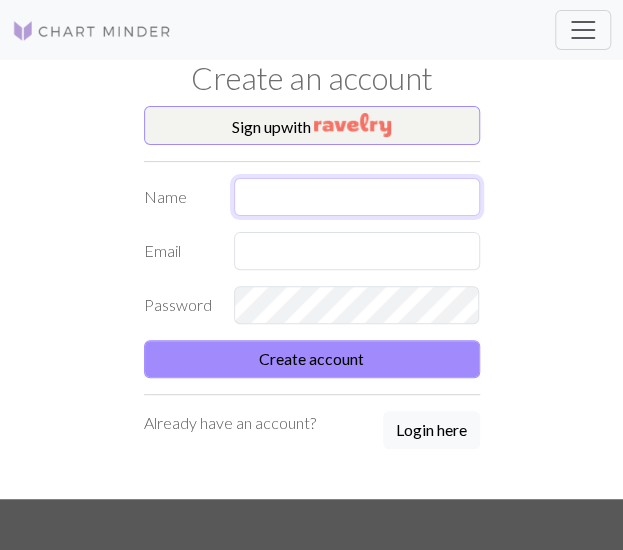 click at bounding box center (357, 197) 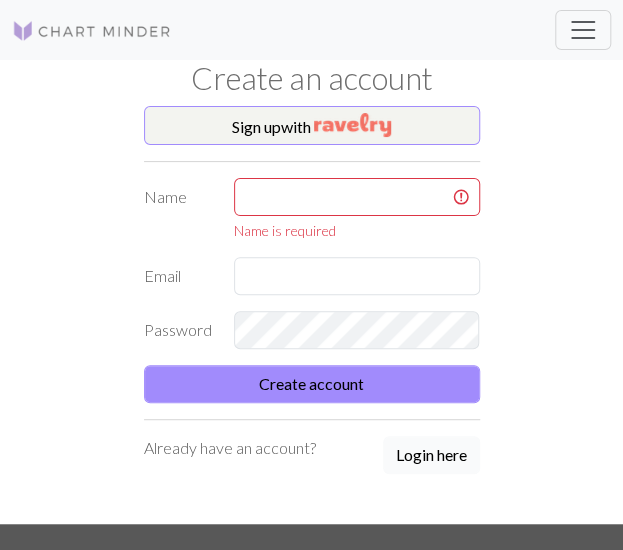 click on "Login here" at bounding box center [431, 455] 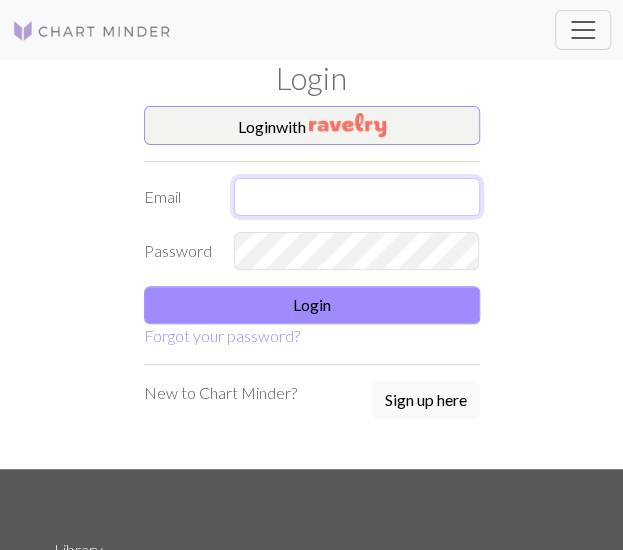 type on "[EMAIL_ADDRESS][DOMAIN_NAME]" 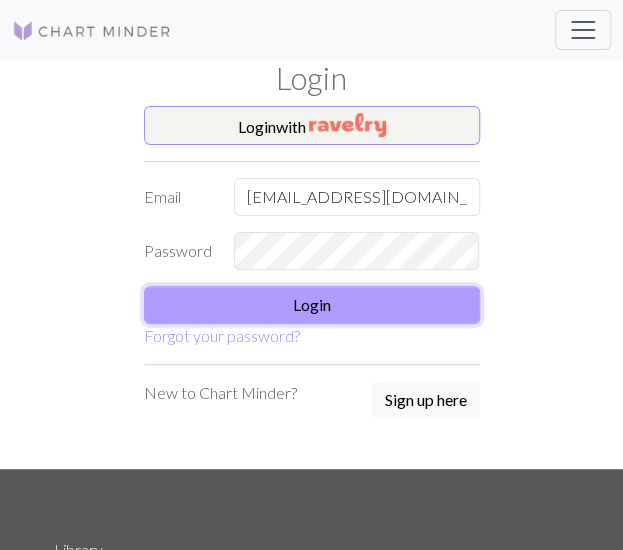 click on "Login" at bounding box center [312, 305] 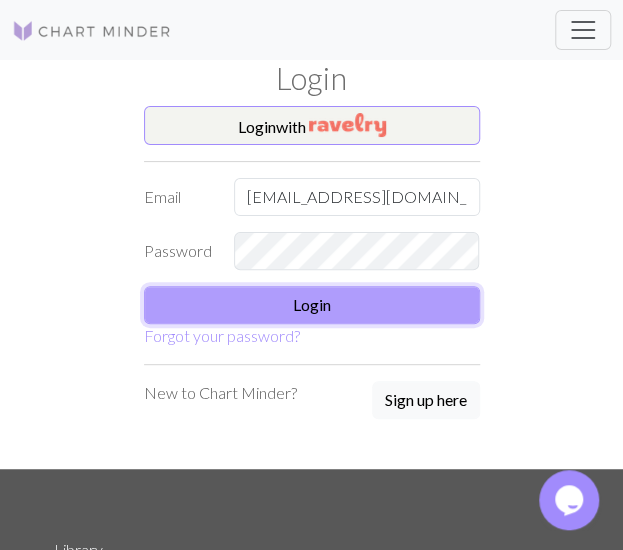 click on "Login" at bounding box center [312, 305] 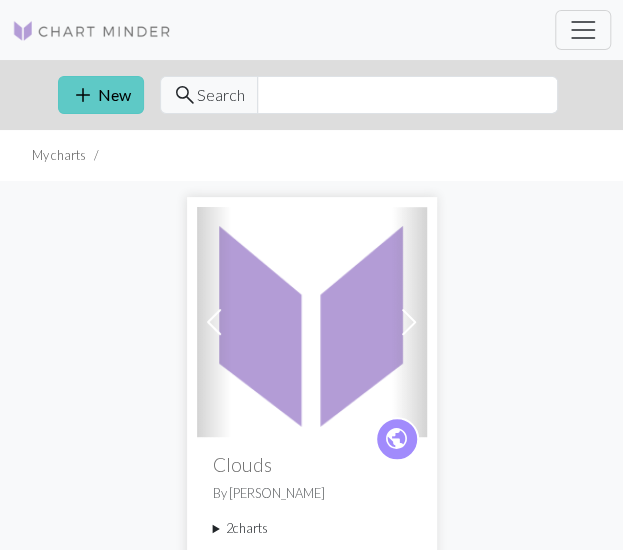 click on "add   New" at bounding box center [101, 95] 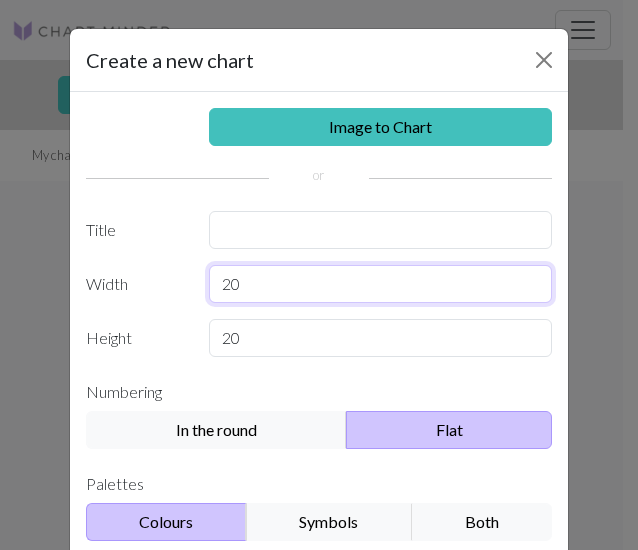 click on "20" at bounding box center (381, 284) 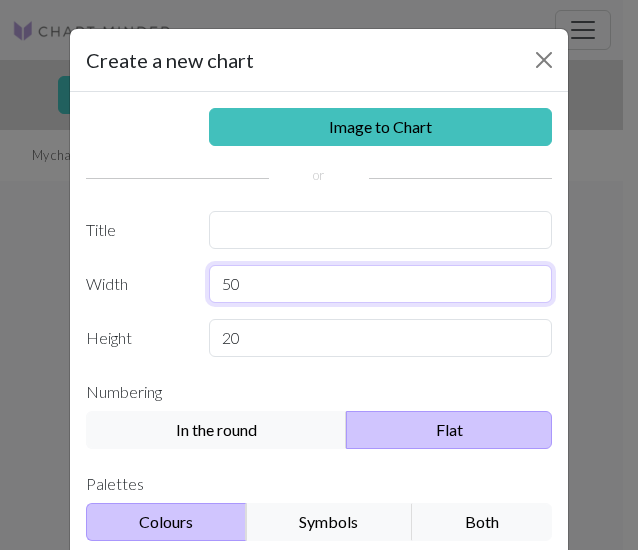 type on "50" 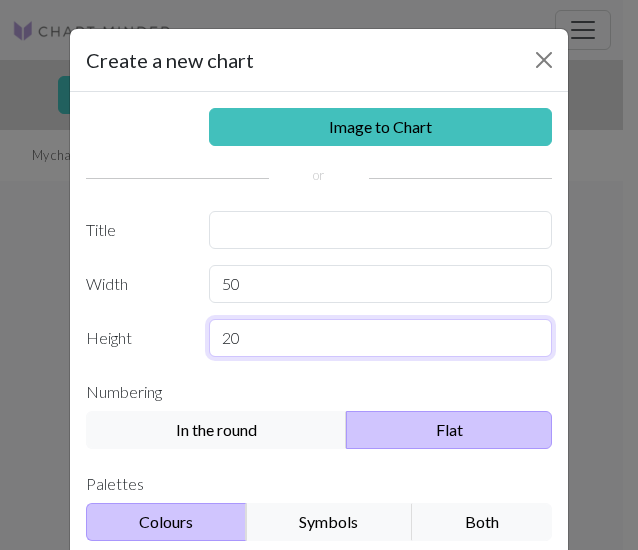 click on "20" at bounding box center [381, 338] 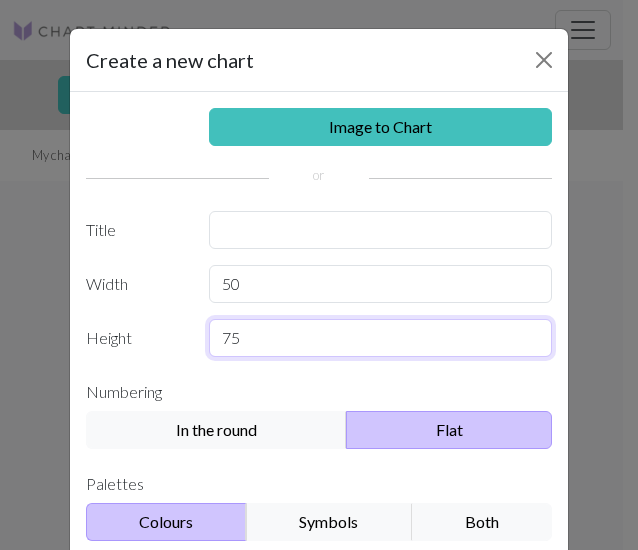 scroll, scrollTop: 240, scrollLeft: 0, axis: vertical 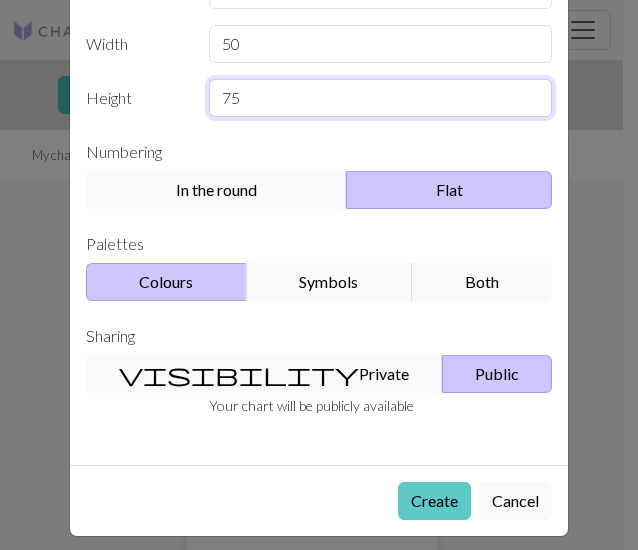 type on "75" 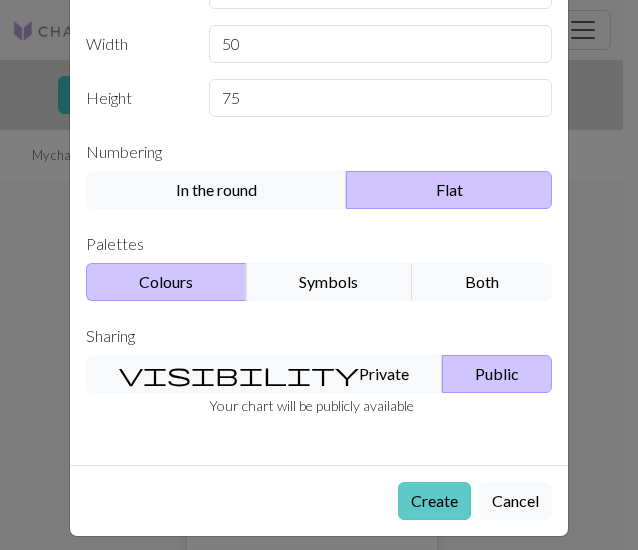 click on "Create" at bounding box center (434, 501) 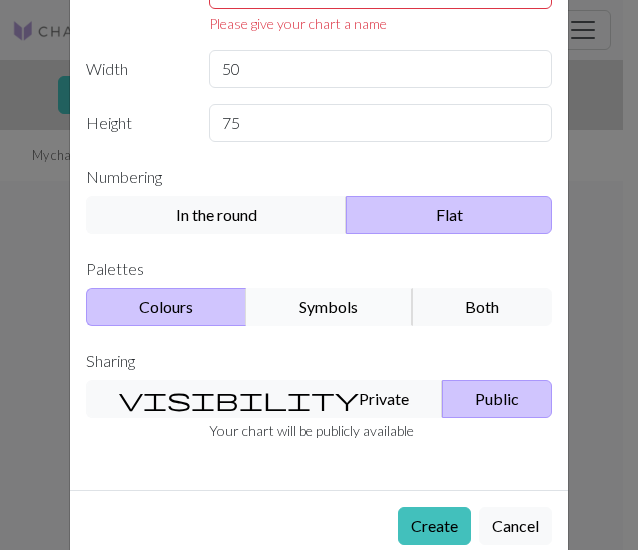 scroll, scrollTop: 0, scrollLeft: 0, axis: both 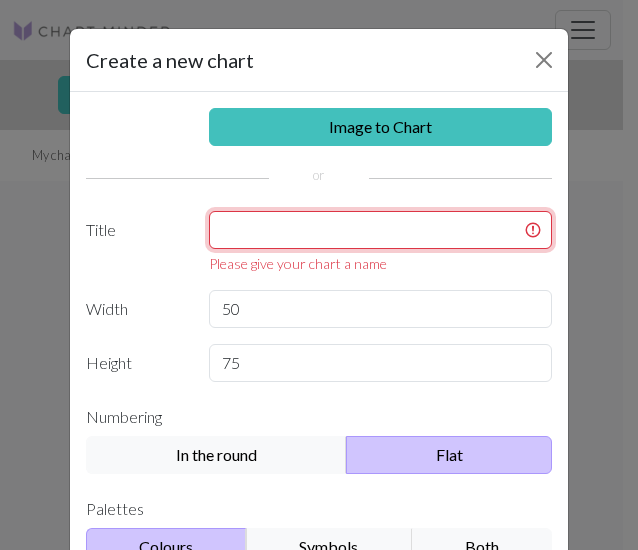 click at bounding box center (381, 230) 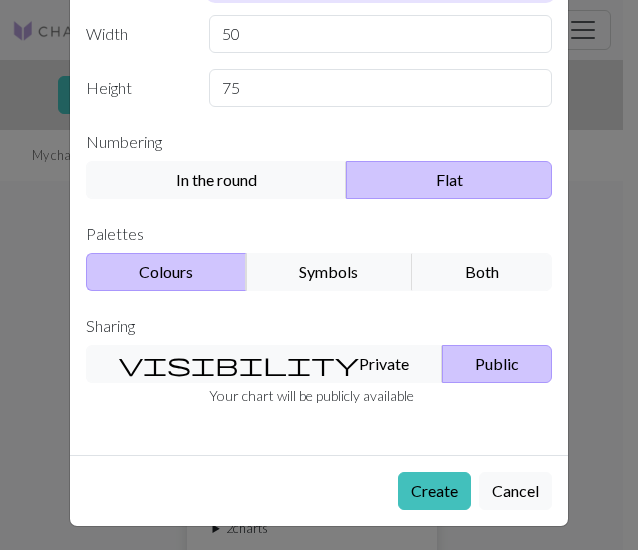 scroll, scrollTop: 249, scrollLeft: 0, axis: vertical 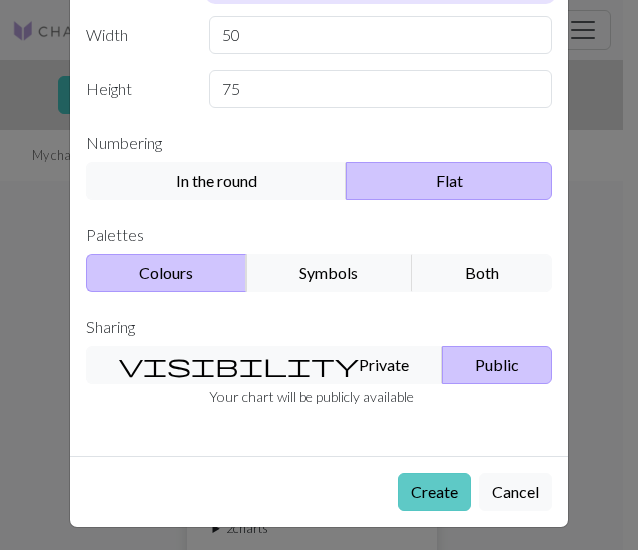 type on "anderson girl blanket" 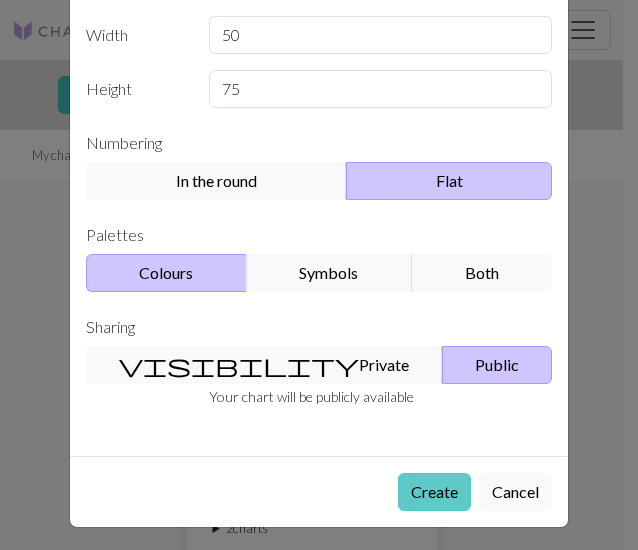 click on "Create" at bounding box center [434, 492] 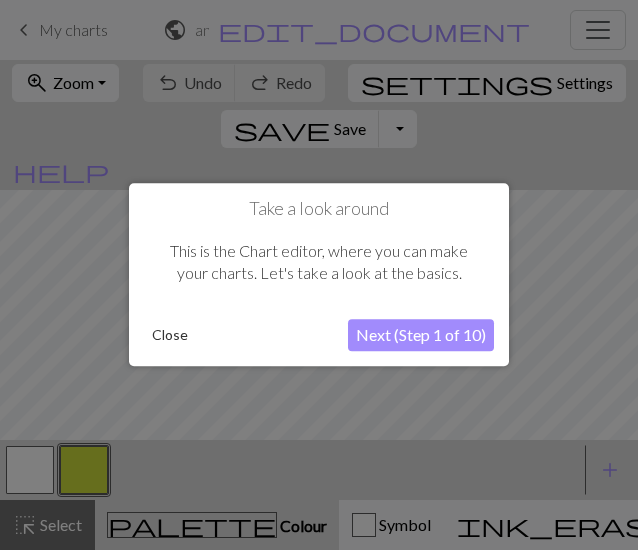 click on "Close" at bounding box center (170, 336) 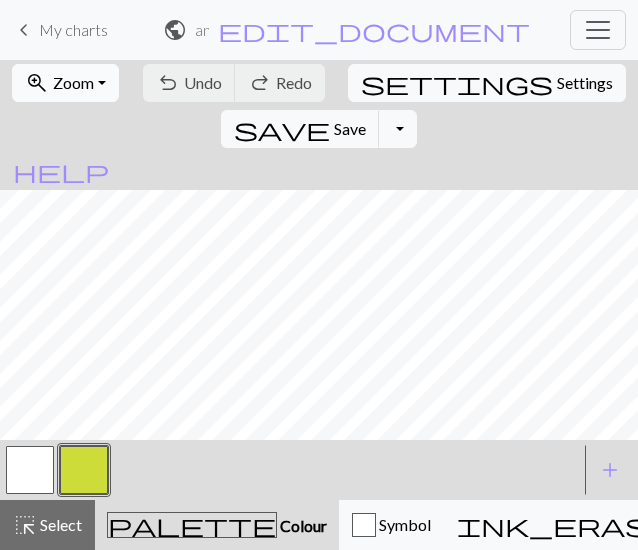click on "Zoom" at bounding box center (73, 82) 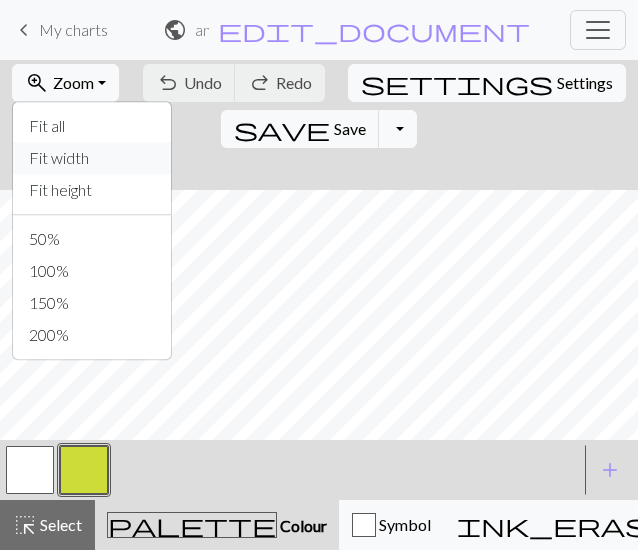 click on "Fit width" at bounding box center [92, 158] 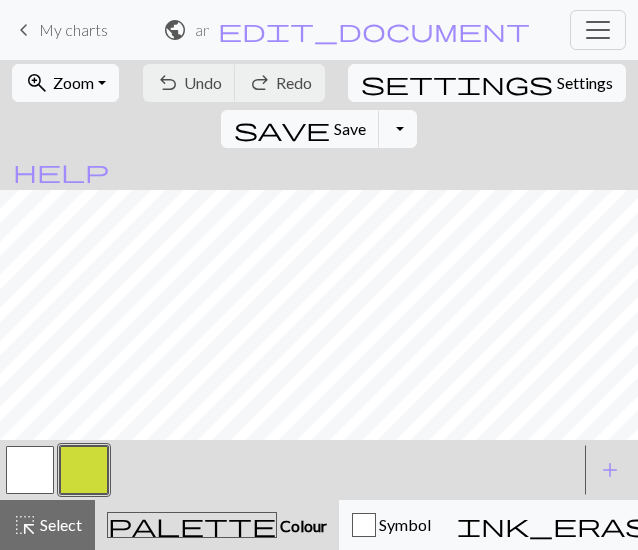 click at bounding box center [30, 470] 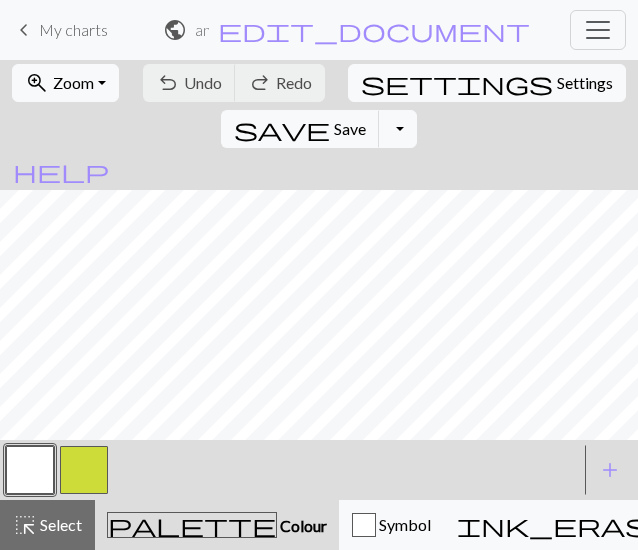 click at bounding box center (30, 470) 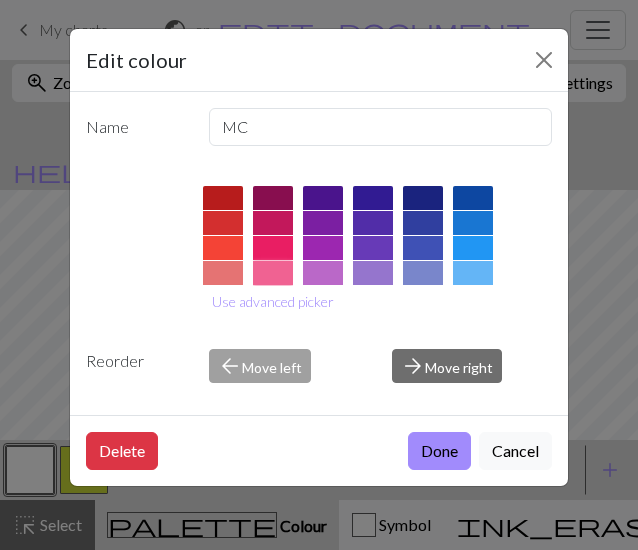 click at bounding box center (273, 273) 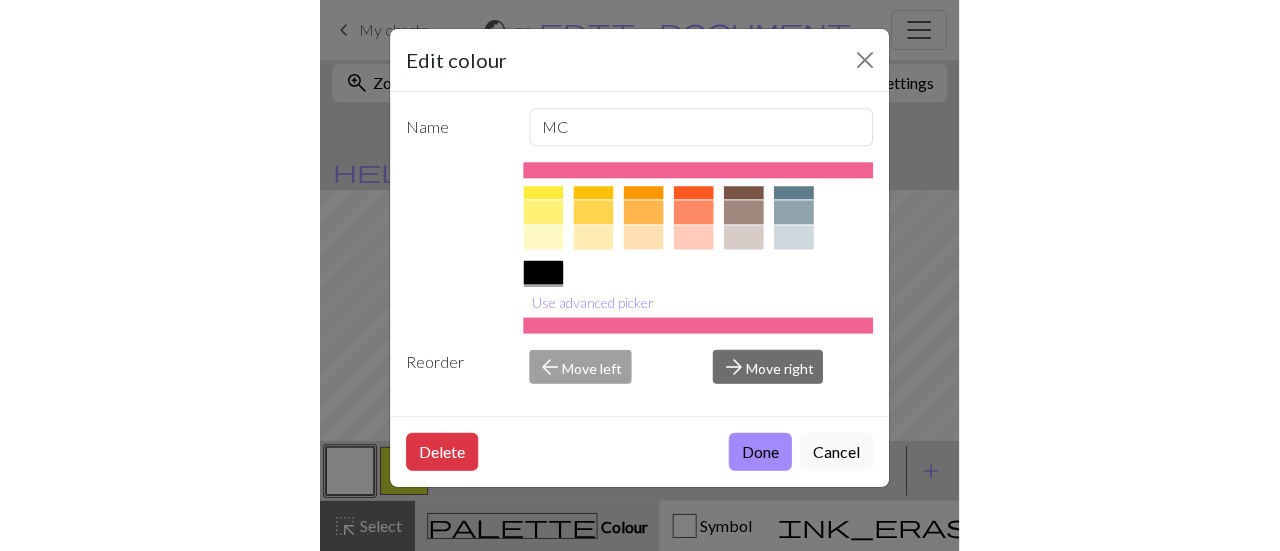 scroll, scrollTop: 0, scrollLeft: 0, axis: both 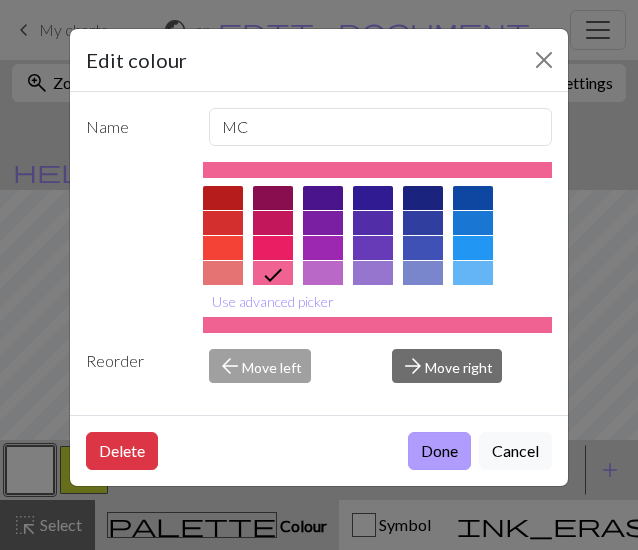 click on "Done" at bounding box center [439, 451] 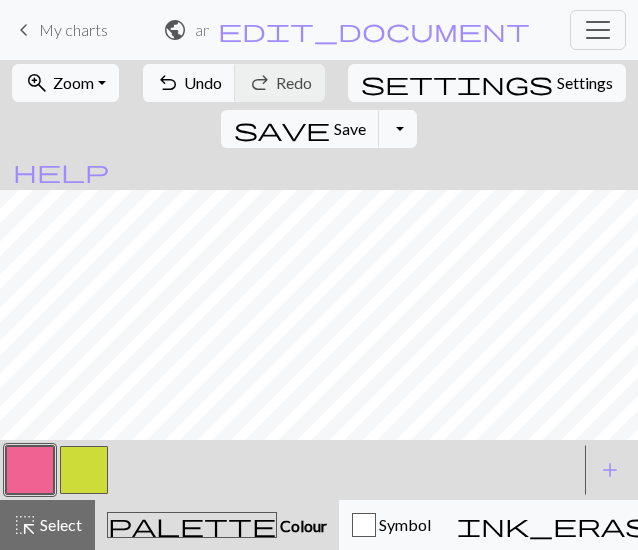 click at bounding box center [30, 470] 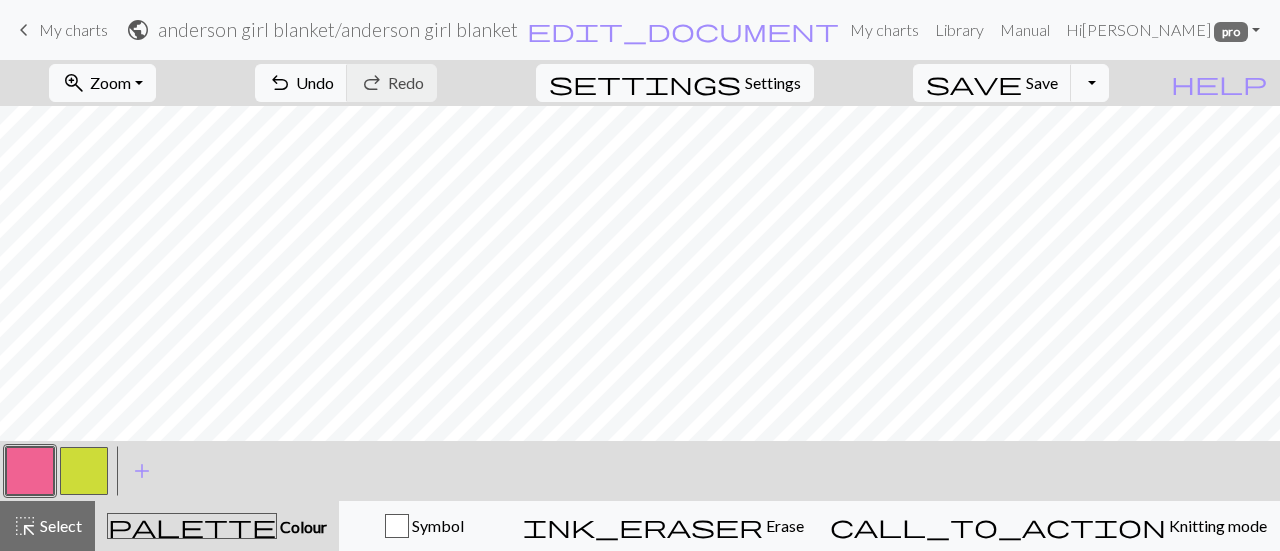 click at bounding box center [30, 471] 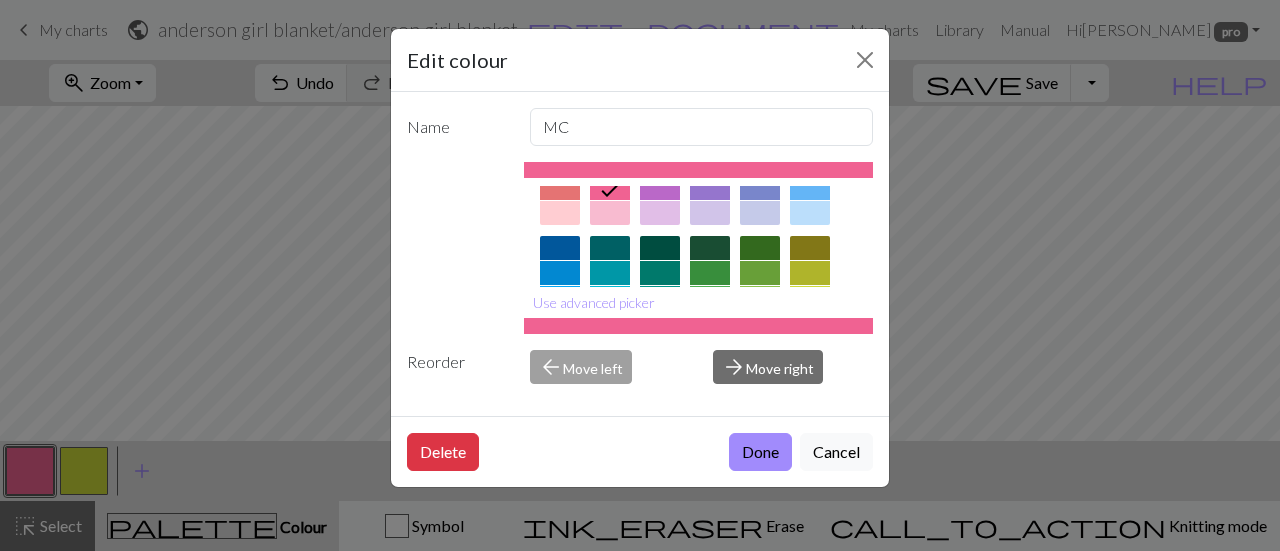 scroll, scrollTop: 91, scrollLeft: 0, axis: vertical 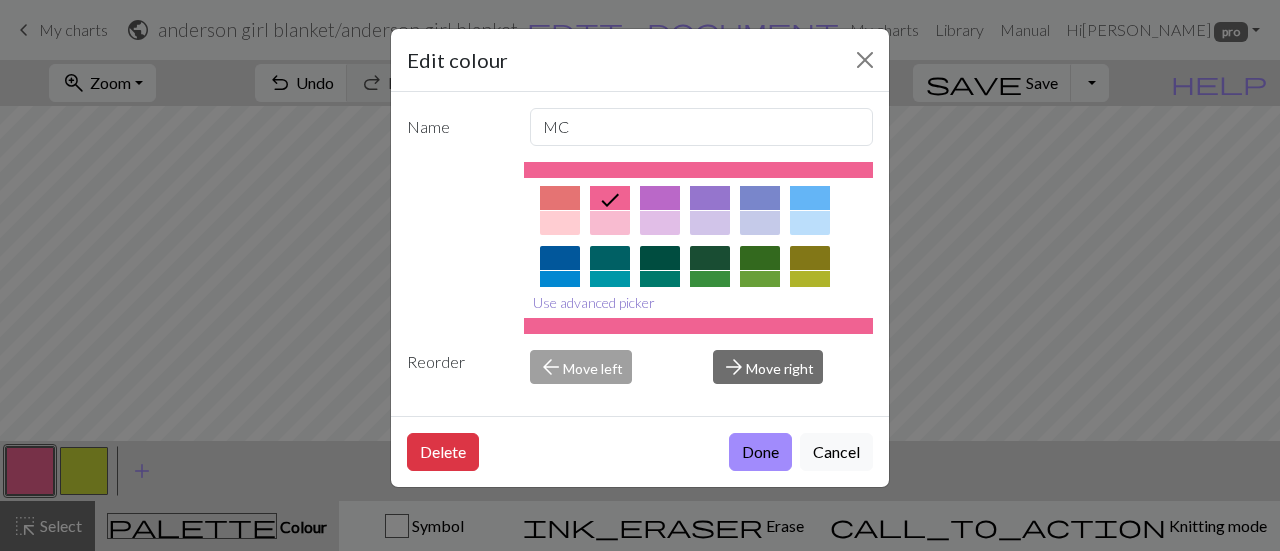 click on "Use advanced picker" at bounding box center [594, 302] 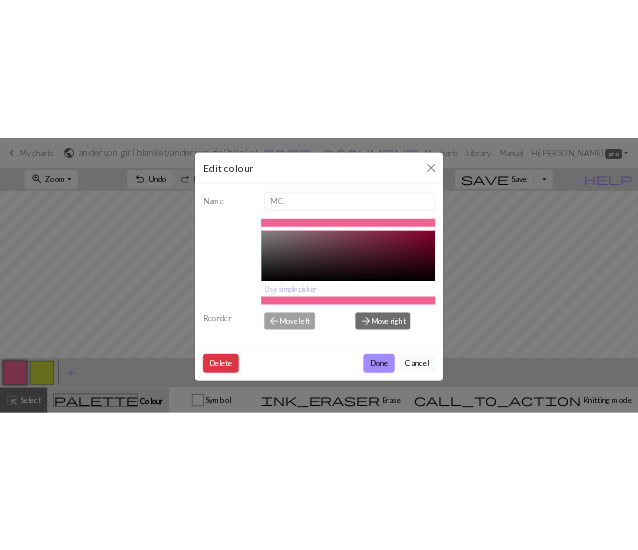 scroll, scrollTop: 0, scrollLeft: 0, axis: both 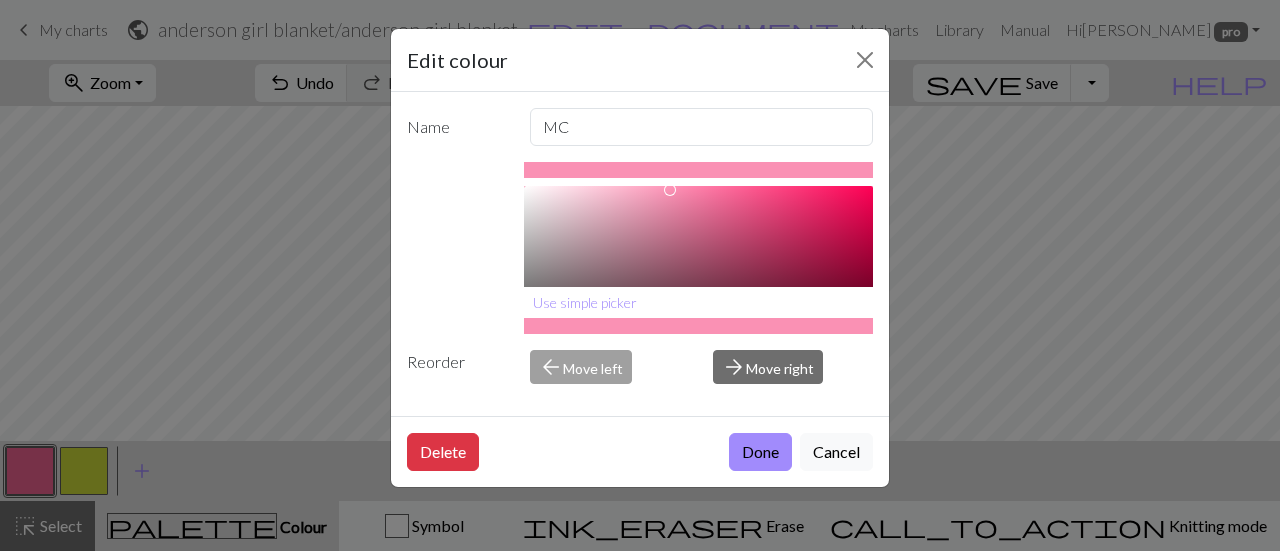 type on "#F08DAE" 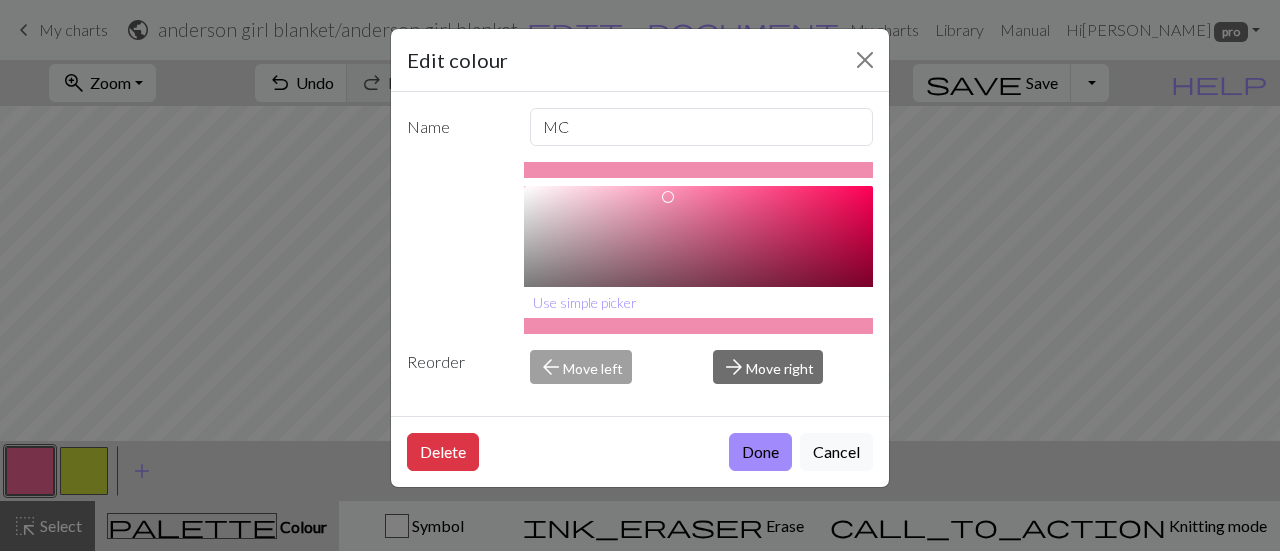drag, startPoint x: 712, startPoint y: 193, endPoint x: 662, endPoint y: 196, distance: 50.08992 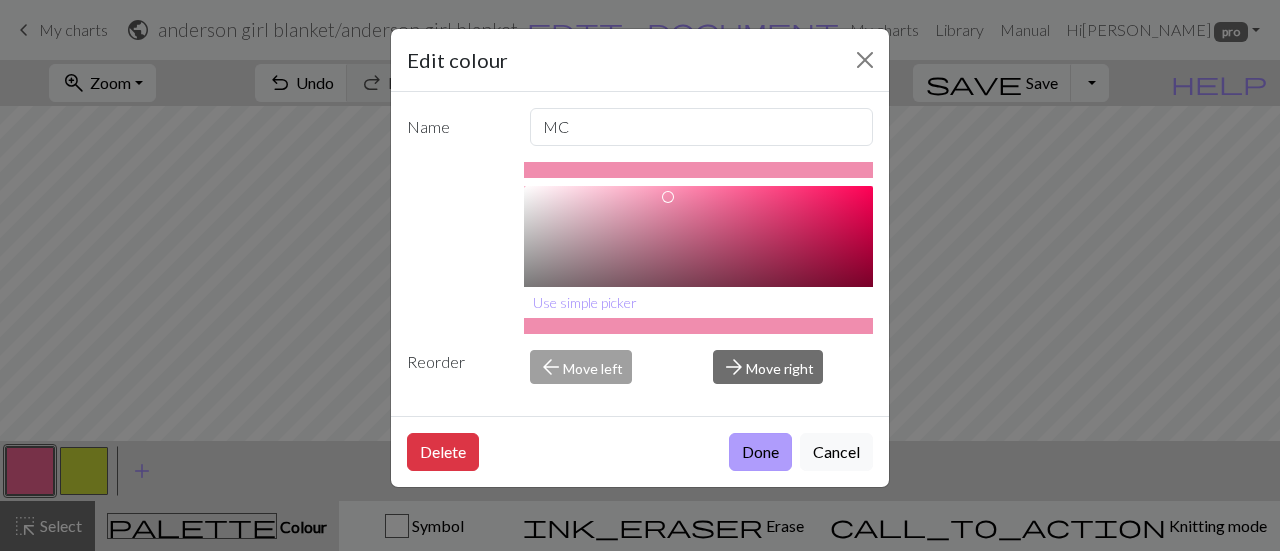 click on "Done" at bounding box center (760, 452) 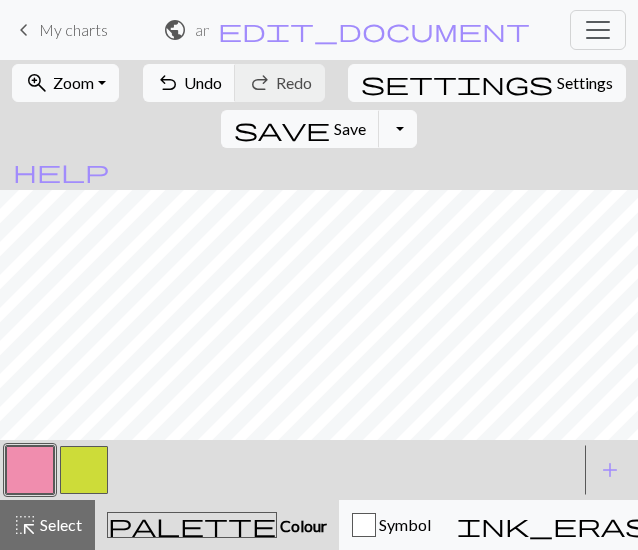 click at bounding box center [84, 470] 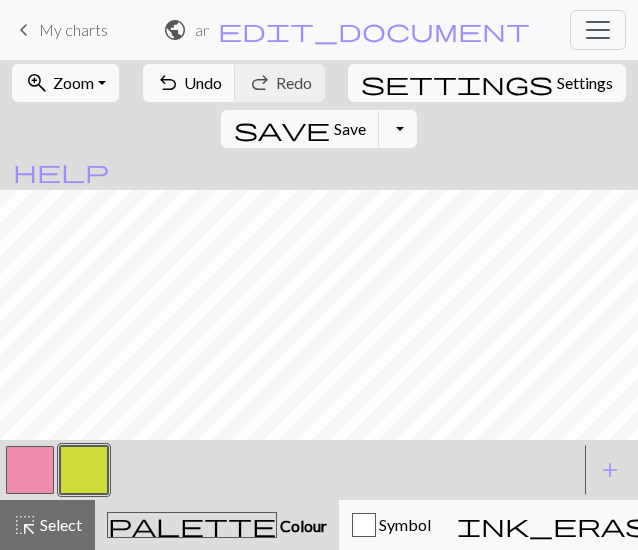 click at bounding box center [84, 470] 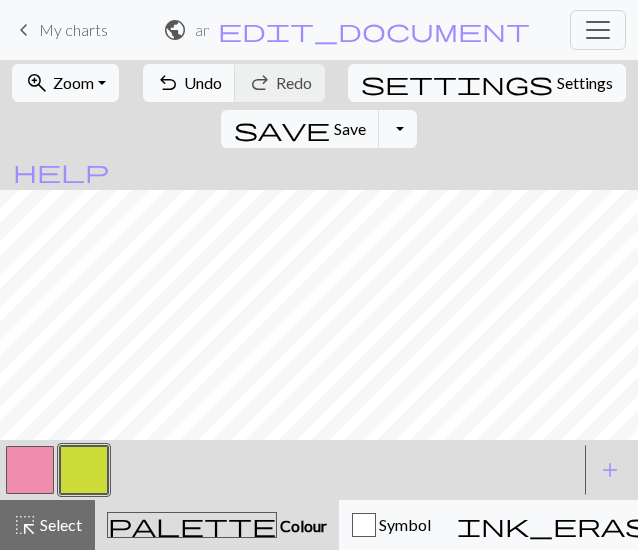 click on "Edit colour Name CC1 #CDDC39 hex Use simple picker Reorder arrow_back Move left arrow_forward Move right Delete Done Cancel" at bounding box center (319, 275) 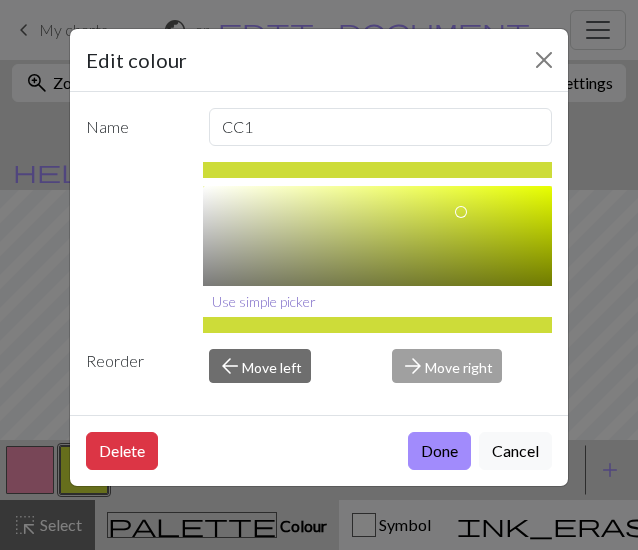 click on "Use simple picker" at bounding box center [264, 301] 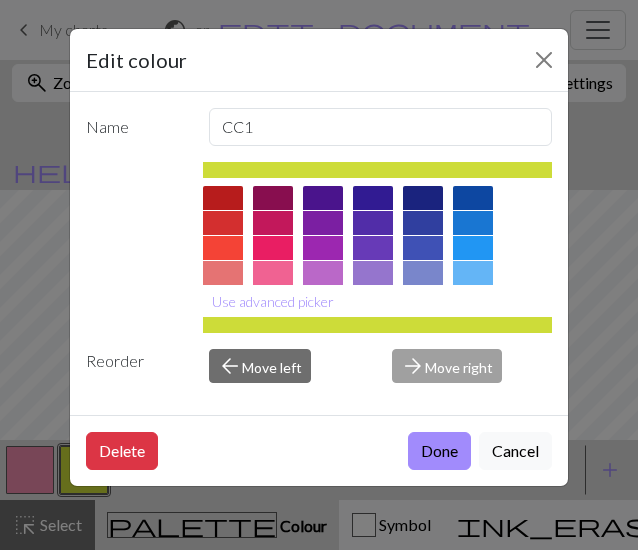 scroll, scrollTop: 446, scrollLeft: 0, axis: vertical 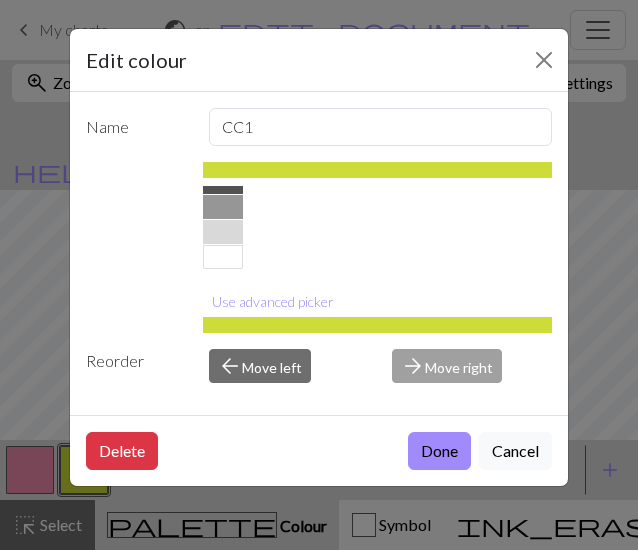 click at bounding box center (223, 257) 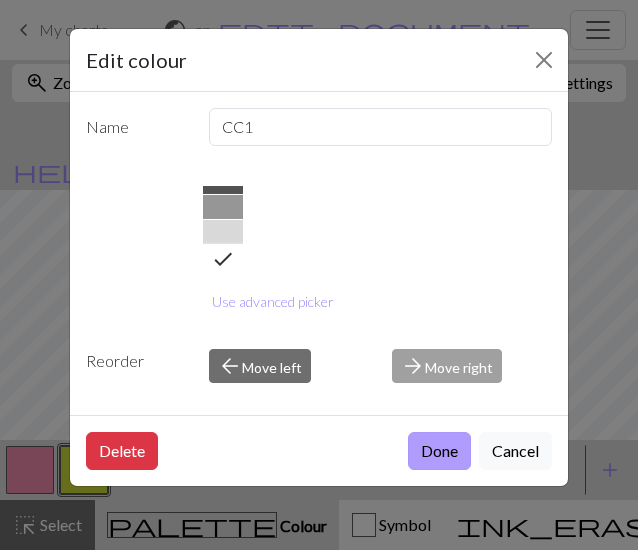 click on "Done" at bounding box center [439, 451] 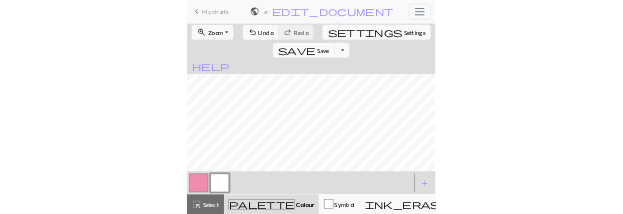 scroll, scrollTop: 0, scrollLeft: 0, axis: both 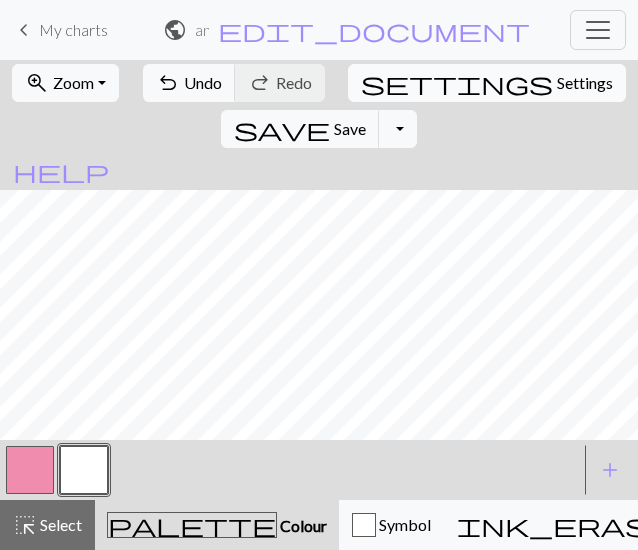 click on "Settings" at bounding box center (585, 83) 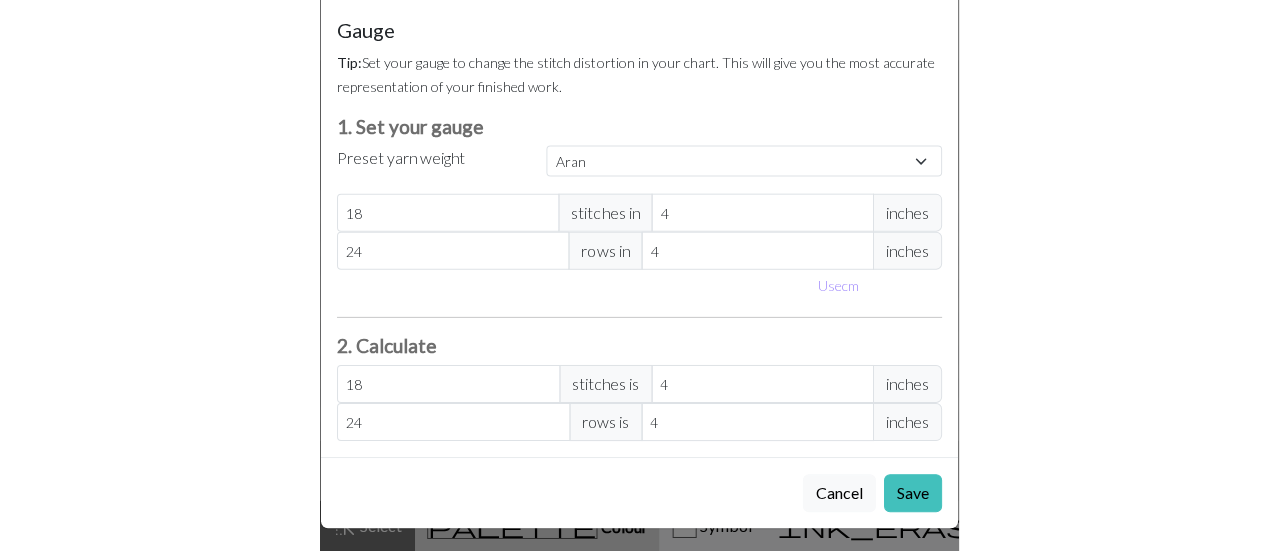 scroll, scrollTop: 0, scrollLeft: 0, axis: both 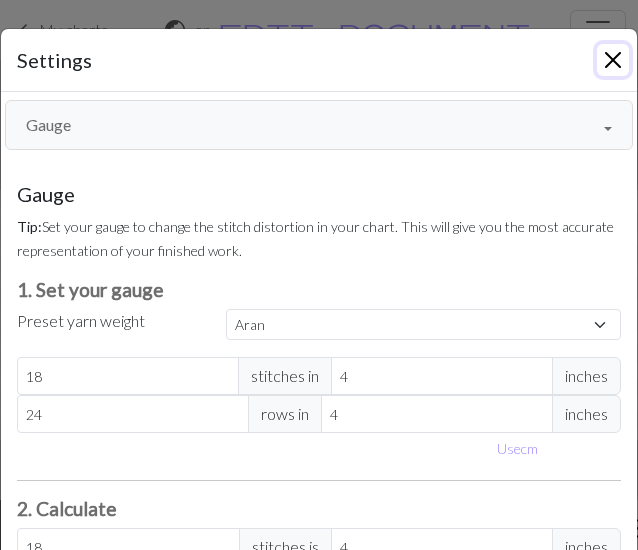 click at bounding box center (613, 60) 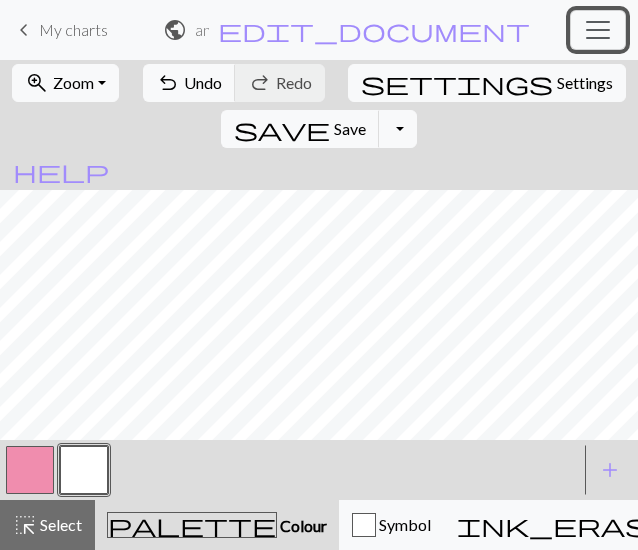 click at bounding box center [598, 30] 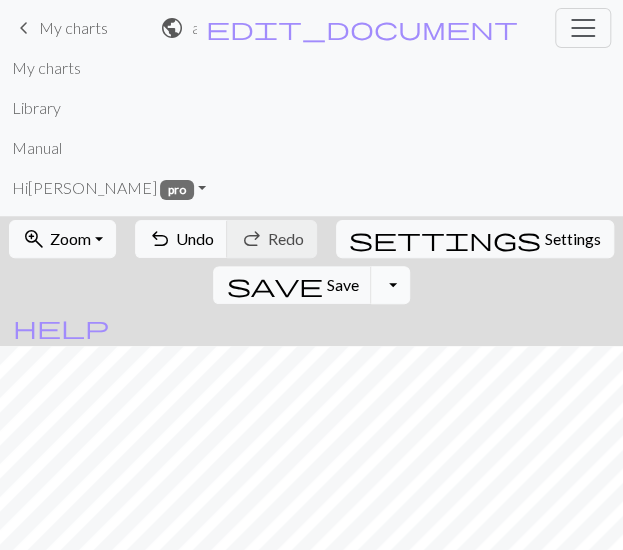 click on "zoom_in Zoom Zoom Fit all Fit width Fit height 50% 100% 150% 200% undo Undo Undo redo Redo Redo settings  Settings save Save Save Toggle Dropdown file_copy  Save a copy save_alt  Download help Show me around < > add Add a  colour highlight_alt   Select   Select palette   Colour   Colour   Symbol ink_eraser   Erase   Erase call_to_action   Knitting mode   Knitting mode" at bounding box center [311, 461] 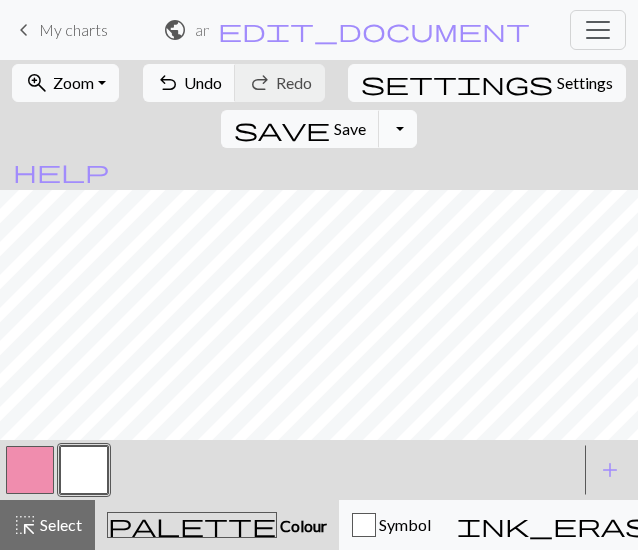 click on "Toggle Dropdown" at bounding box center (398, 129) 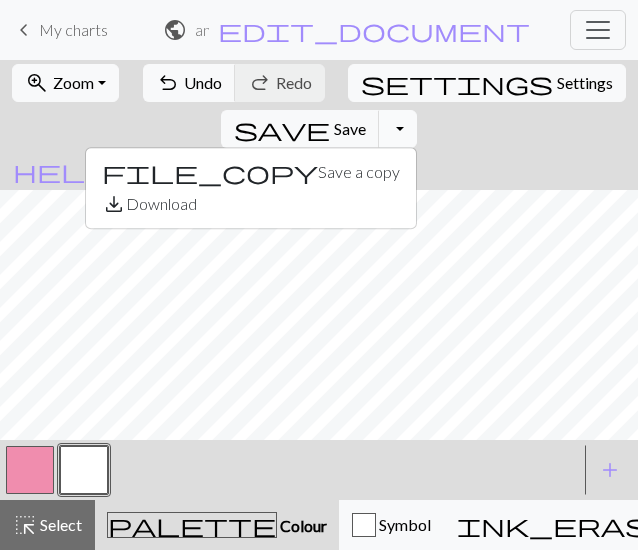 click on "Toggle Dropdown" at bounding box center [398, 129] 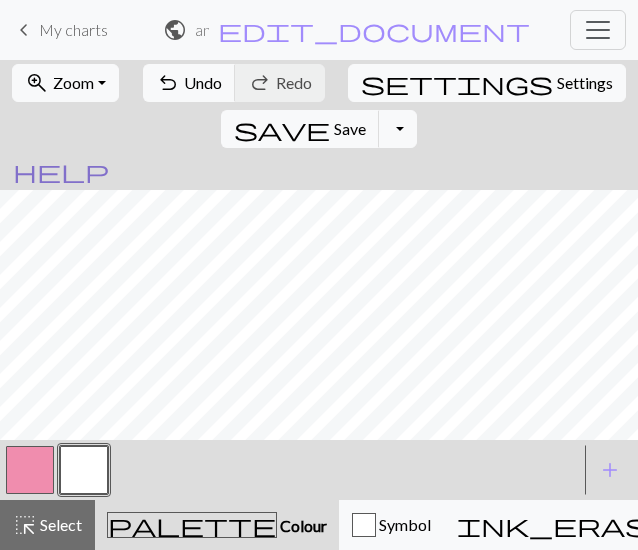 click on "help" at bounding box center [61, 171] 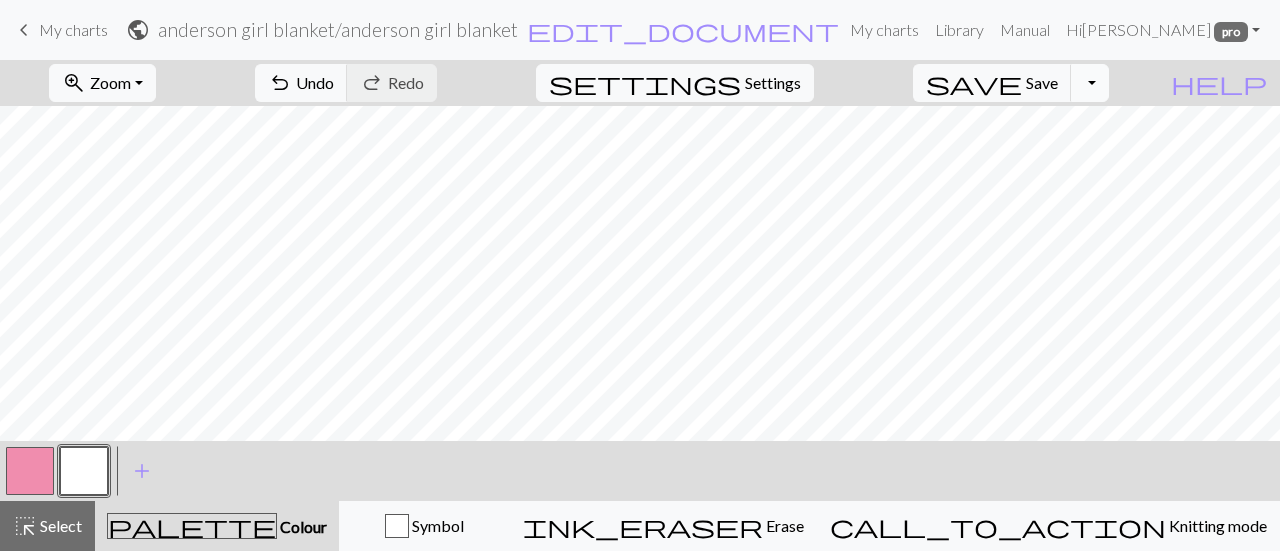 click on "Toggle Dropdown" at bounding box center [1090, 83] 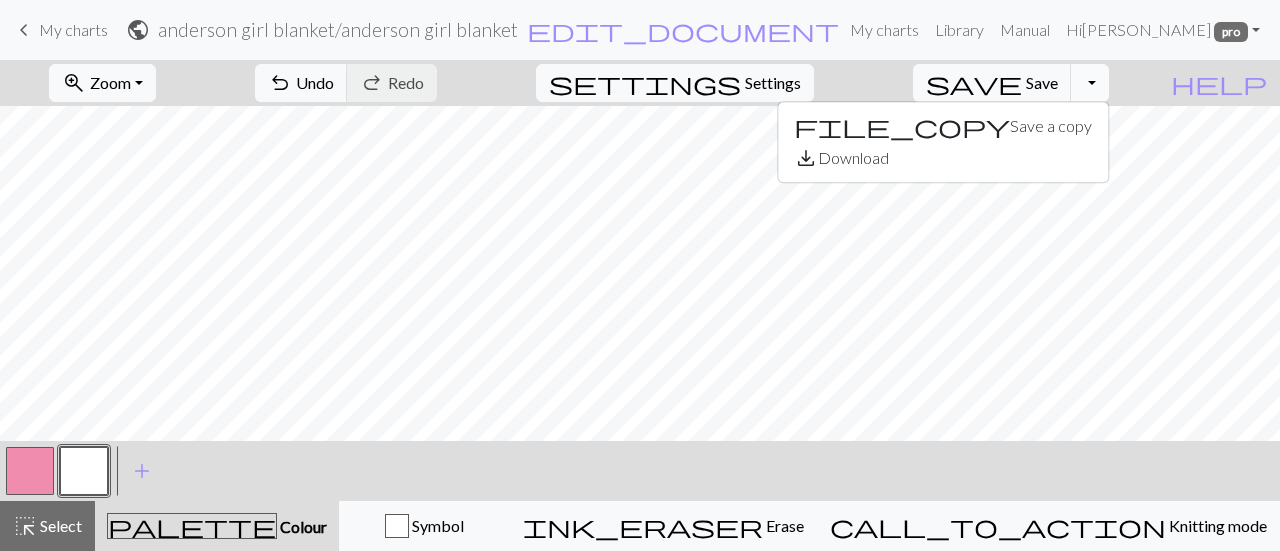 click on "Toggle Dropdown" at bounding box center [1090, 83] 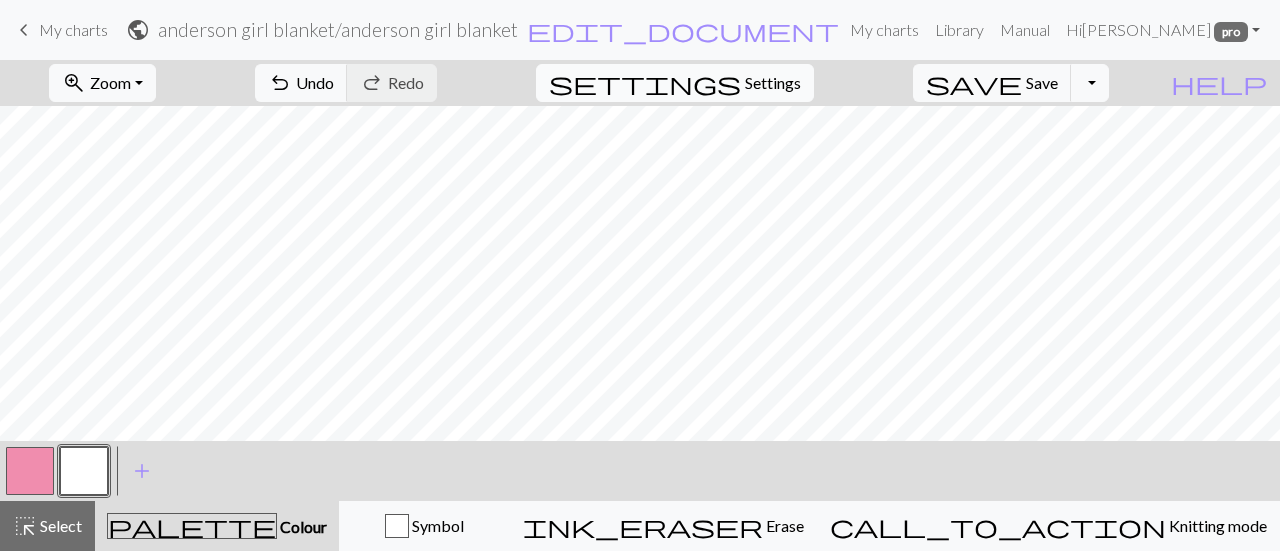 click on "Settings" at bounding box center (773, 83) 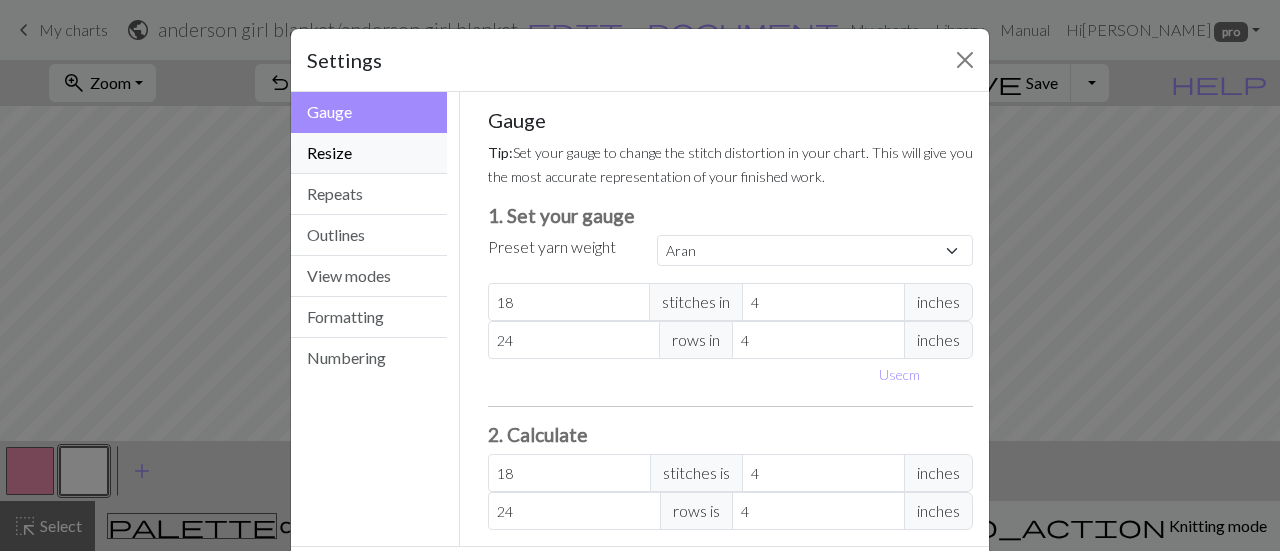 click on "Resize" at bounding box center [369, 153] 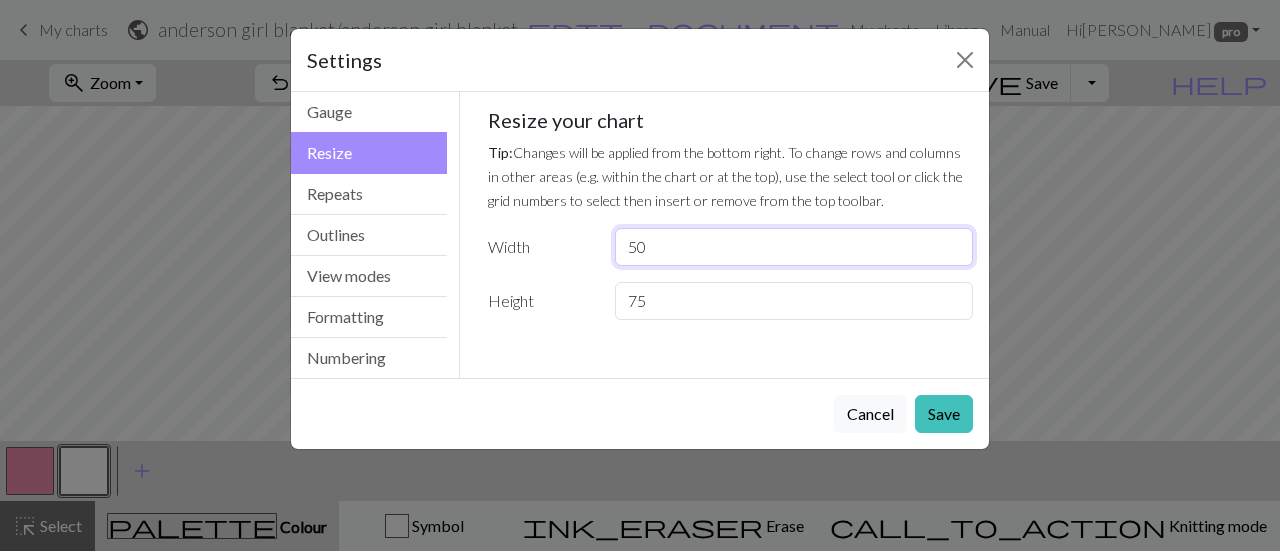 click on "50" at bounding box center (794, 247) 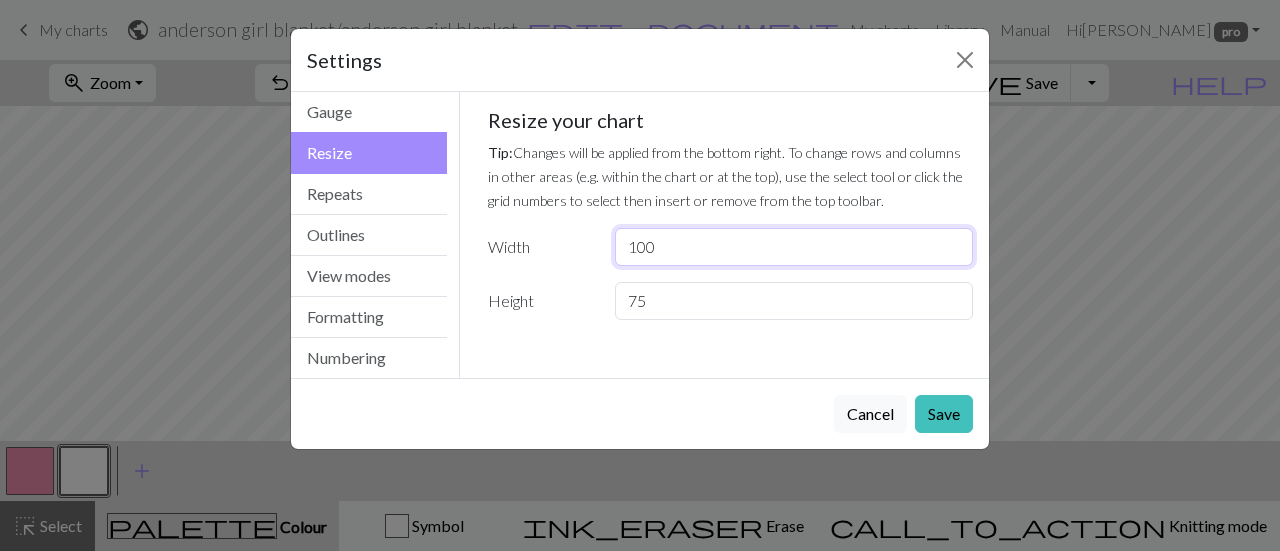 type on "100" 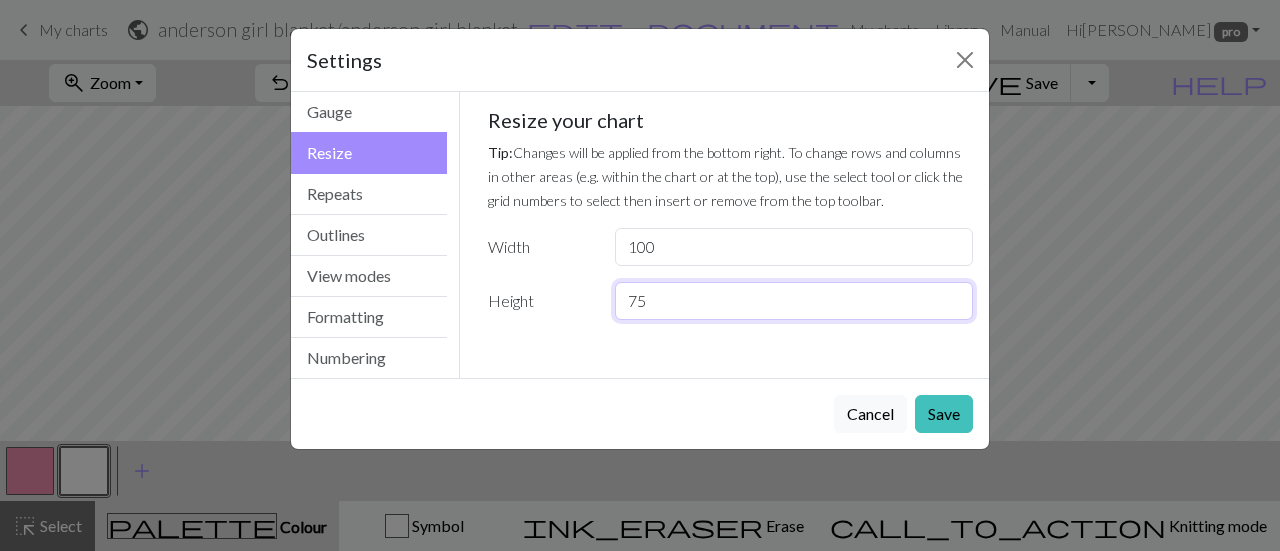 click on "75" at bounding box center [794, 301] 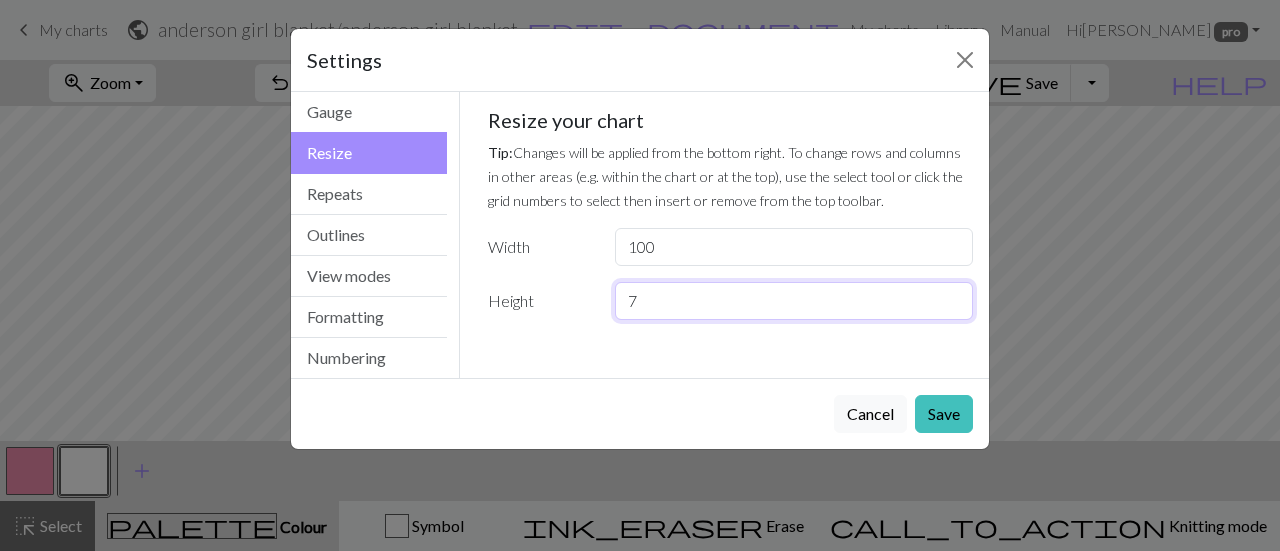 type on "75" 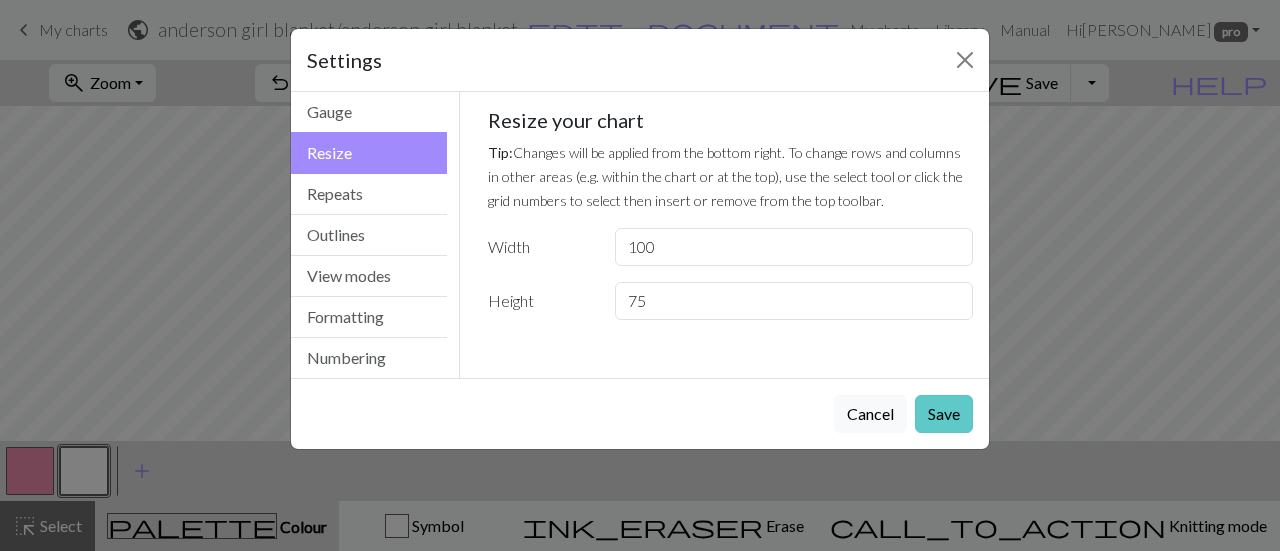 click on "Save" at bounding box center [944, 414] 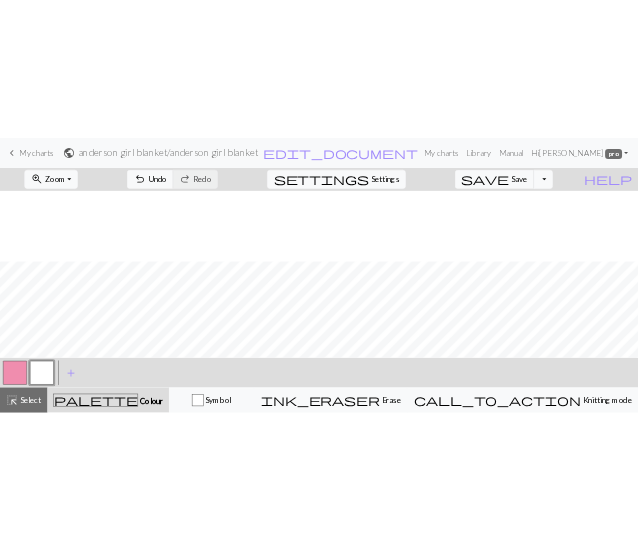 scroll, scrollTop: 142, scrollLeft: 0, axis: vertical 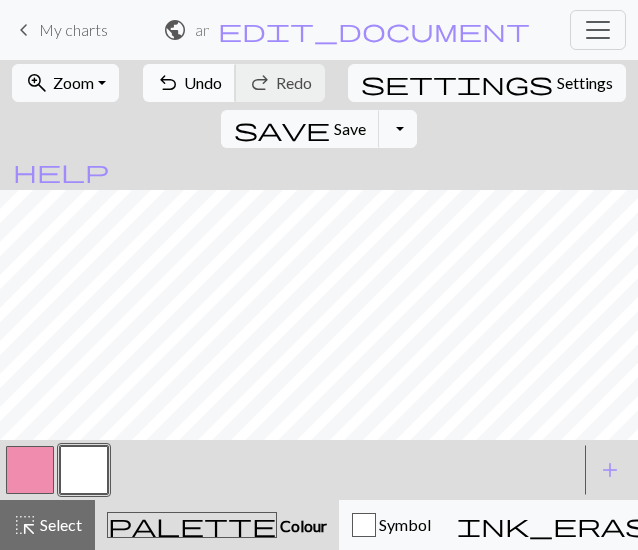 click on "Undo" at bounding box center (203, 82) 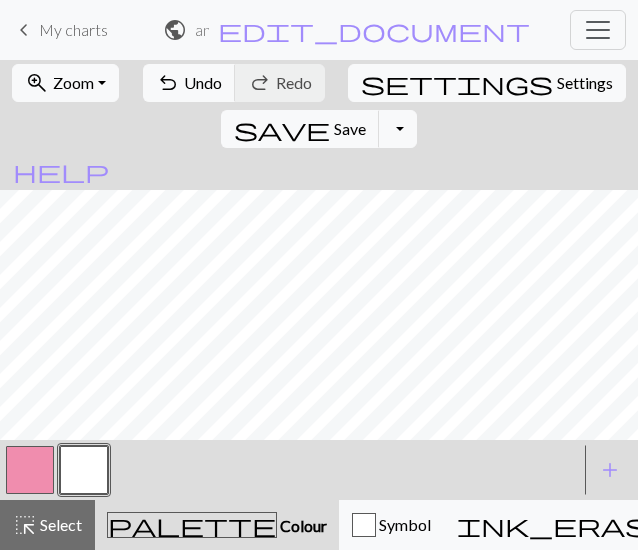 click at bounding box center (30, 470) 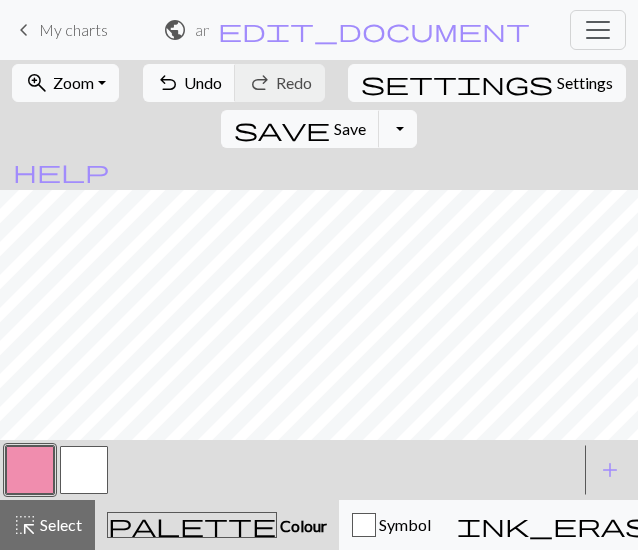 click at bounding box center (84, 470) 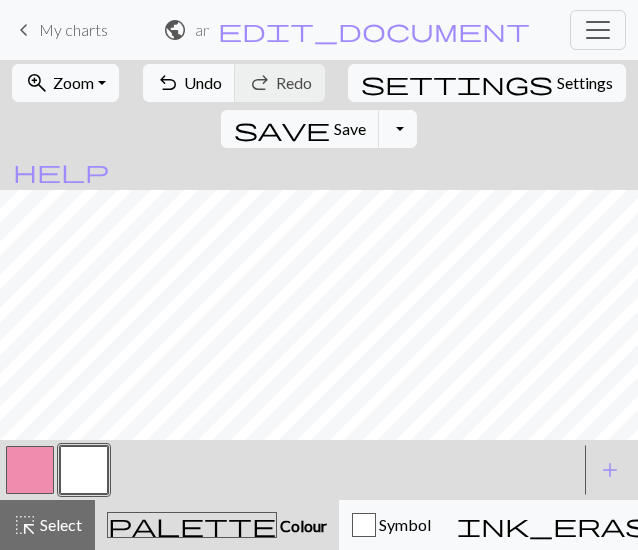 click at bounding box center (30, 470) 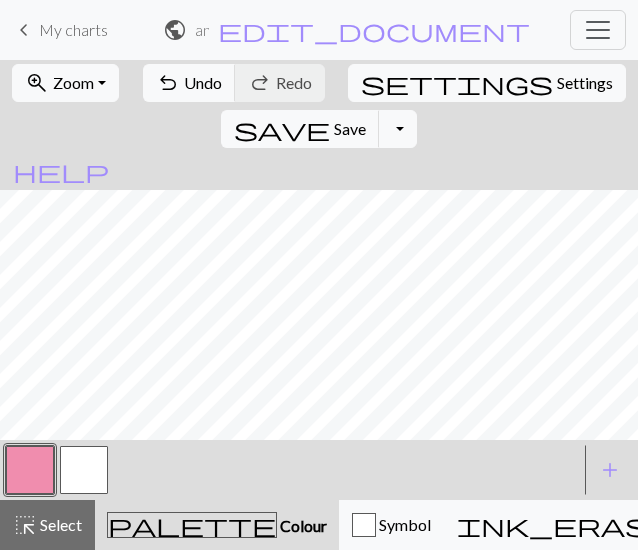 click at bounding box center [84, 470] 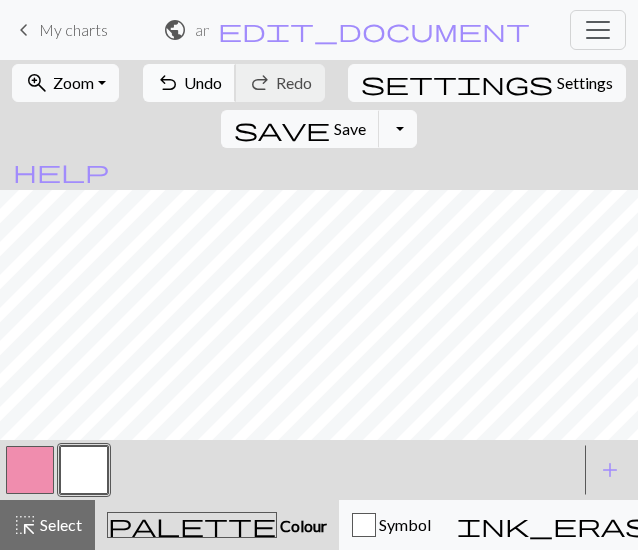 click on "undo" at bounding box center (168, 83) 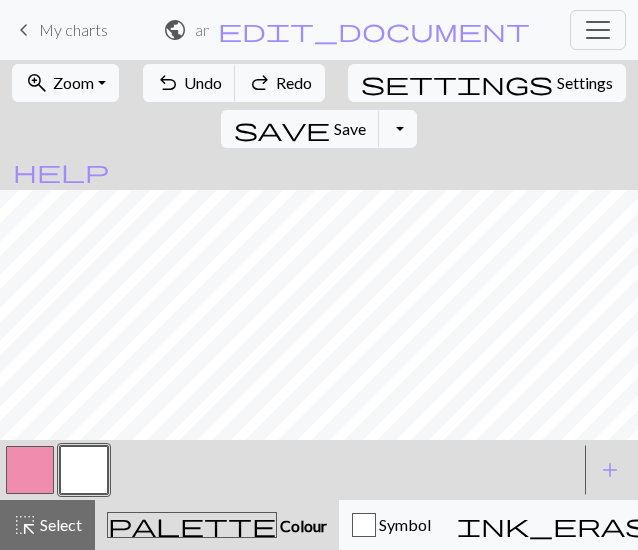click at bounding box center [30, 470] 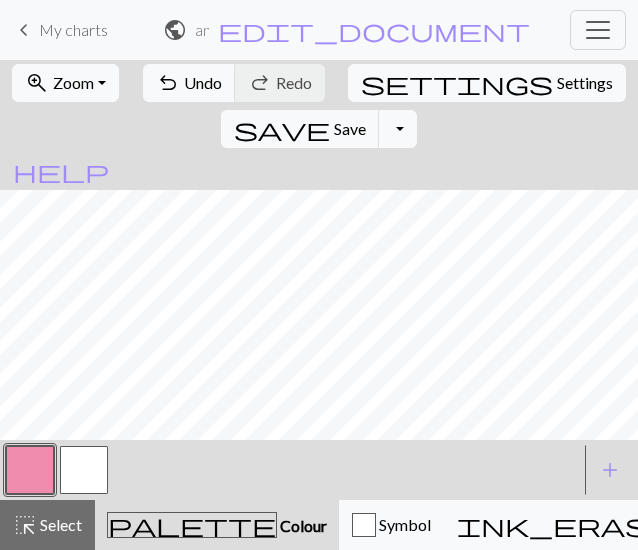 click at bounding box center [84, 470] 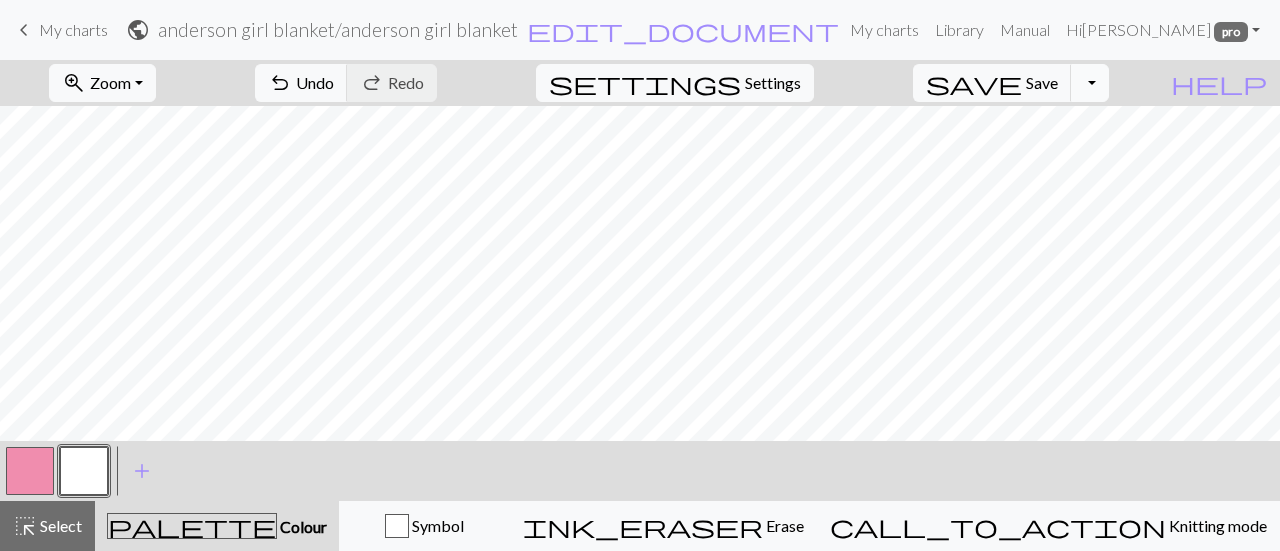 click on "Toggle Dropdown" at bounding box center [1090, 83] 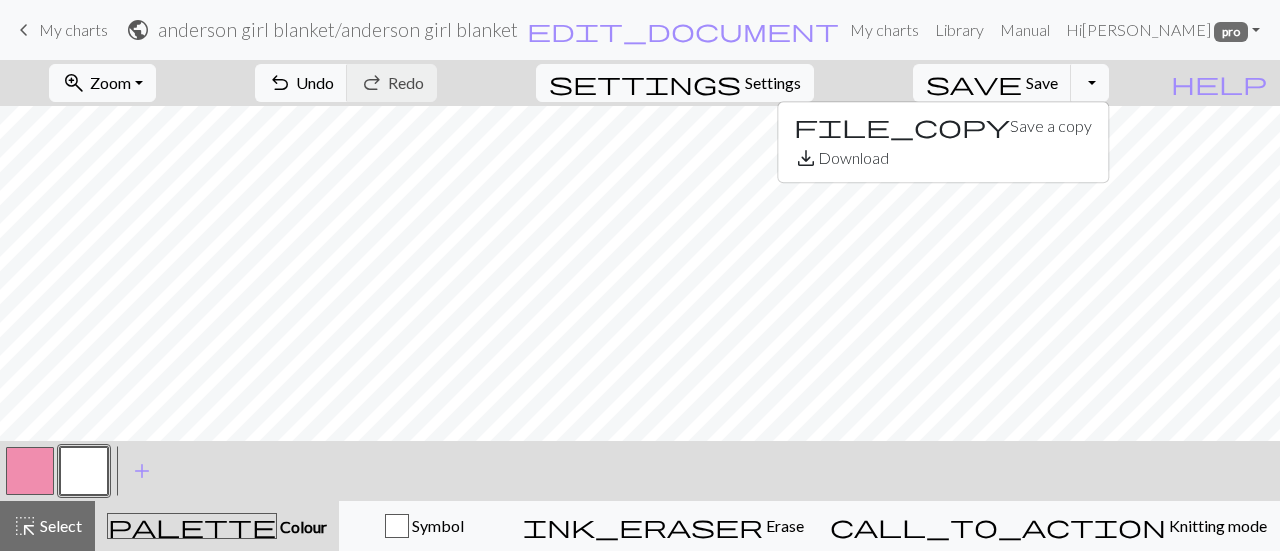 click on "zoom_in Zoom Zoom Fit all Fit width Fit height 50% 100% 150% 200% undo Undo Undo redo Redo Redo settings  Settings save Save Save Toggle Dropdown file_copy  Save a copy save_alt  Download" at bounding box center (579, 83) 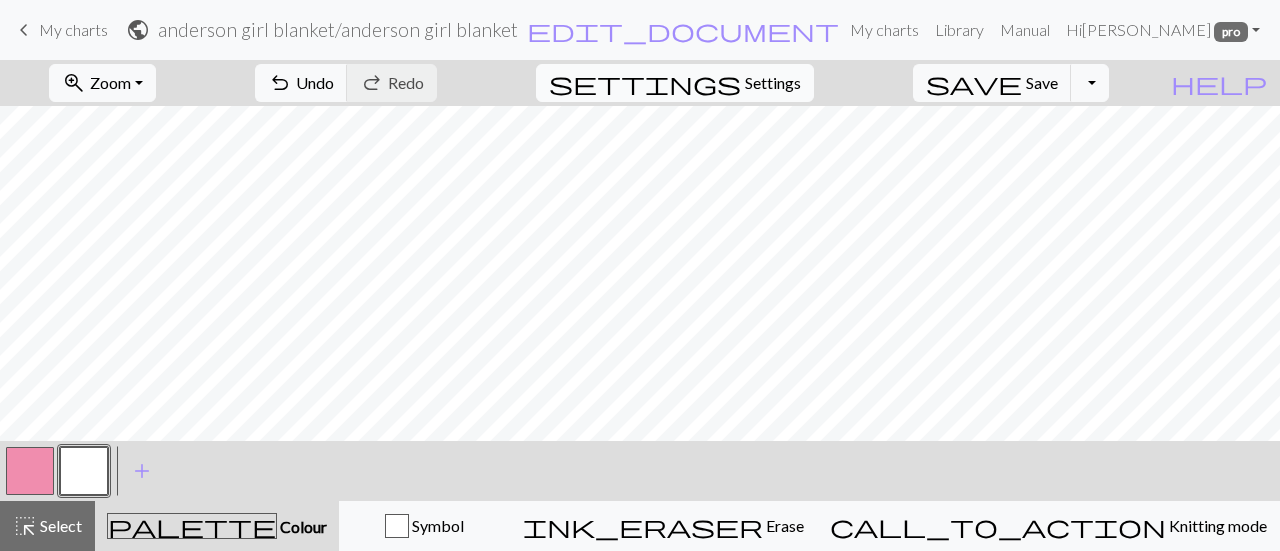 click on "Settings" at bounding box center [773, 83] 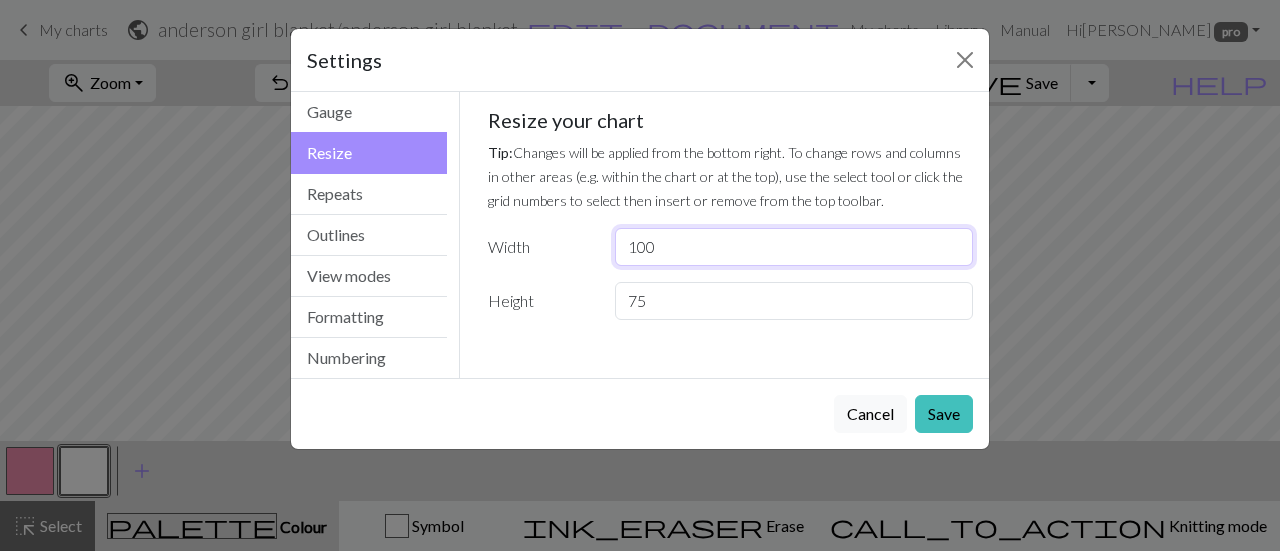 click on "100" at bounding box center (794, 247) 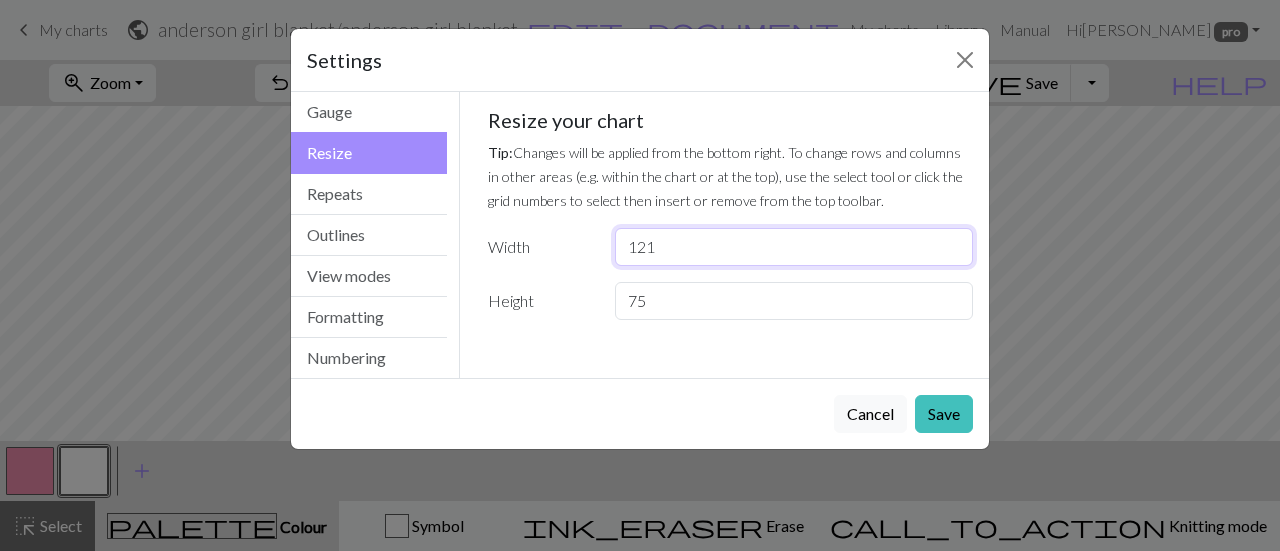 type on "121" 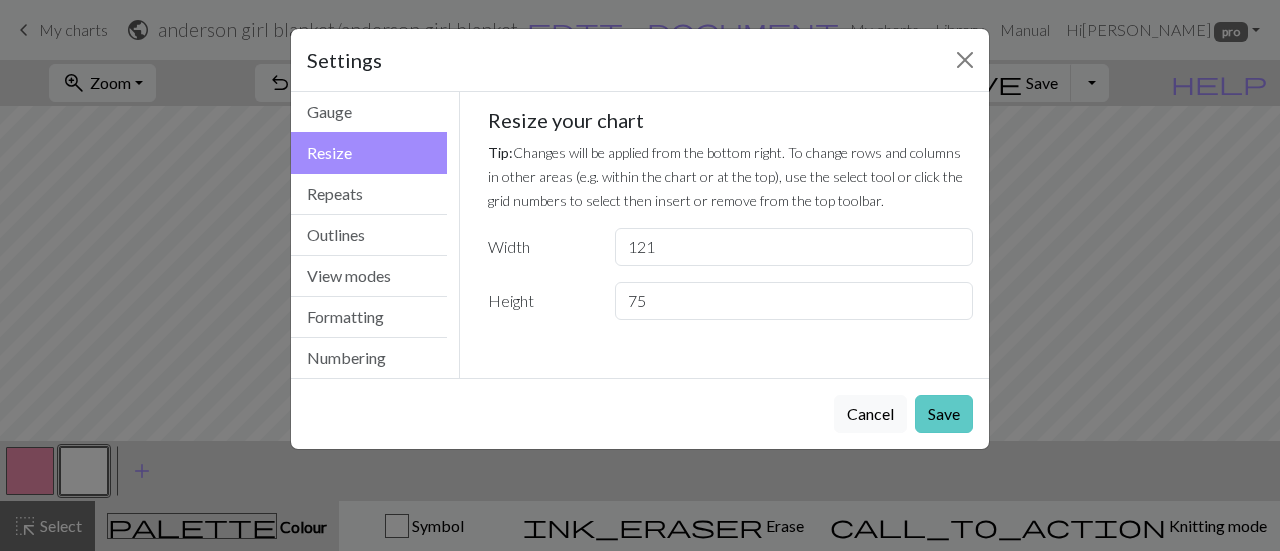 click on "Save" at bounding box center [944, 414] 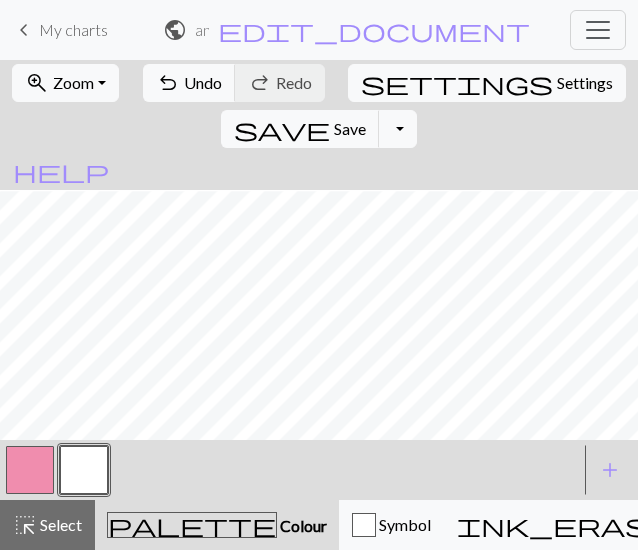 scroll, scrollTop: 215, scrollLeft: 0, axis: vertical 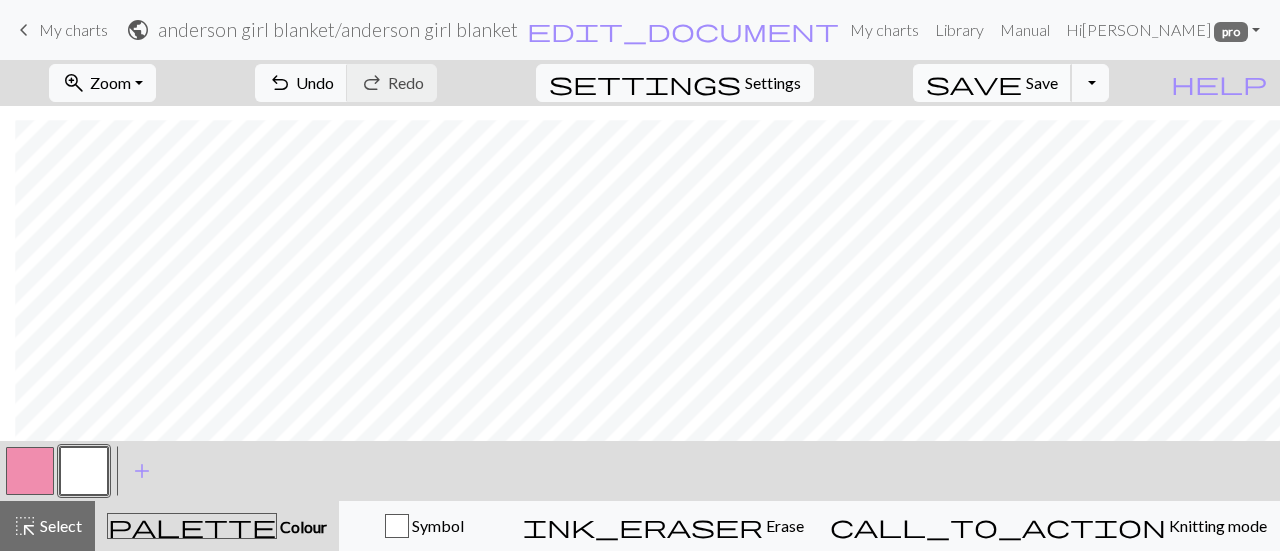 click on "Save" at bounding box center (1042, 82) 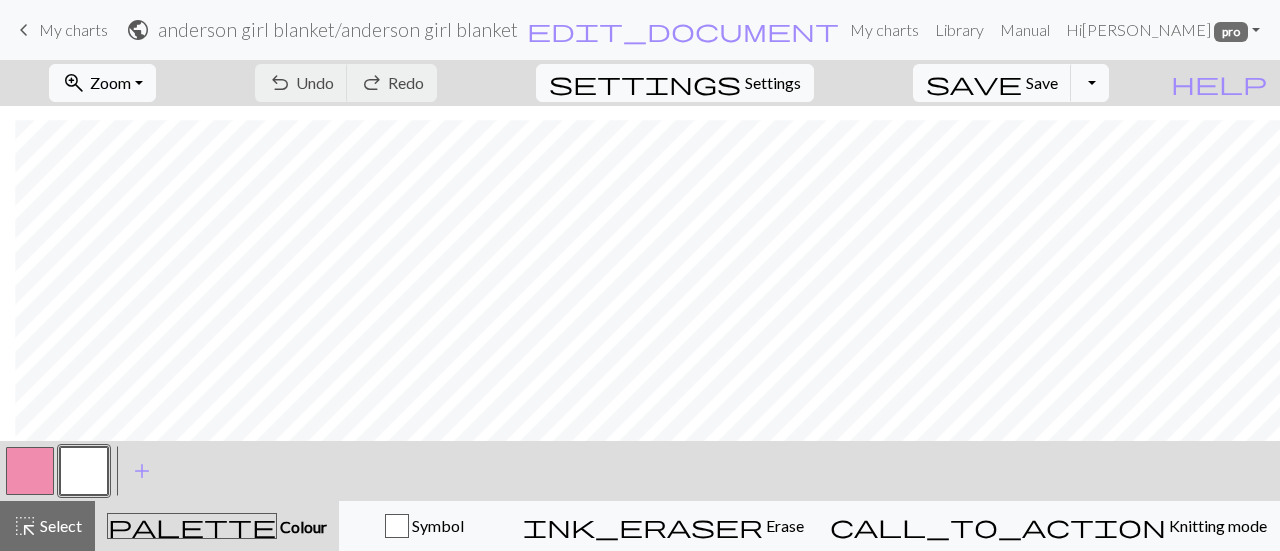 click on "Chart saved" at bounding box center (640, 39) 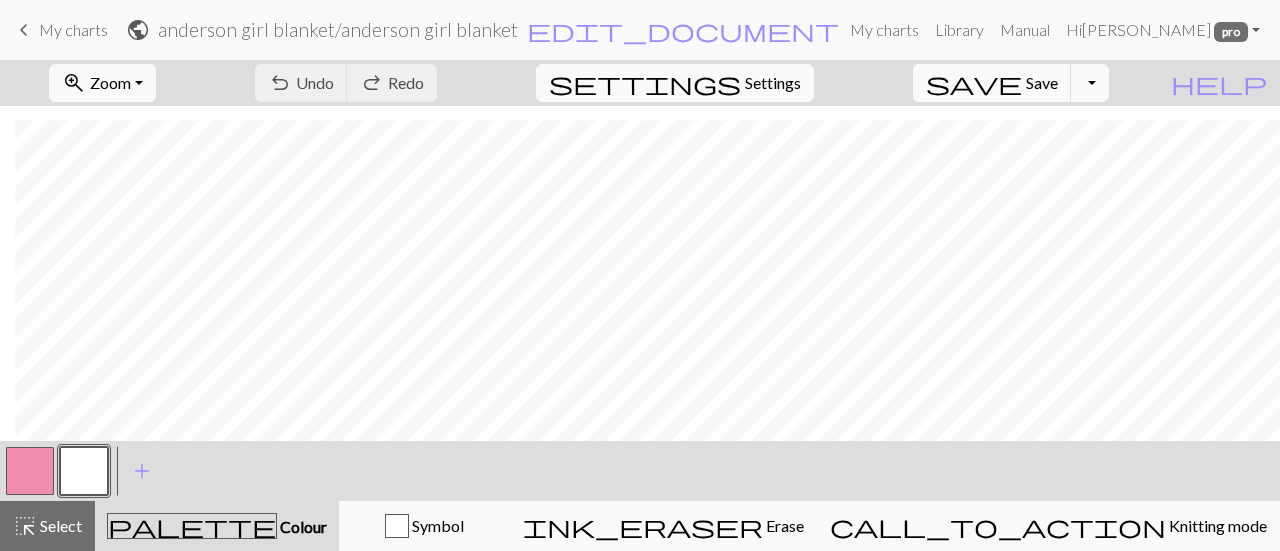 click on "keyboard_arrow_left" at bounding box center [24, 30] 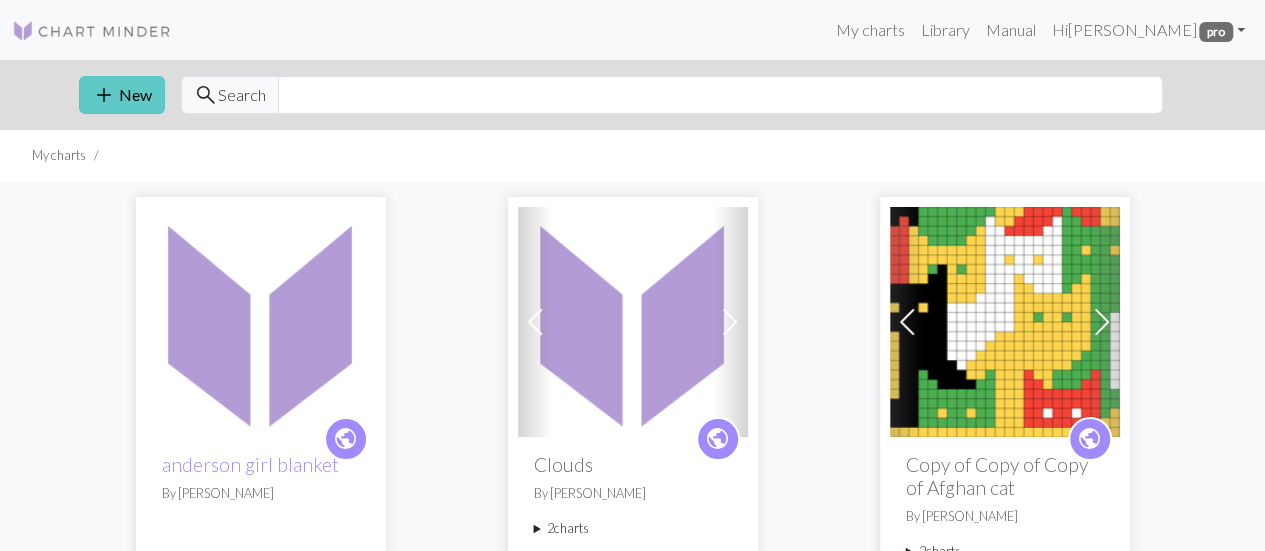 click on "add   New" at bounding box center [122, 95] 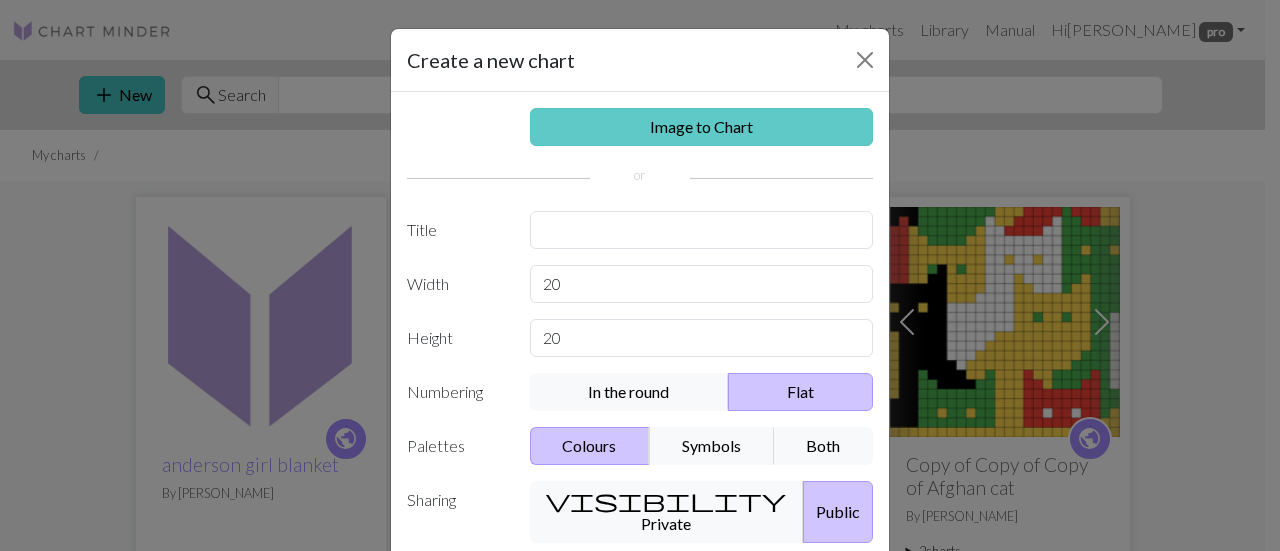 click on "Image to Chart" at bounding box center (702, 127) 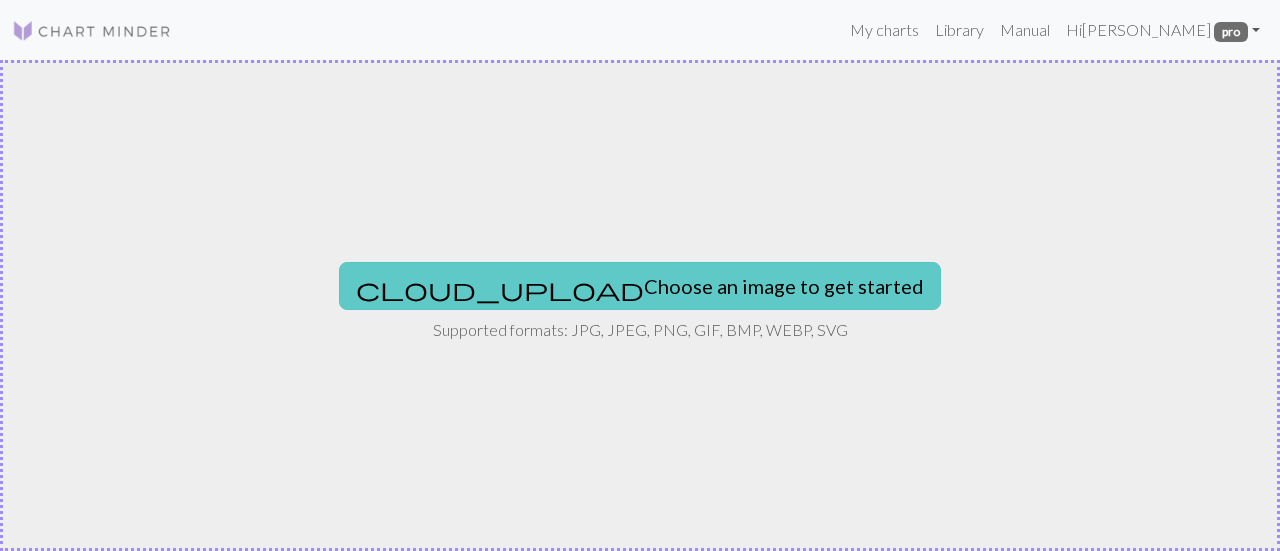 click on "cloud_upload  Choose an image to get started" at bounding box center [640, 286] 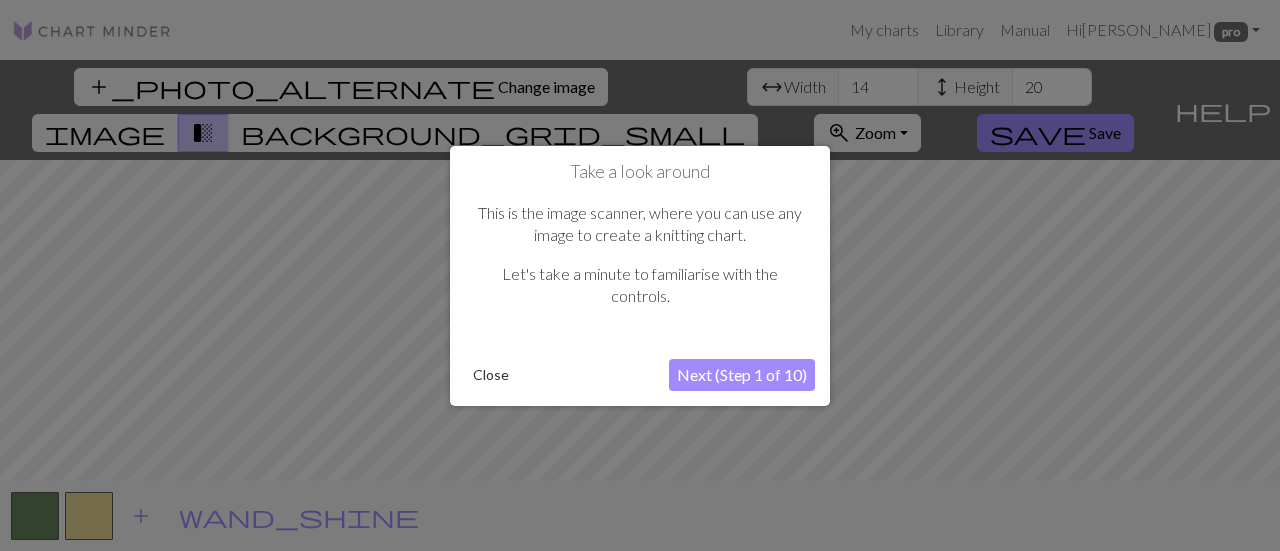 click on "Next (Step 1 of 10)" at bounding box center [742, 375] 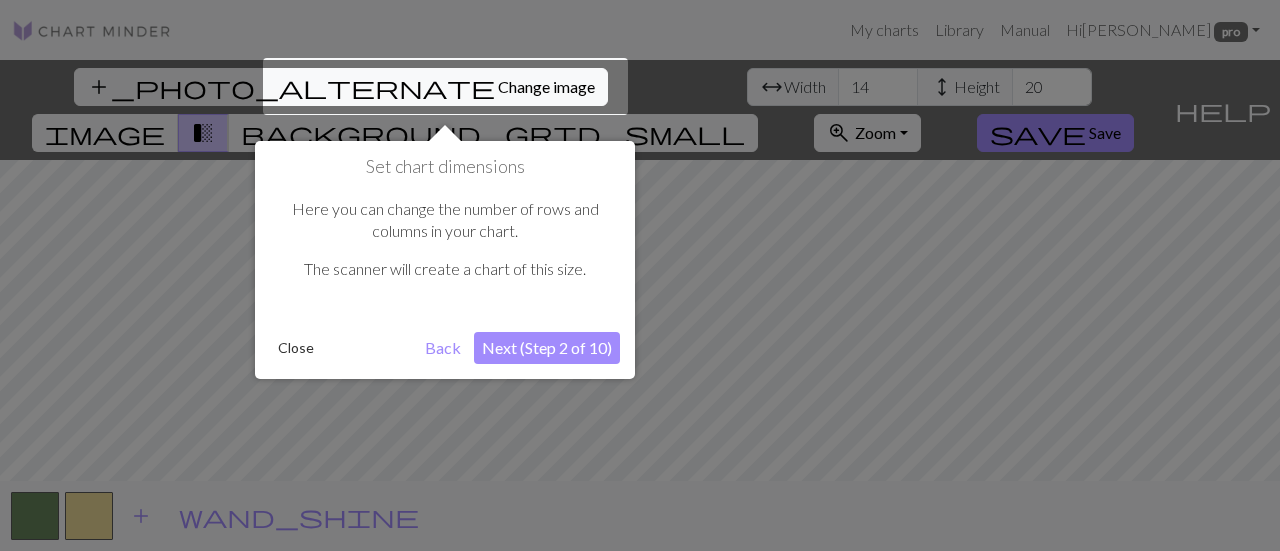 click on "Next (Step 2 of 10)" at bounding box center [547, 348] 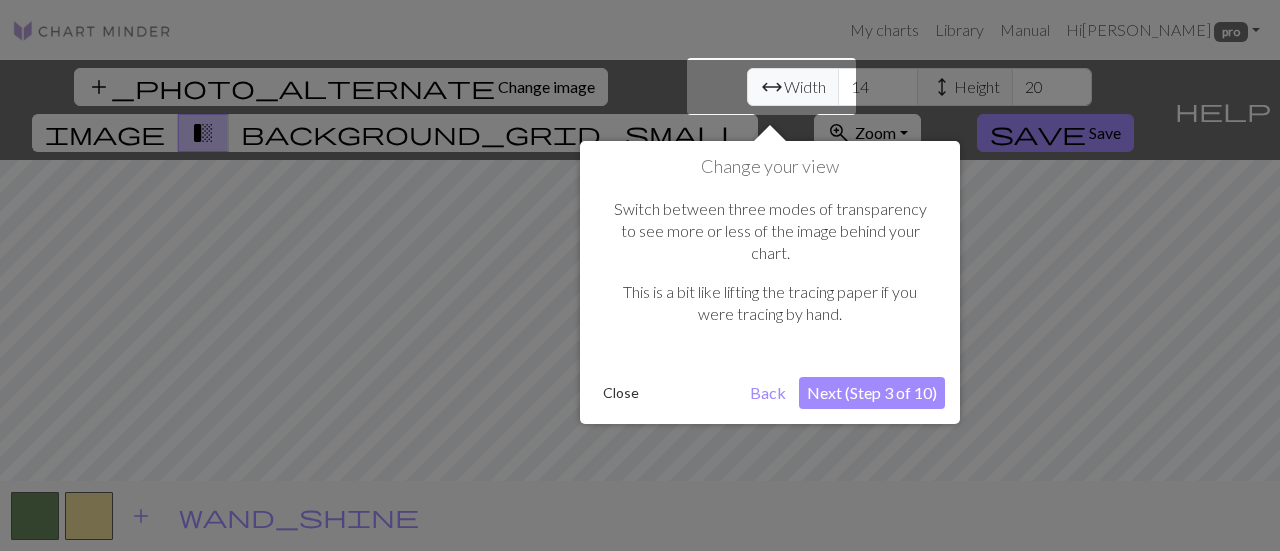 click on "Next (Step 3 of 10)" at bounding box center [872, 393] 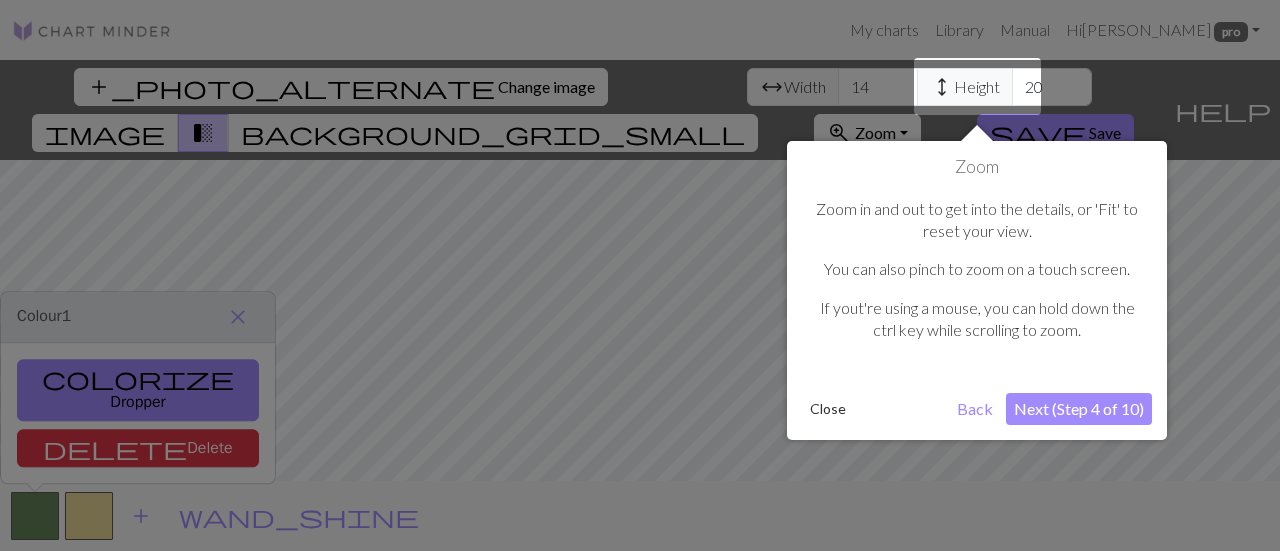 click on "Next (Step 4 of 10)" at bounding box center (1079, 409) 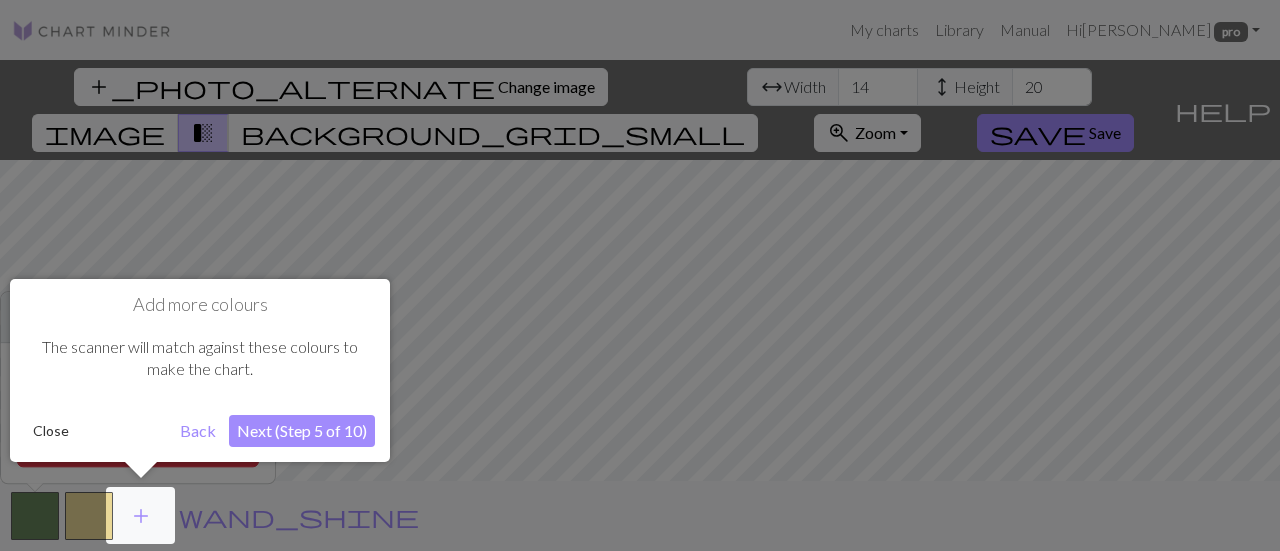 click on "Next (Step 5 of 10)" at bounding box center [302, 431] 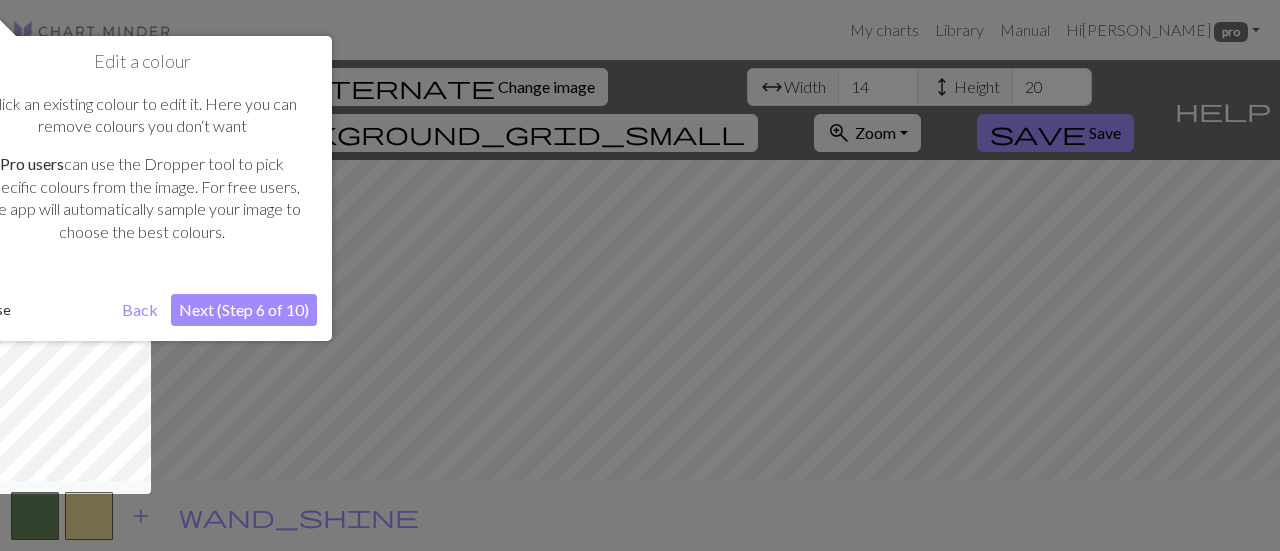 click on "Next (Step 6 of 10)" at bounding box center (244, 310) 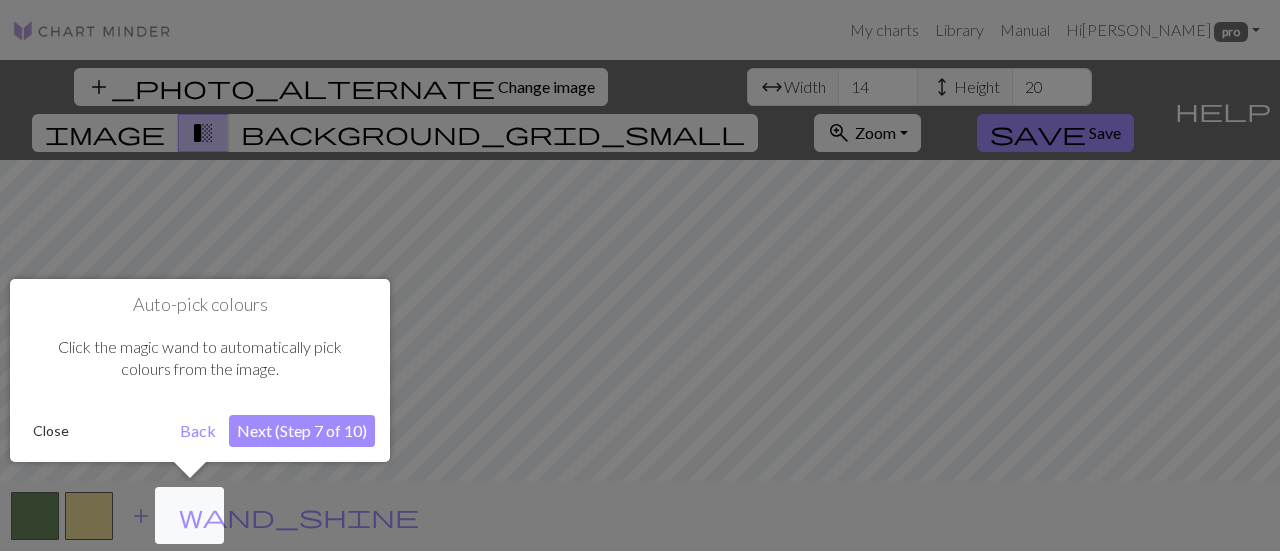 click on "Next (Step 7 of 10)" at bounding box center (302, 431) 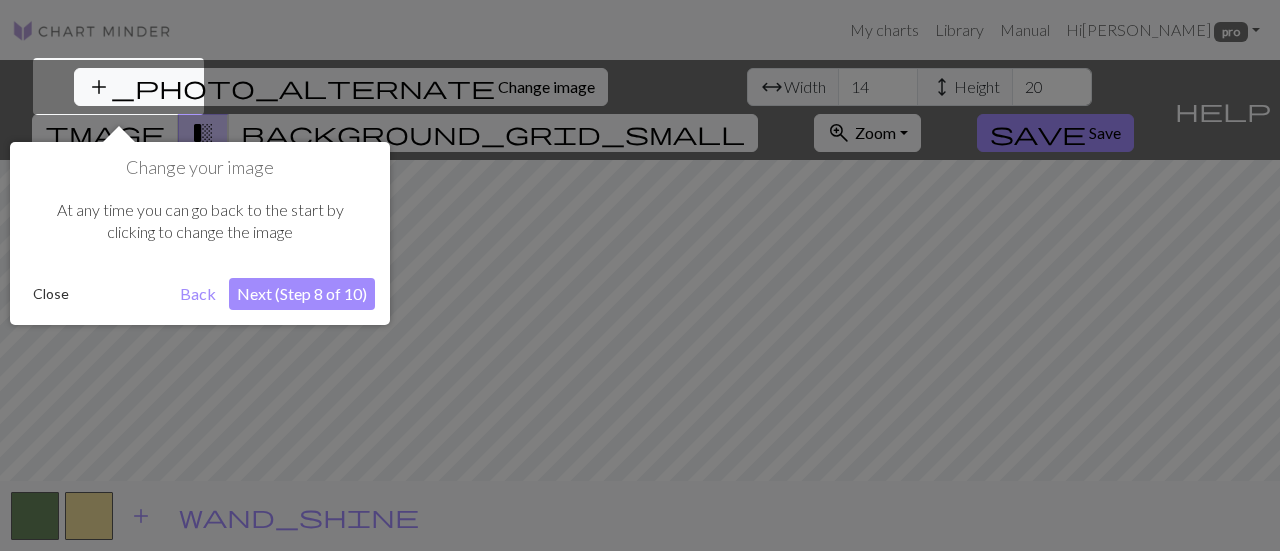 click on "Next (Step 8 of 10)" at bounding box center [302, 294] 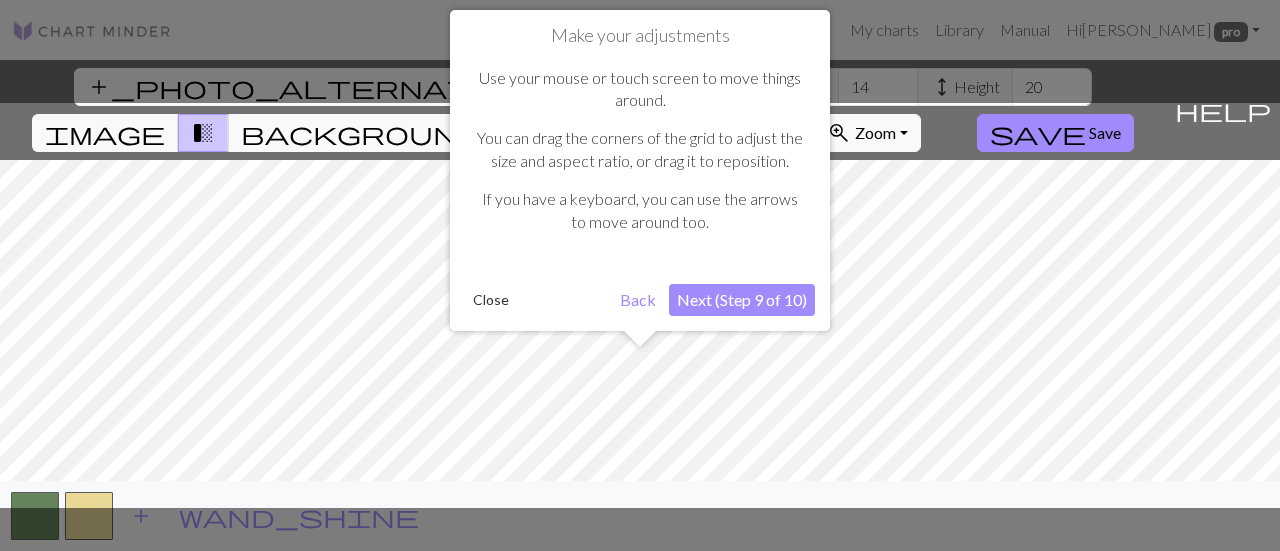 click on "Next (Step 9 of 10)" at bounding box center [742, 300] 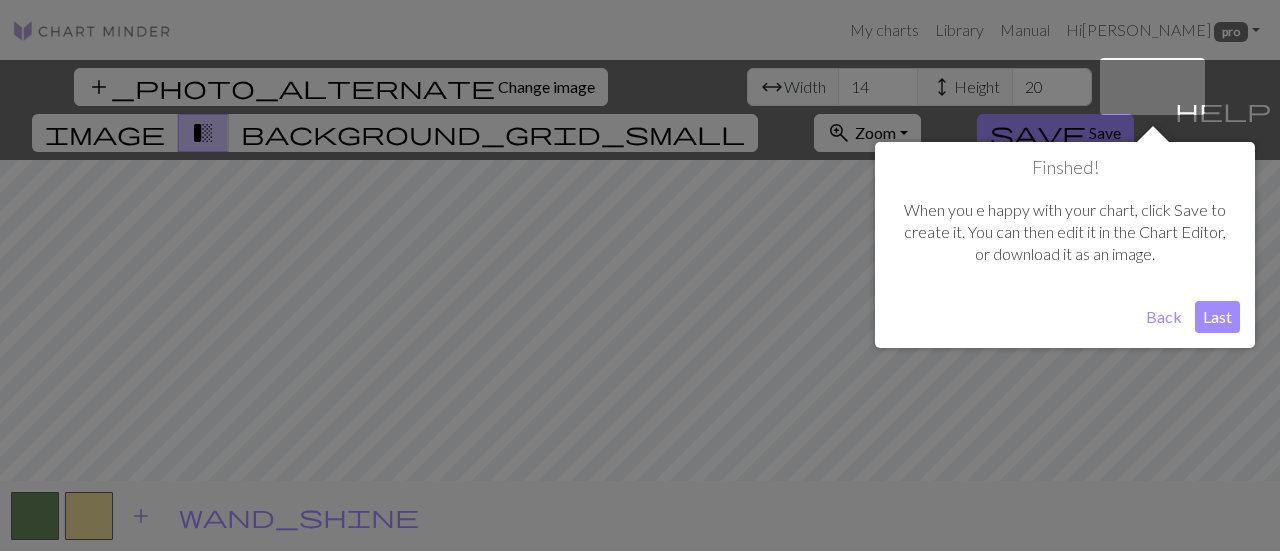 click on "Last" at bounding box center [1217, 317] 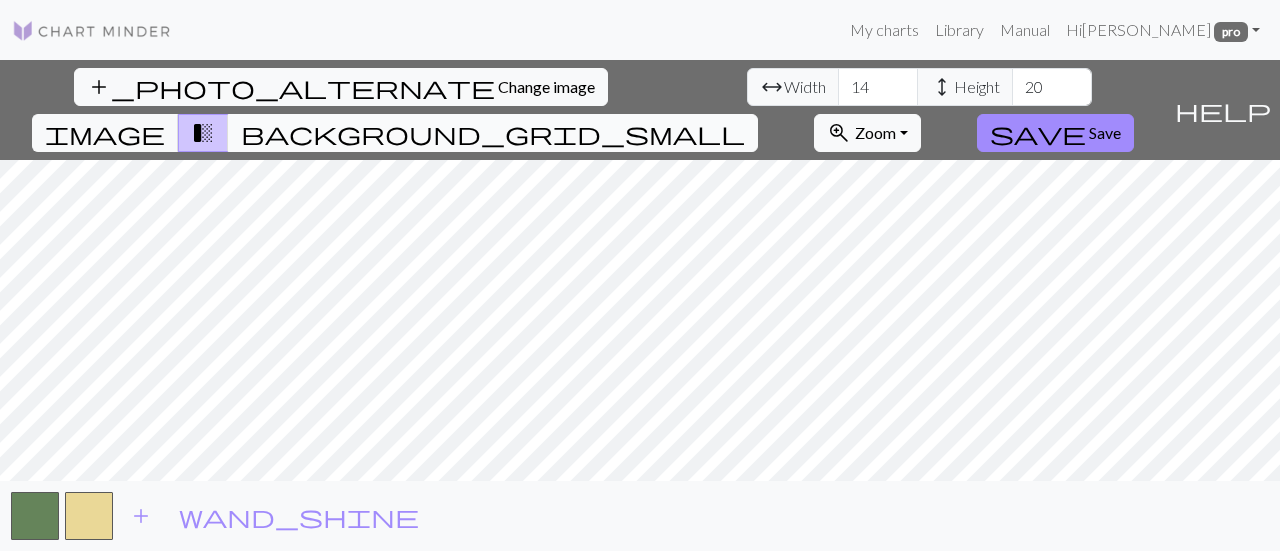 click on "background_grid_small" at bounding box center [493, 133] 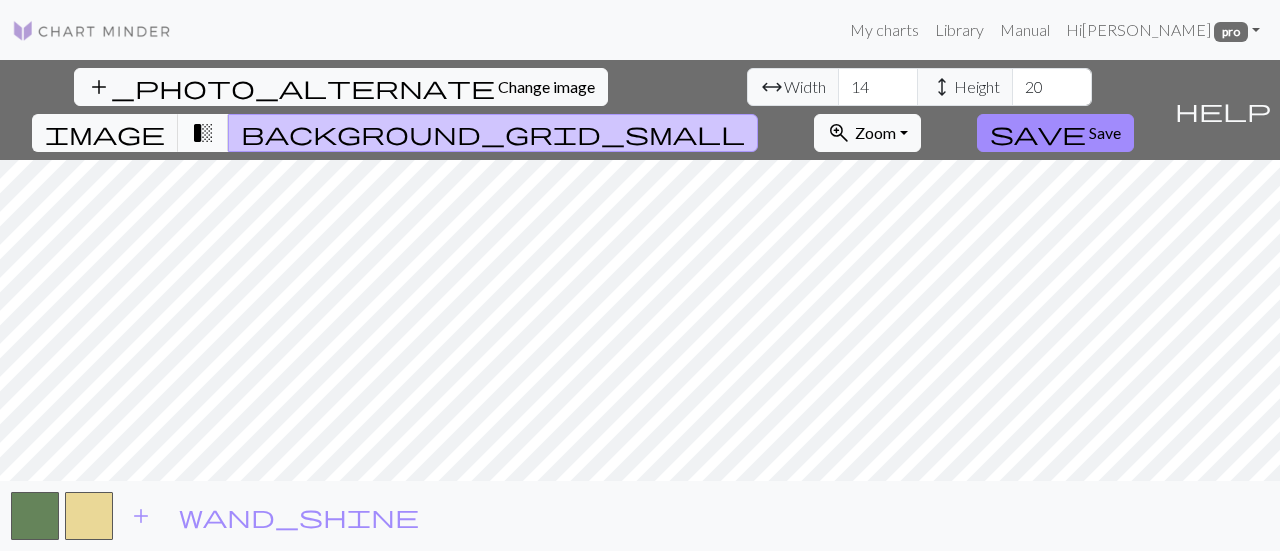click on "transition_fade" at bounding box center [203, 133] 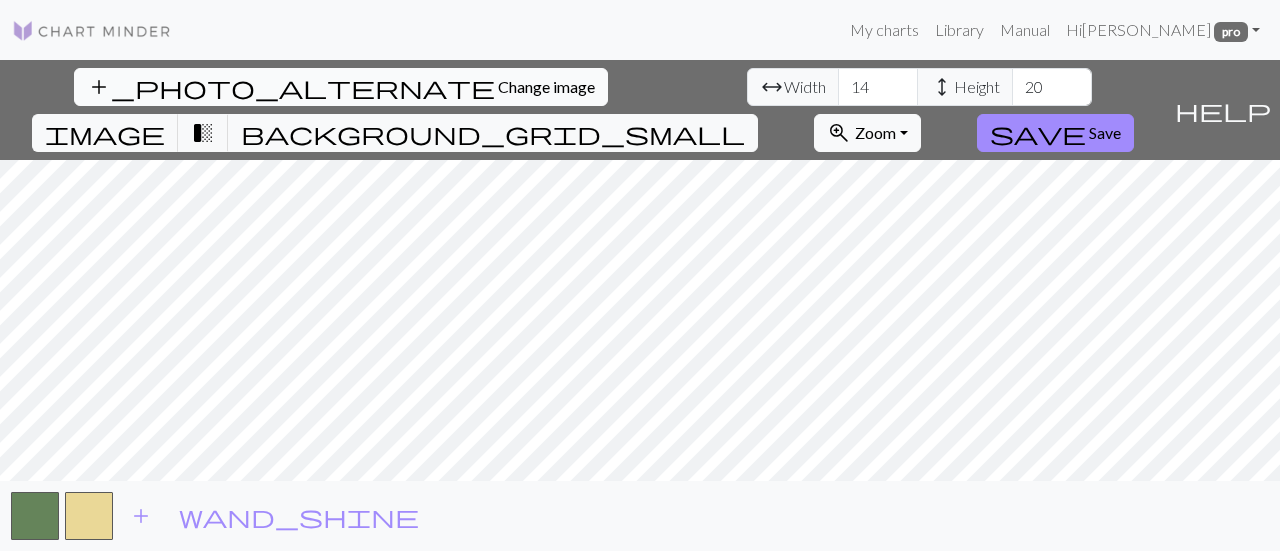click on "Change image" at bounding box center (546, 86) 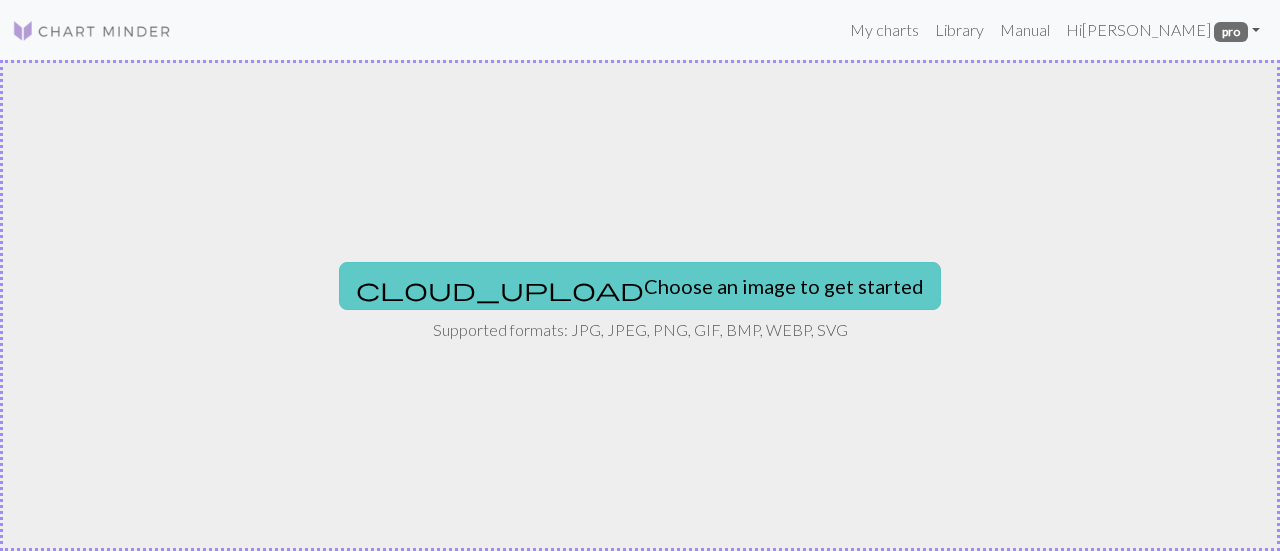 click on "cloud_upload  Choose an image to get started" at bounding box center (640, 286) 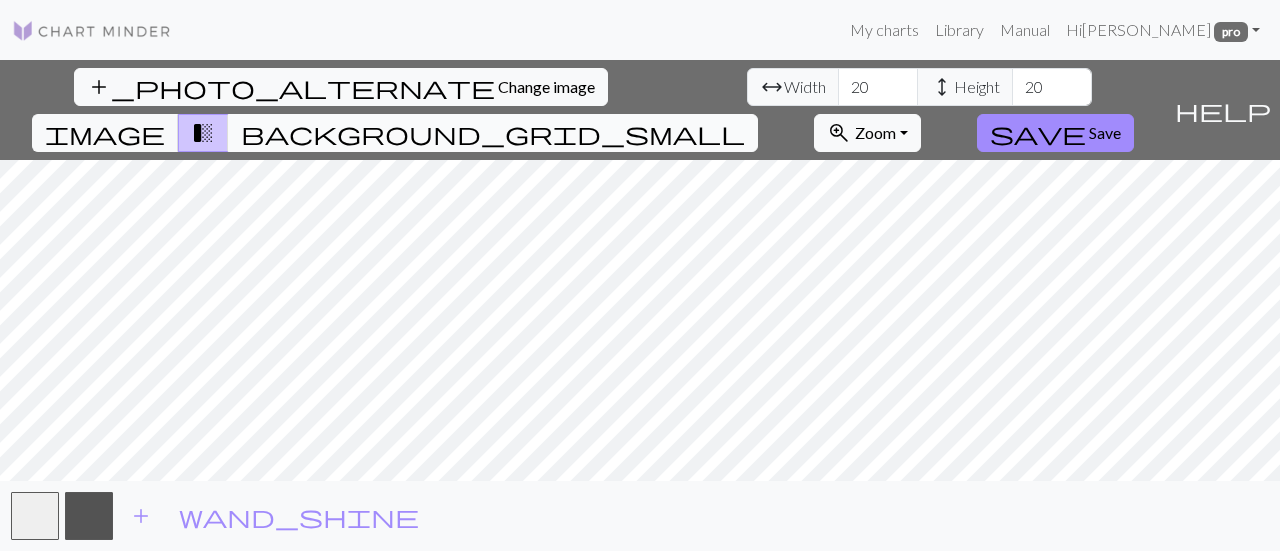 click on "background_grid_small" at bounding box center [493, 133] 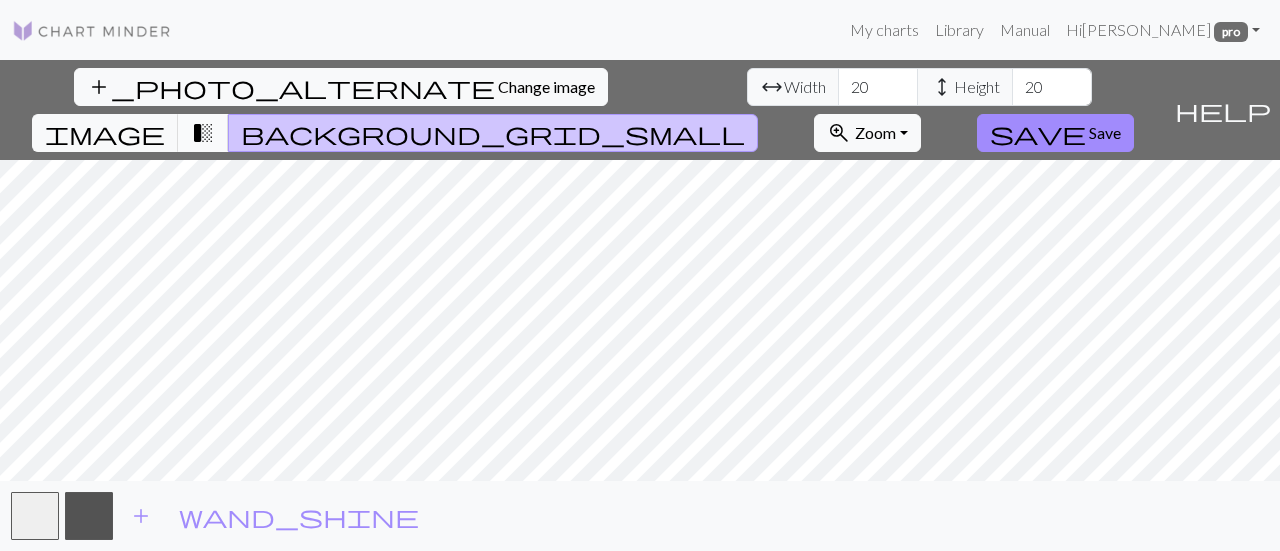 click on "transition_fade" at bounding box center (203, 133) 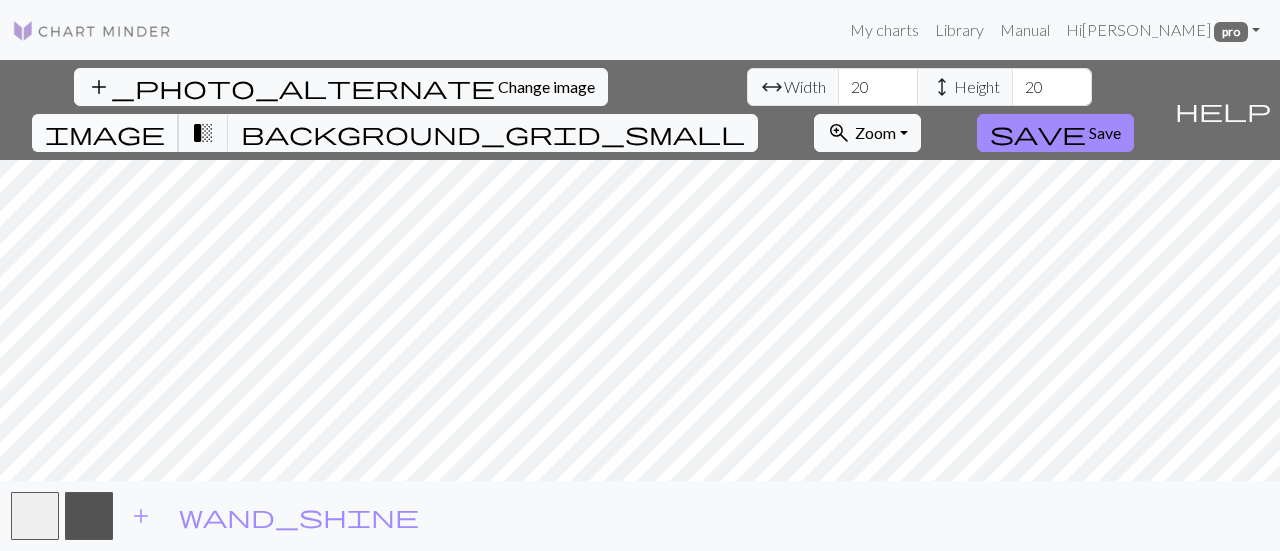 click on "image" at bounding box center (105, 133) 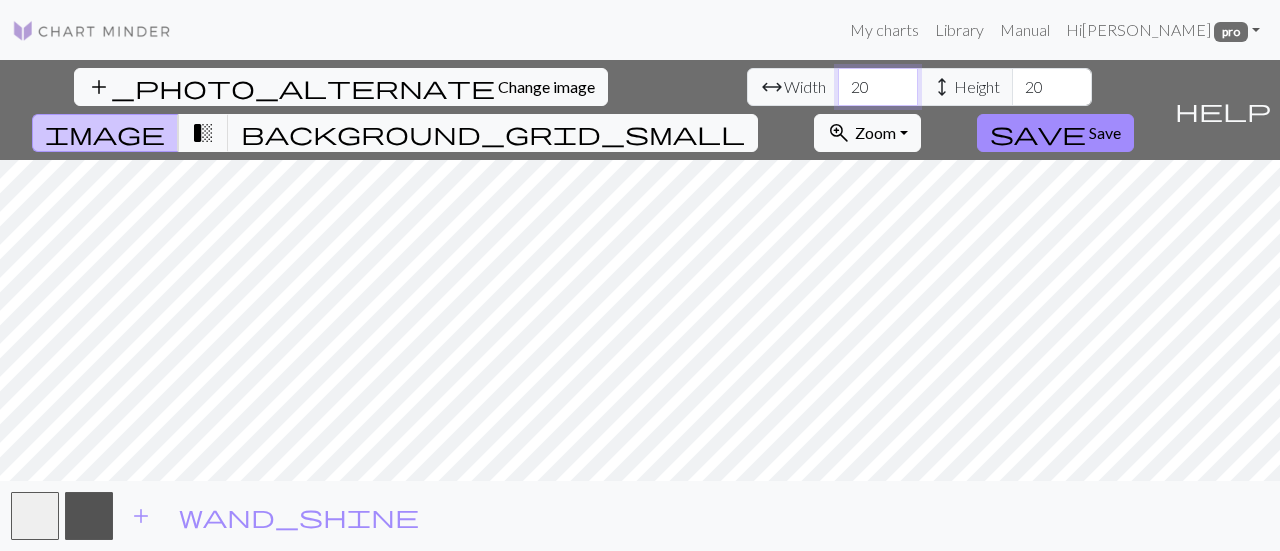 click on "20" at bounding box center (878, 87) 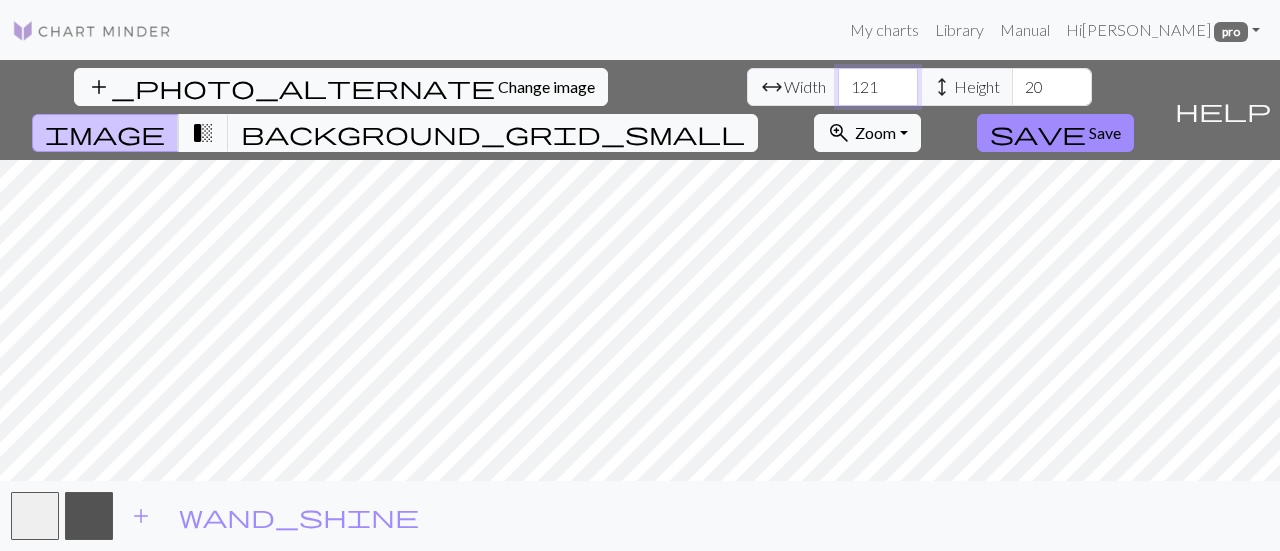 type on "121" 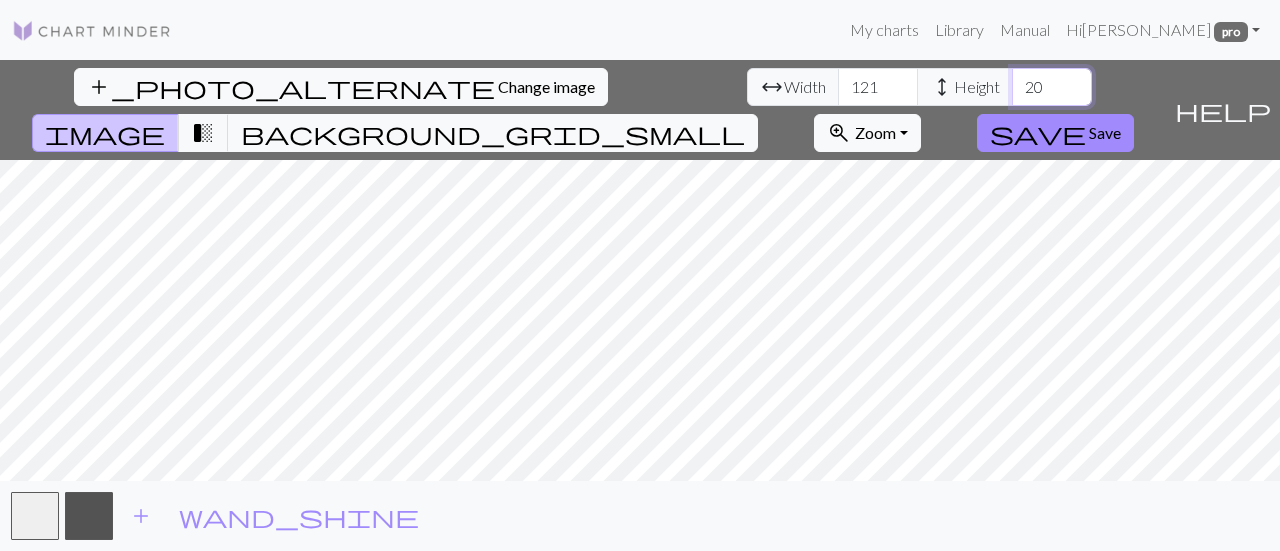 click on "20" at bounding box center [1052, 87] 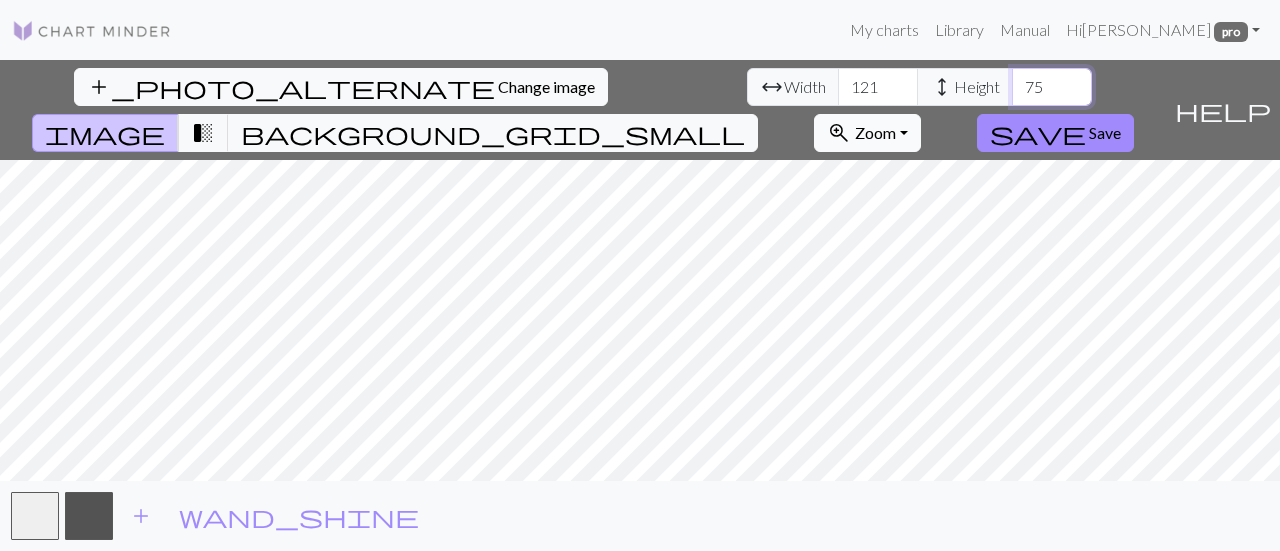 type on "75" 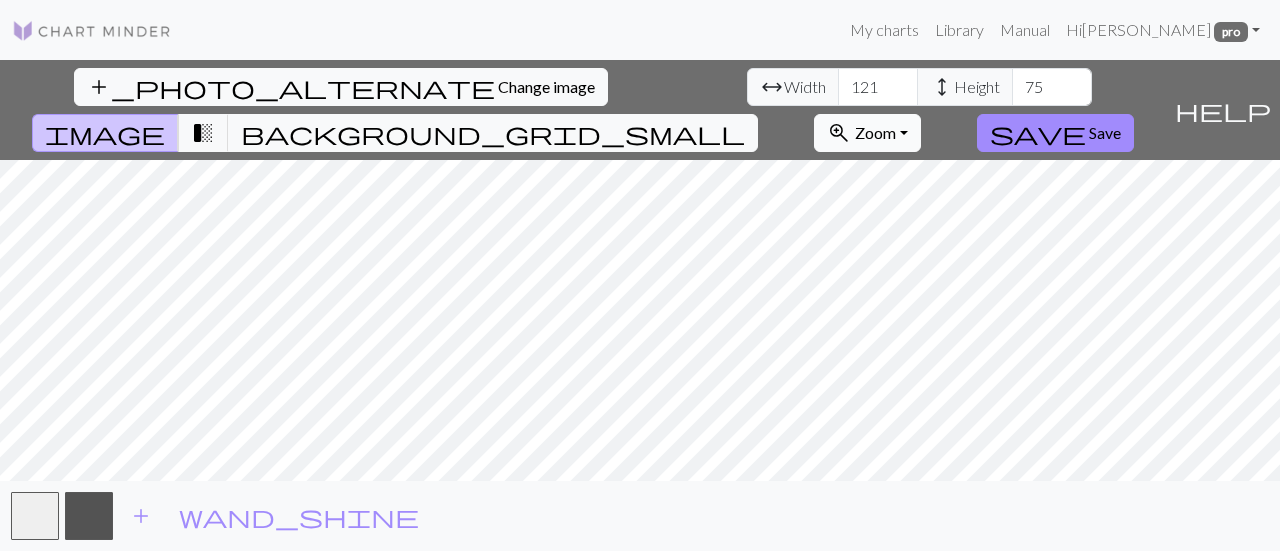 click on "Zoom" at bounding box center (875, 132) 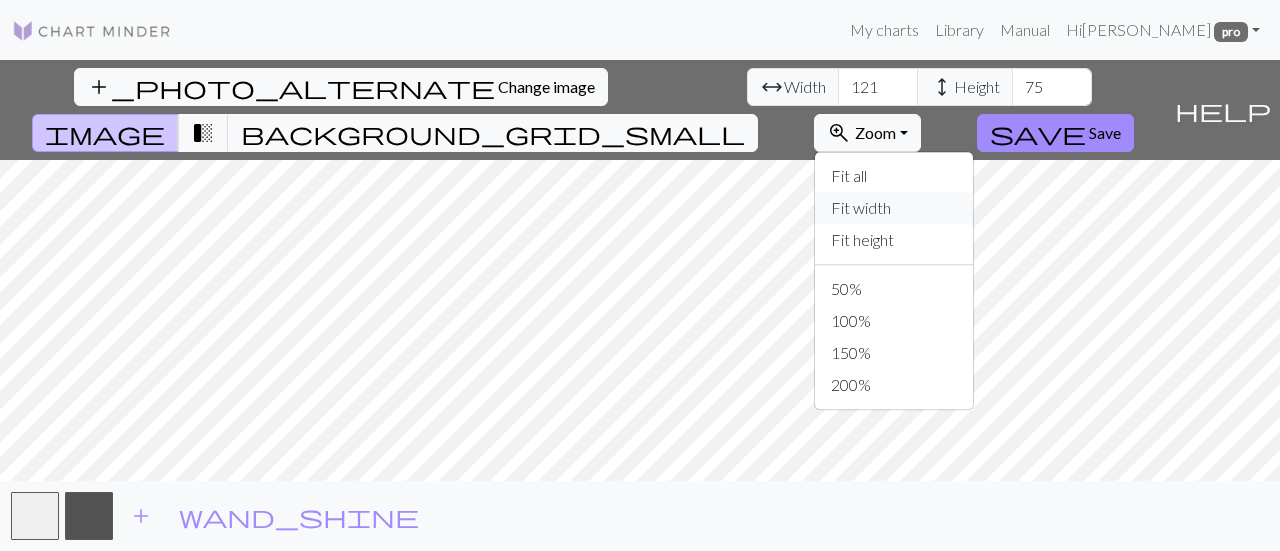 click on "Fit width" at bounding box center (894, 208) 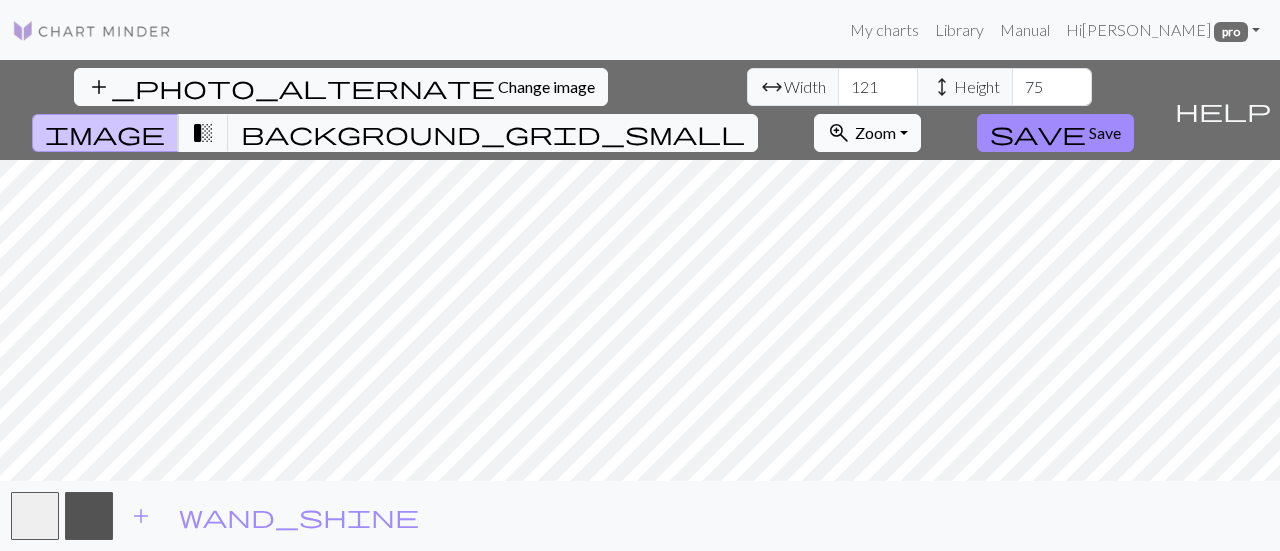 click on "zoom_in Zoom Zoom" at bounding box center [867, 133] 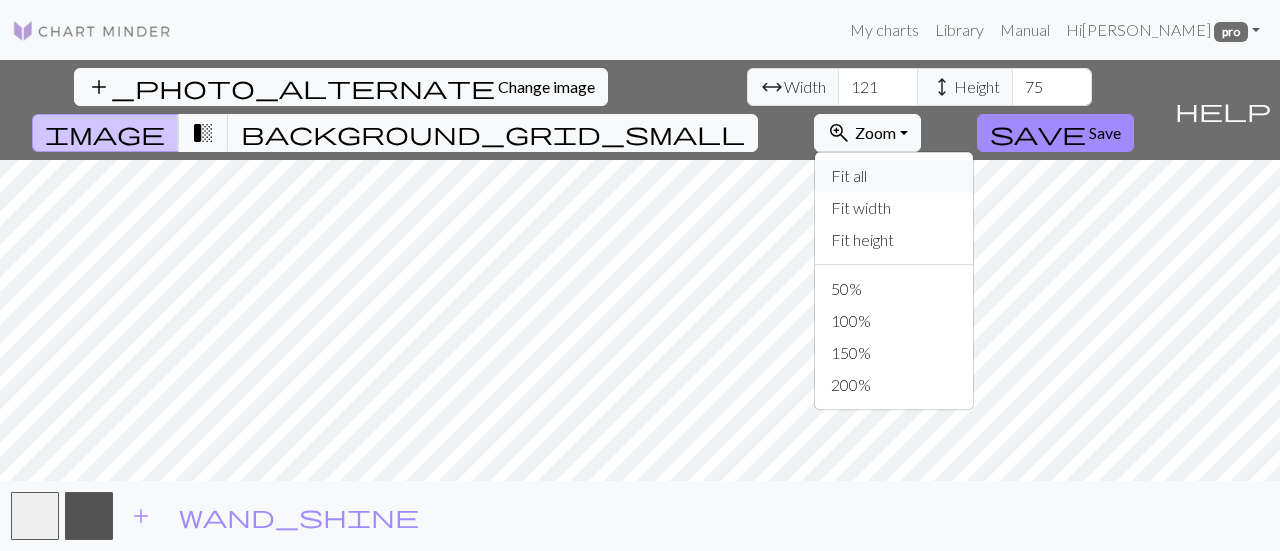 click on "Fit all" at bounding box center (894, 176) 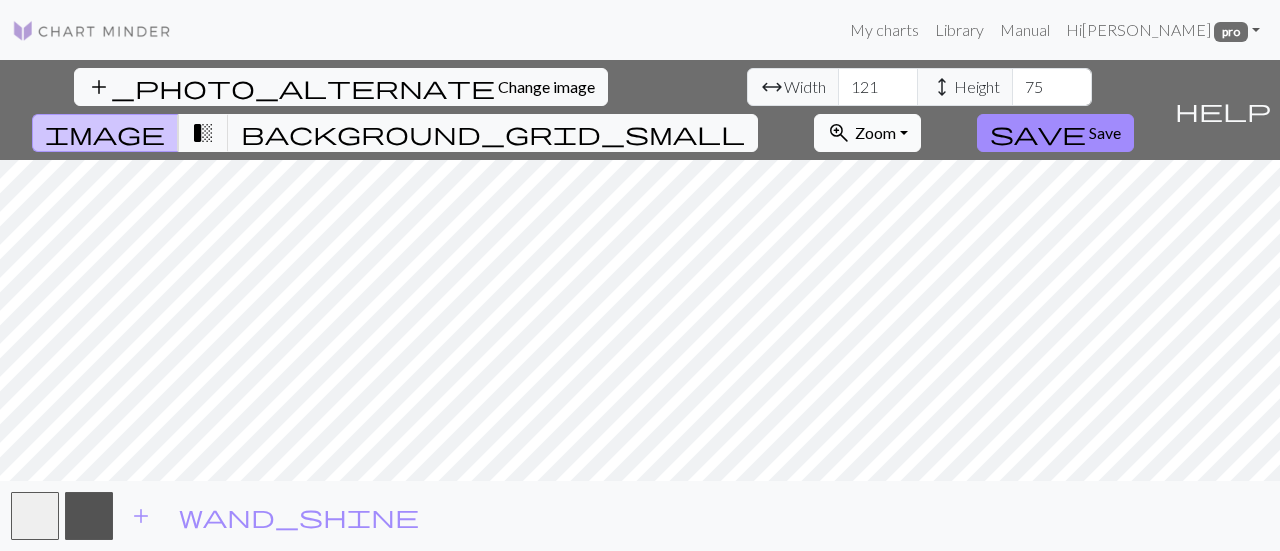 click on "zoom_in Zoom Zoom" at bounding box center [867, 133] 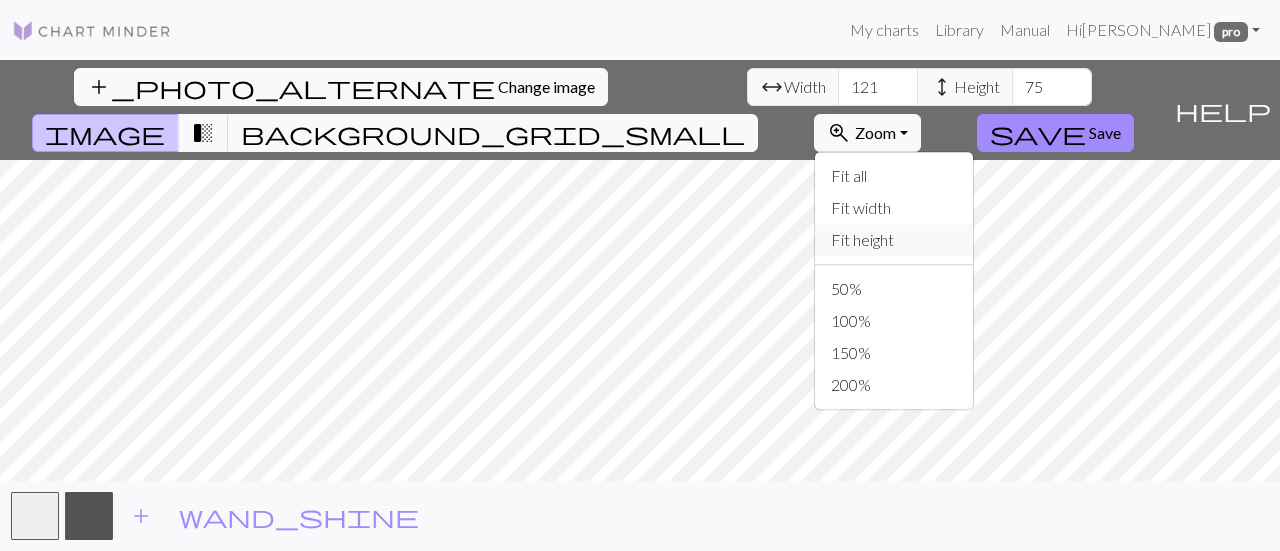 click on "Fit height" at bounding box center (894, 240) 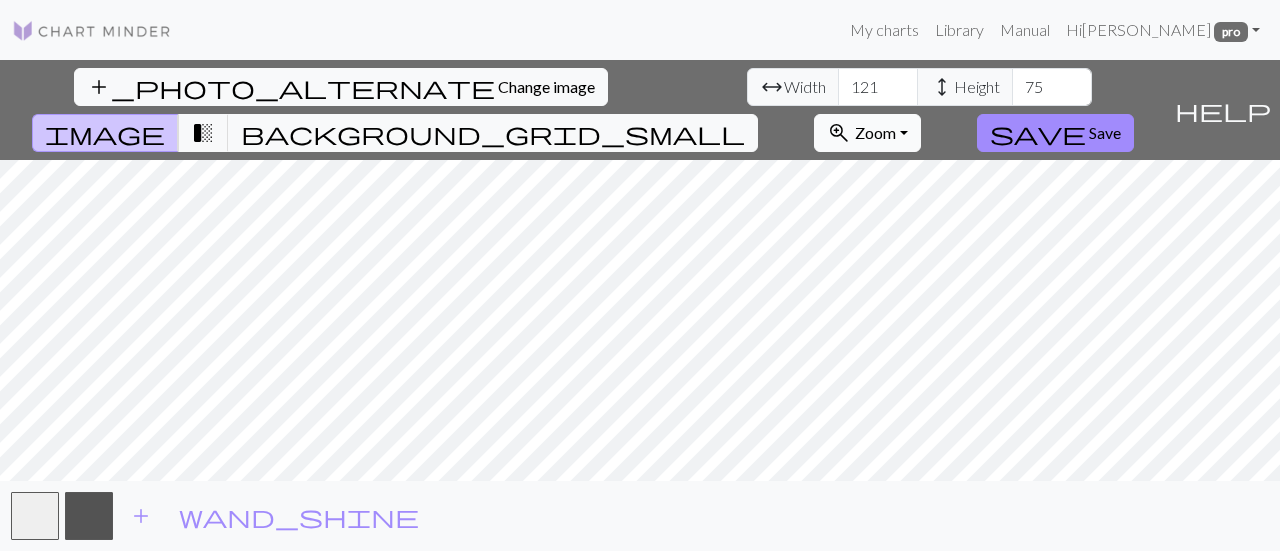 click on "Zoom" at bounding box center (875, 132) 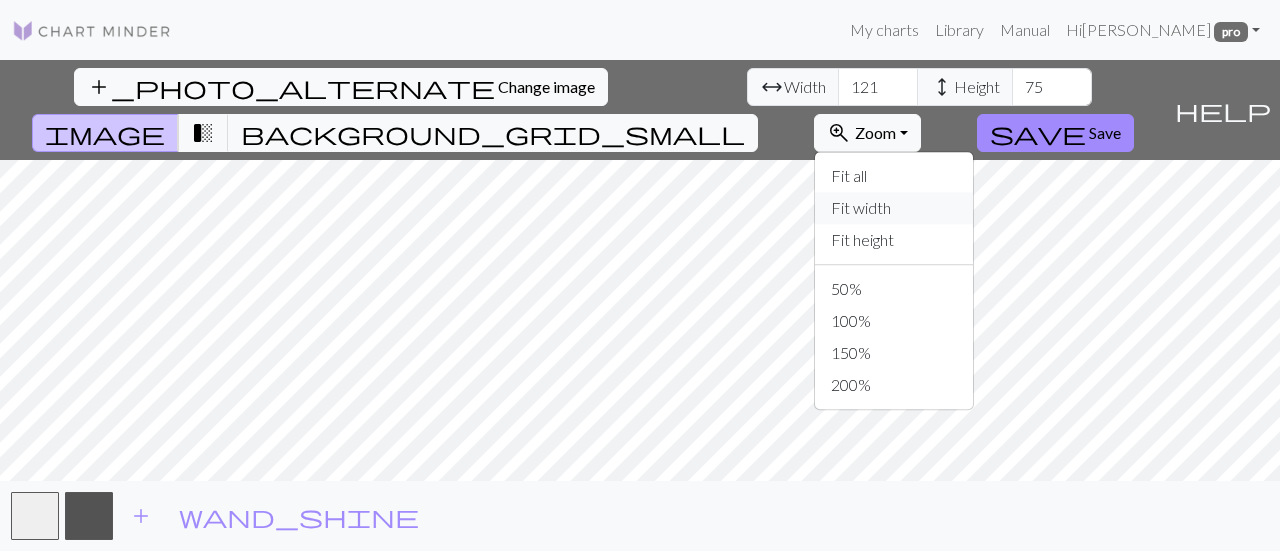 click on "Fit width" at bounding box center (894, 208) 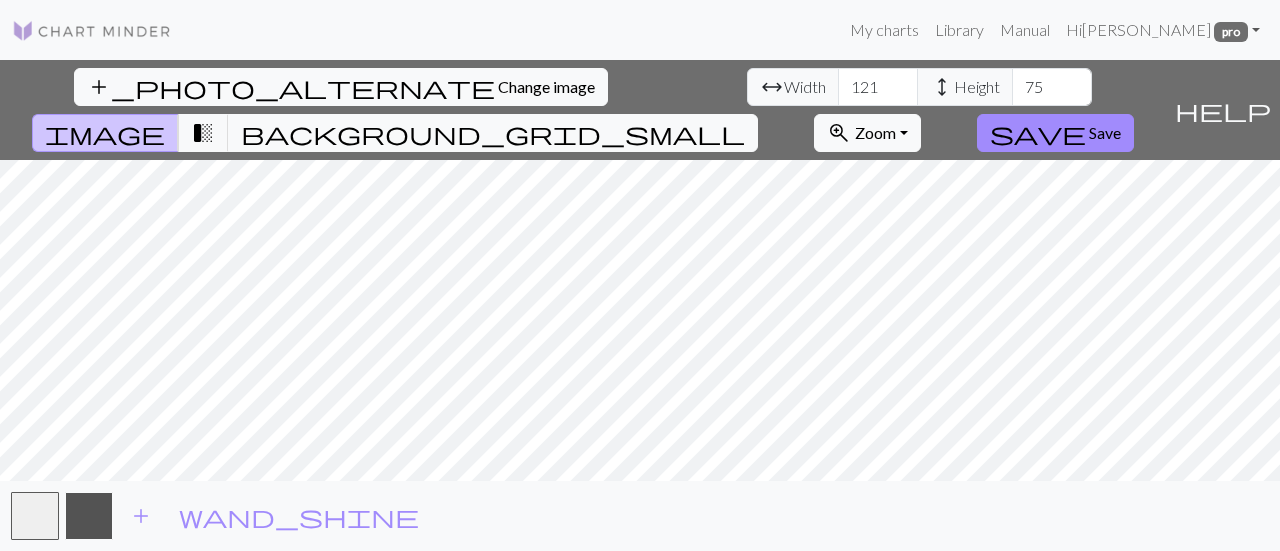 click at bounding box center (89, 516) 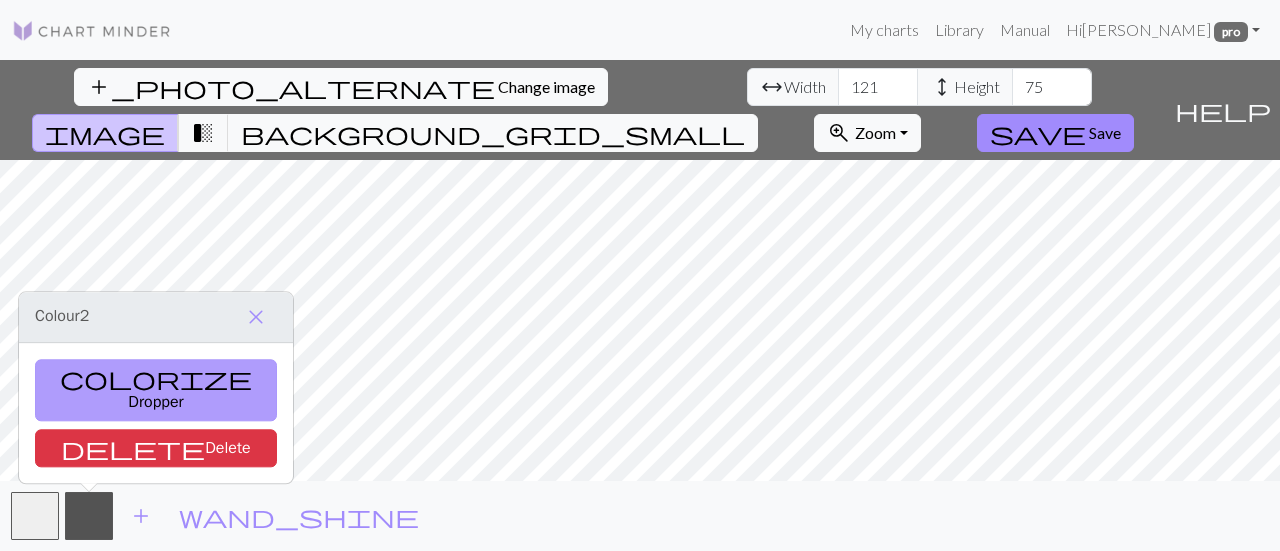 click on "colorize Dropper" at bounding box center [156, 390] 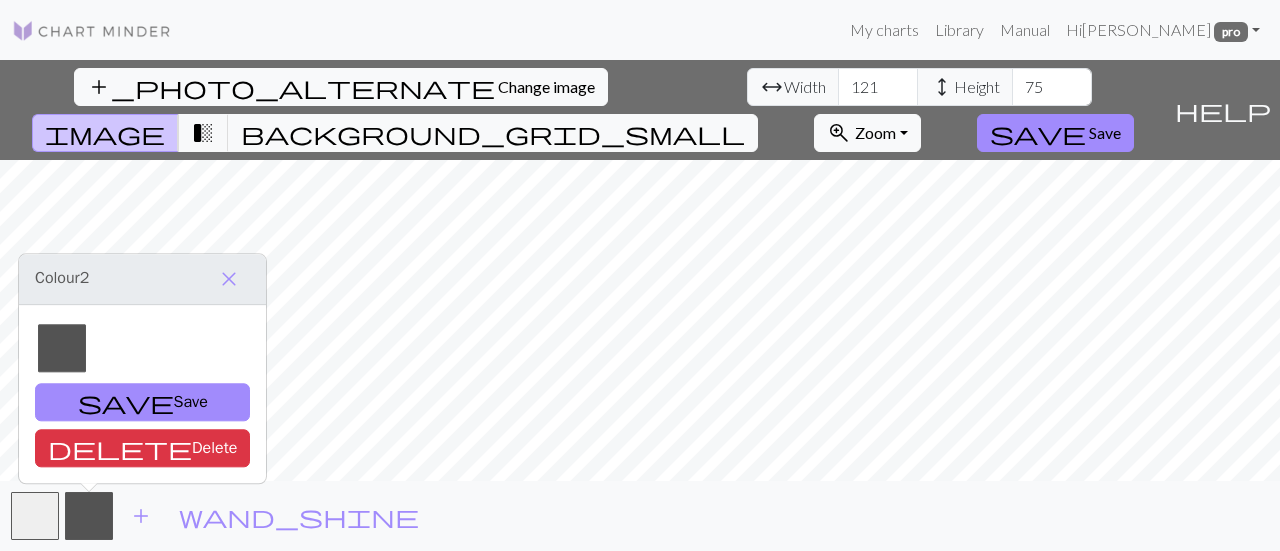 click on "save" at bounding box center [126, 402] 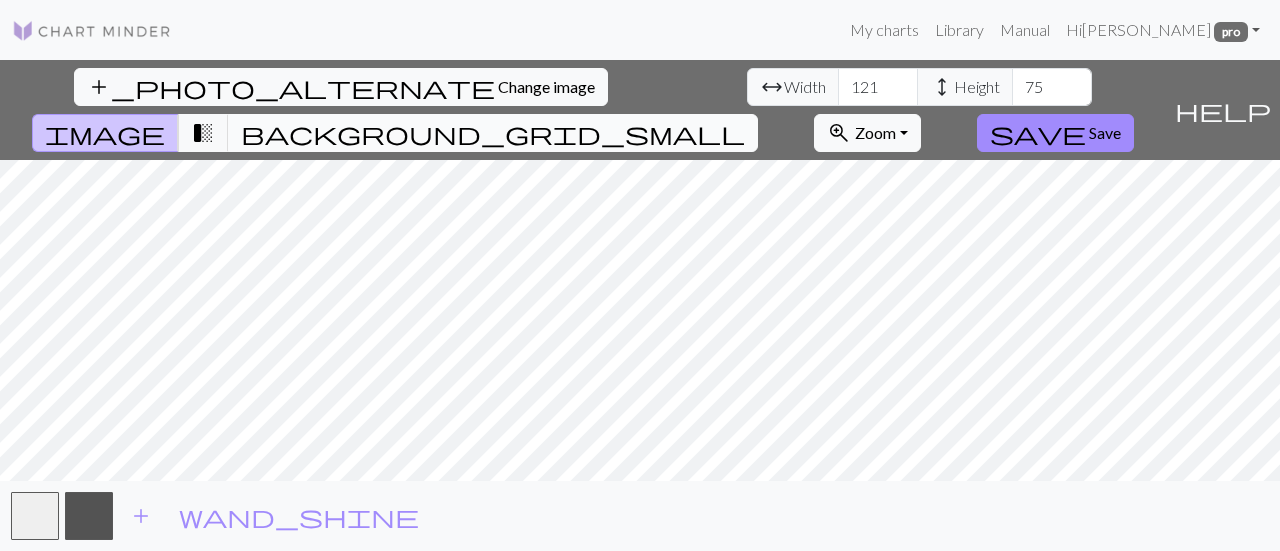 click on "background_grid_small" at bounding box center [493, 133] 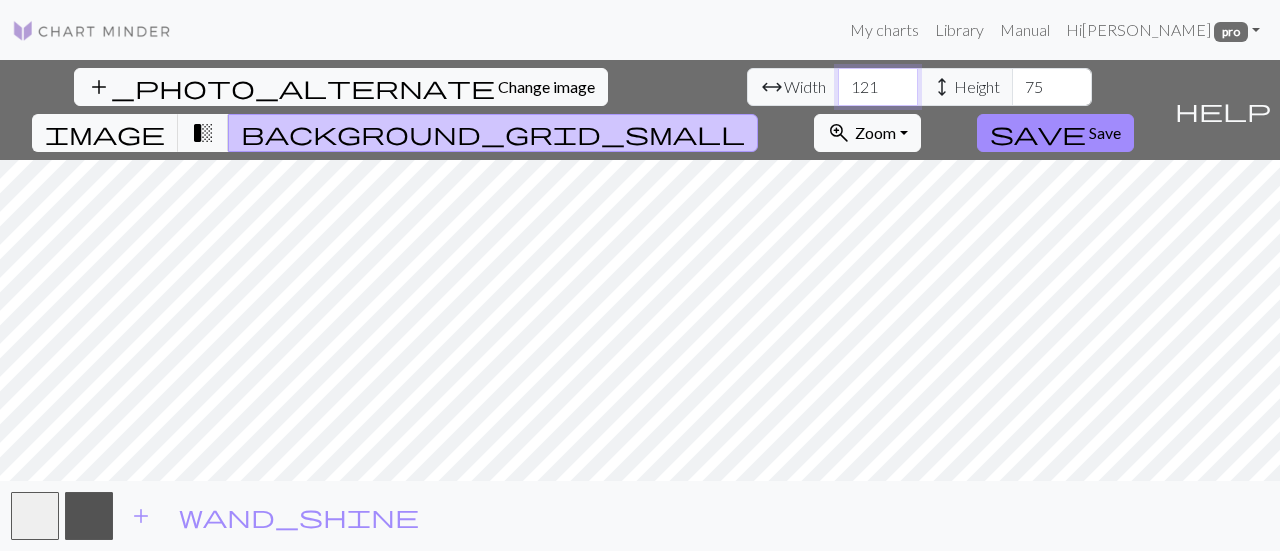 click on "121" at bounding box center [878, 87] 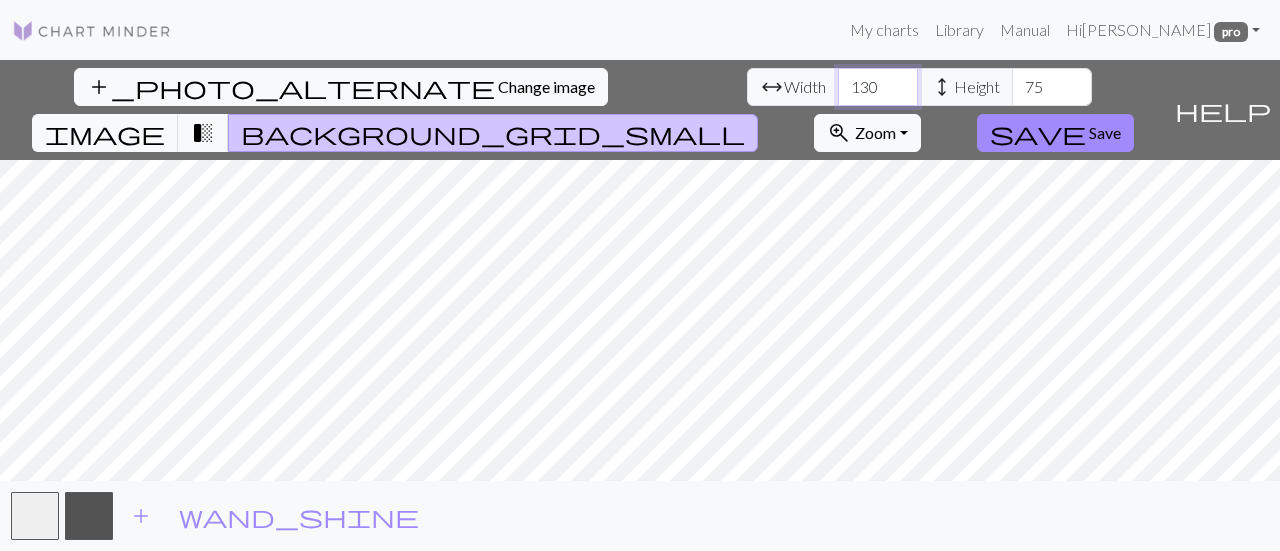 type on "130" 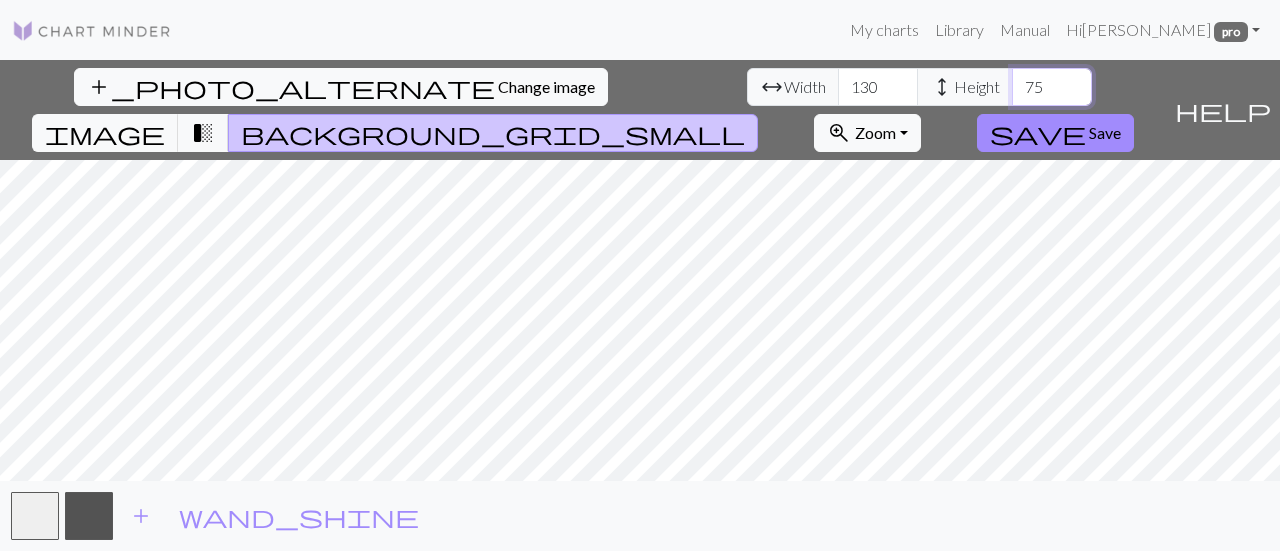 click on "75" at bounding box center (1052, 87) 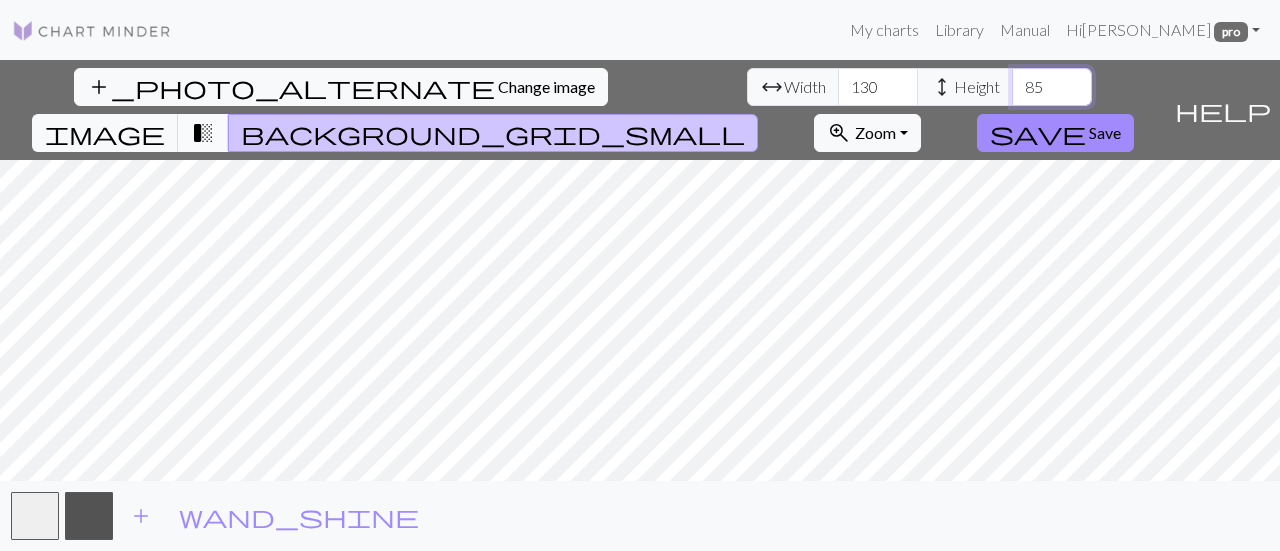 type on "85" 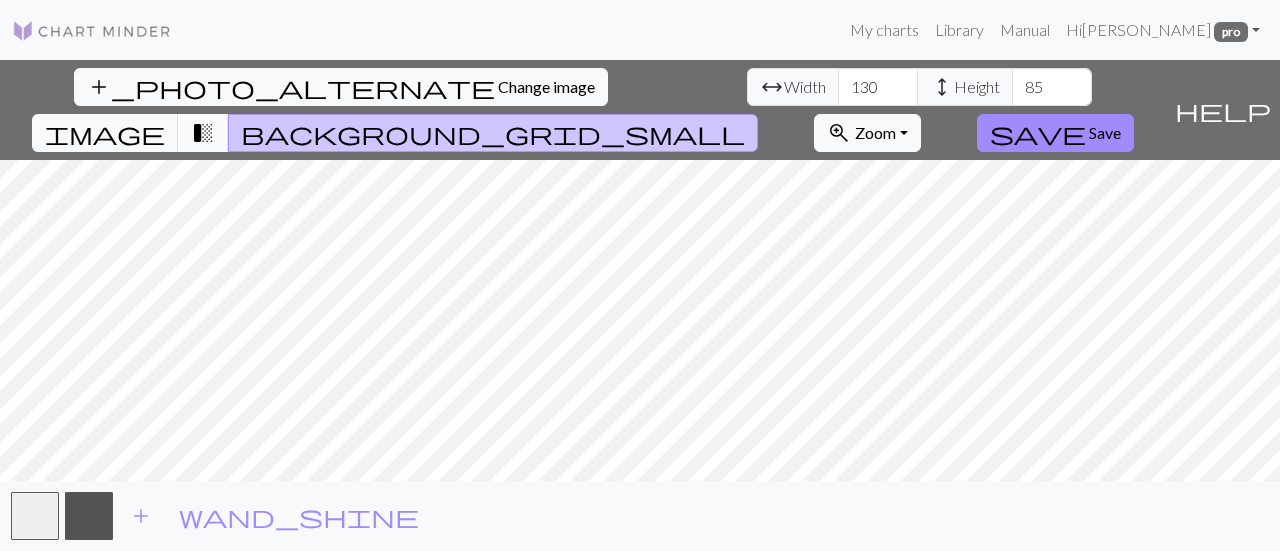 click on "transition_fade" at bounding box center [203, 133] 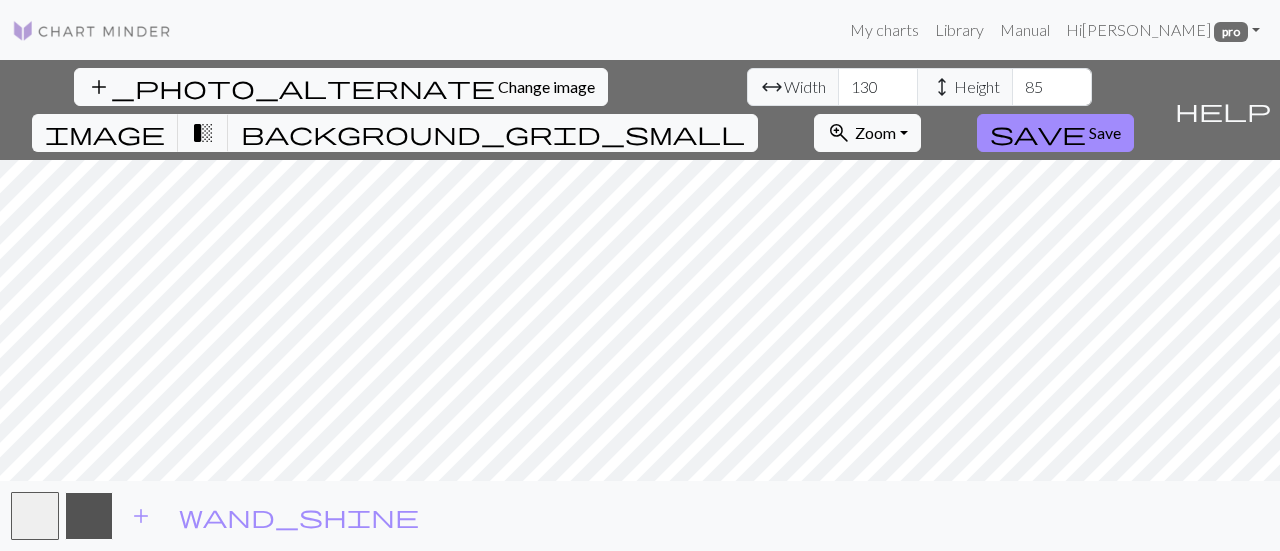 click at bounding box center [89, 516] 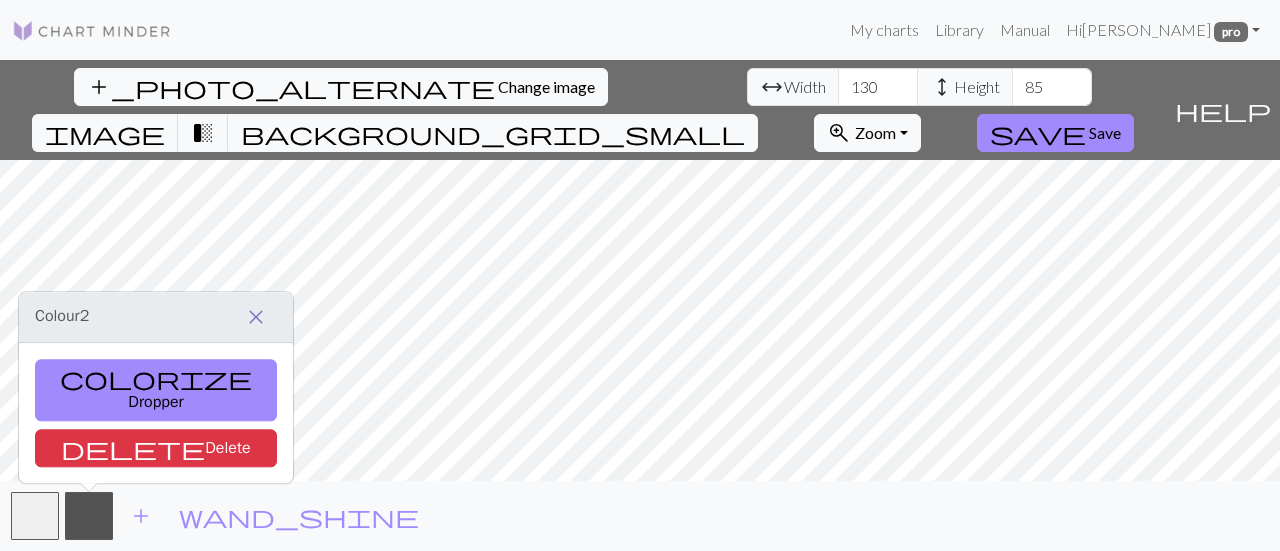click on "close" at bounding box center (256, 317) 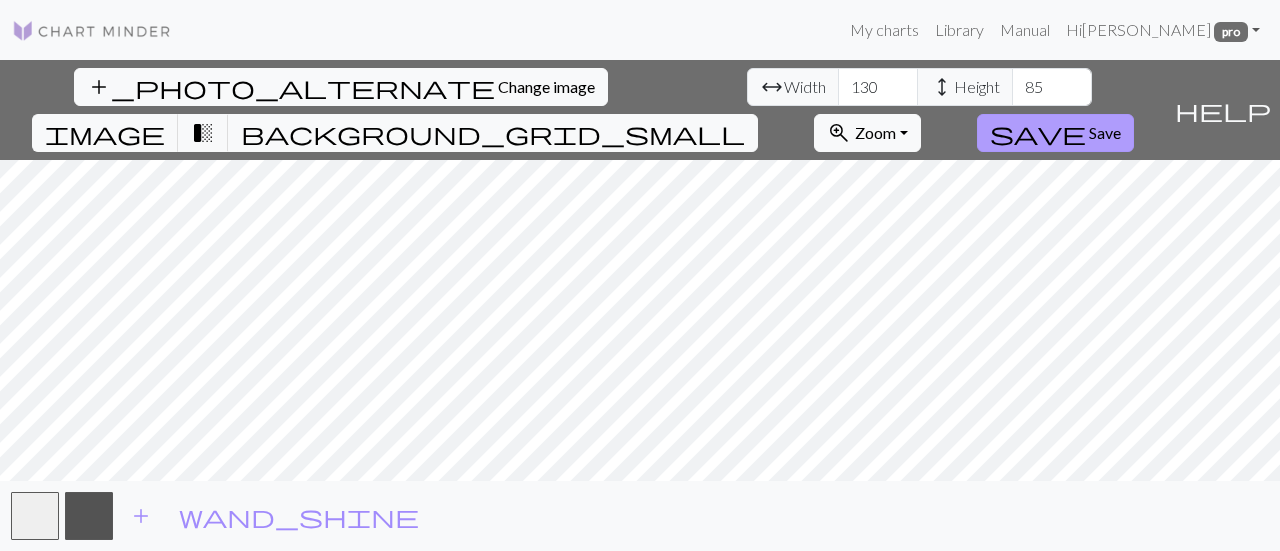 click on "Save" at bounding box center (1105, 132) 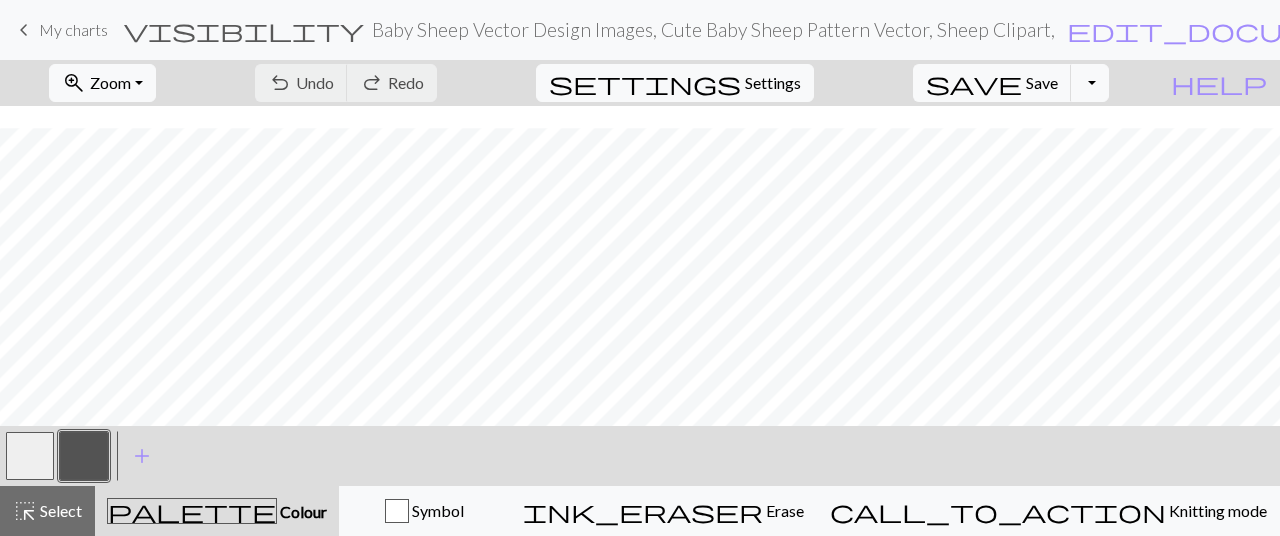 scroll, scrollTop: 606, scrollLeft: 0, axis: vertical 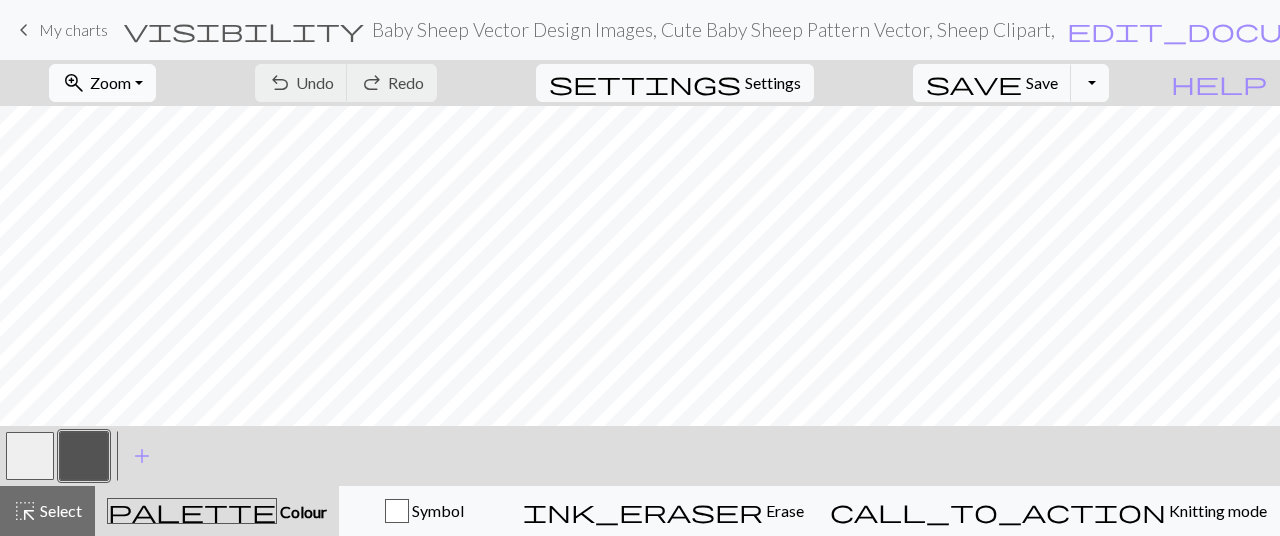 click on "Zoom" at bounding box center [110, 82] 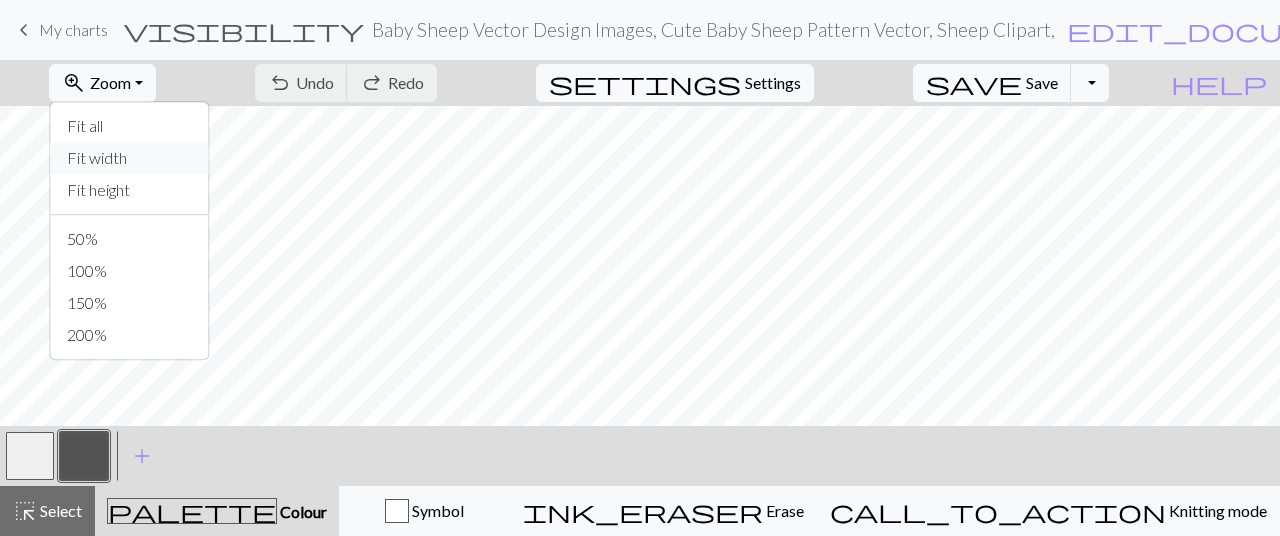 click on "Fit width" at bounding box center (130, 158) 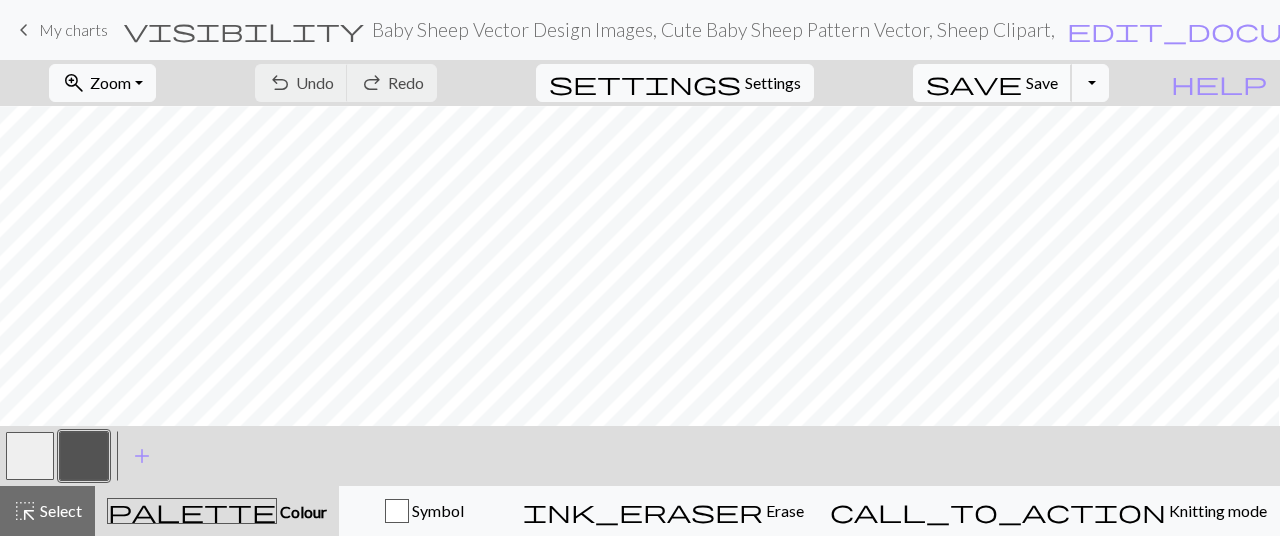 scroll, scrollTop: 819, scrollLeft: 0, axis: vertical 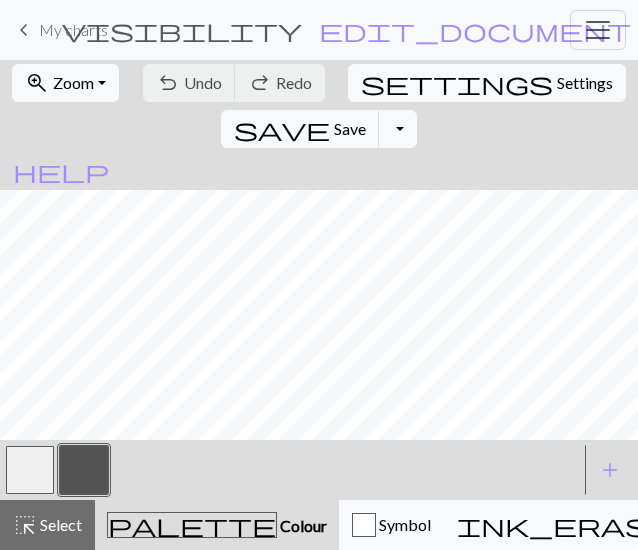click on "keyboard_arrow_left" at bounding box center (24, 30) 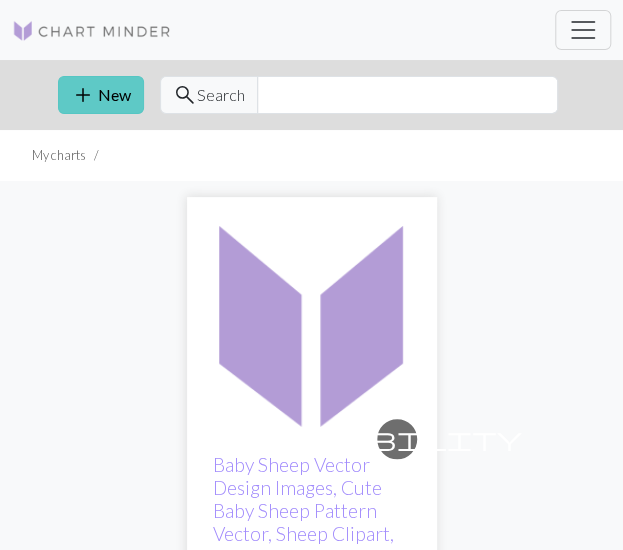 click on "add   New" at bounding box center [101, 95] 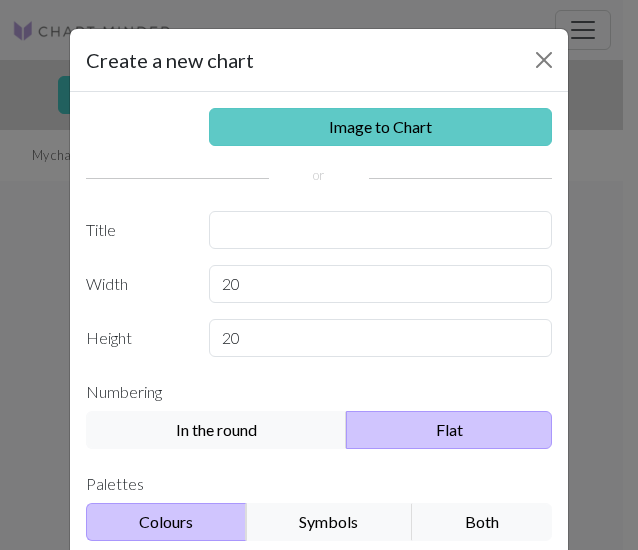click on "Image to Chart" at bounding box center (381, 127) 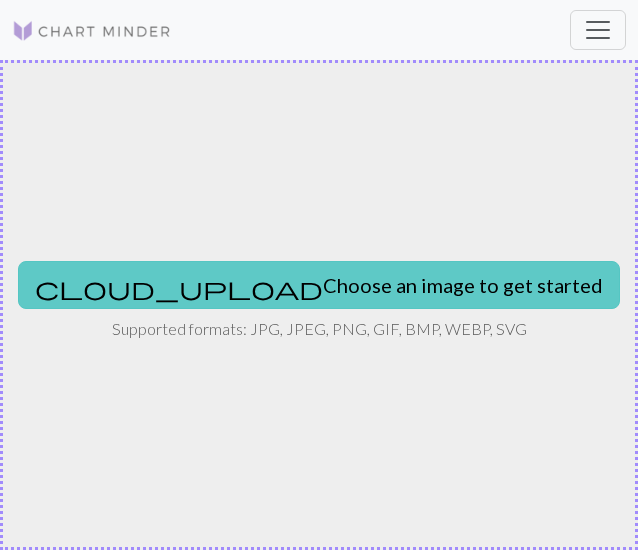 click on "cloud_upload  Choose an image to get started" at bounding box center (319, 285) 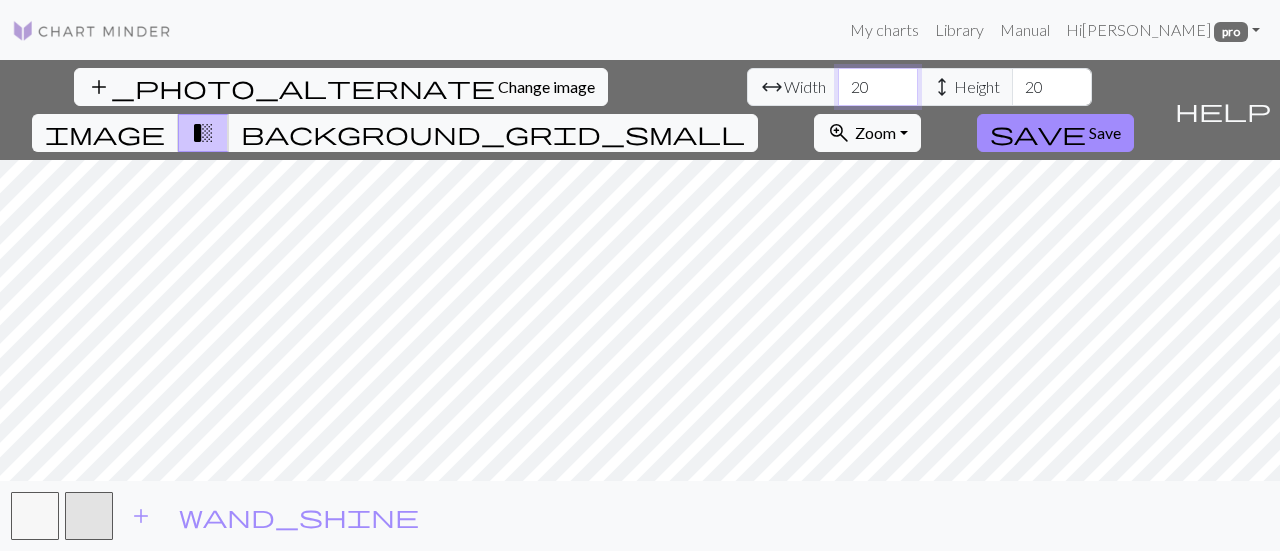 click on "20" at bounding box center [878, 87] 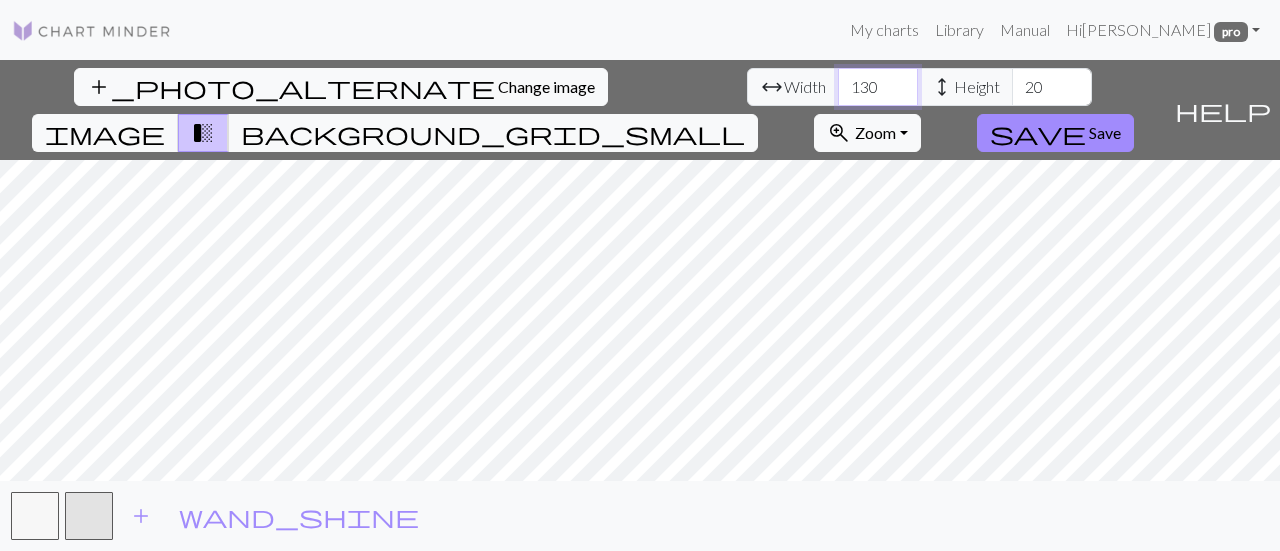 type on "130" 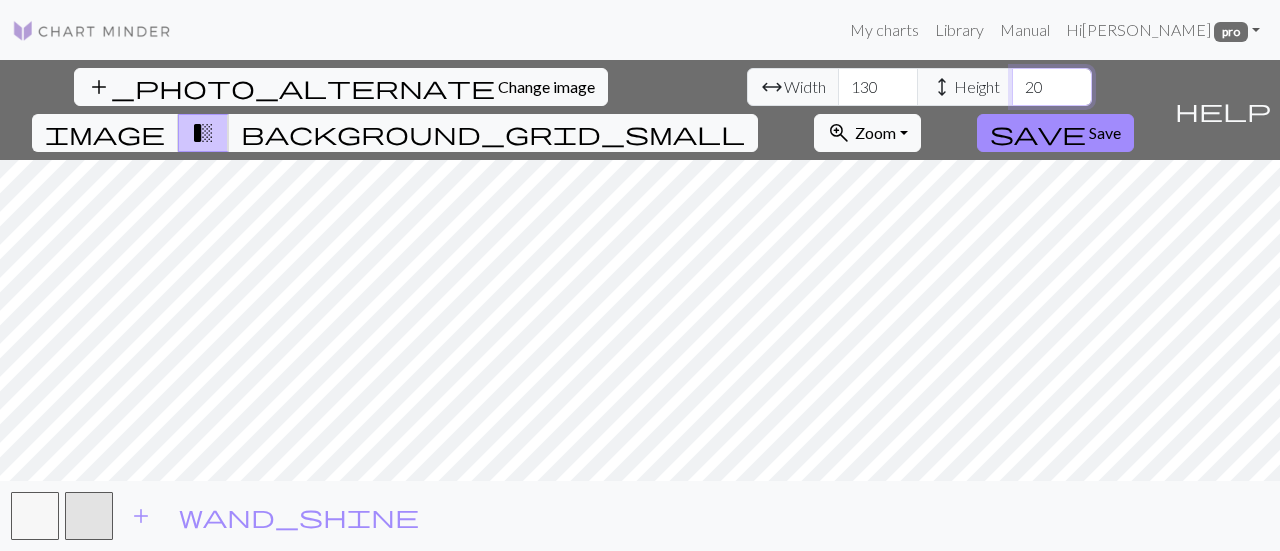 click on "20" at bounding box center (1052, 87) 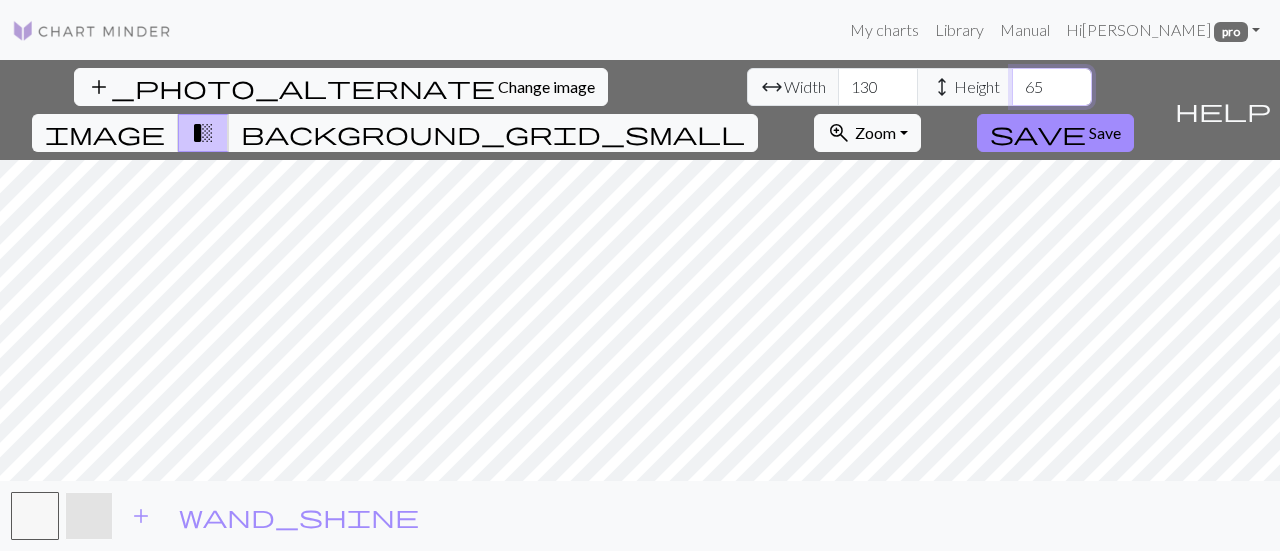 type on "65" 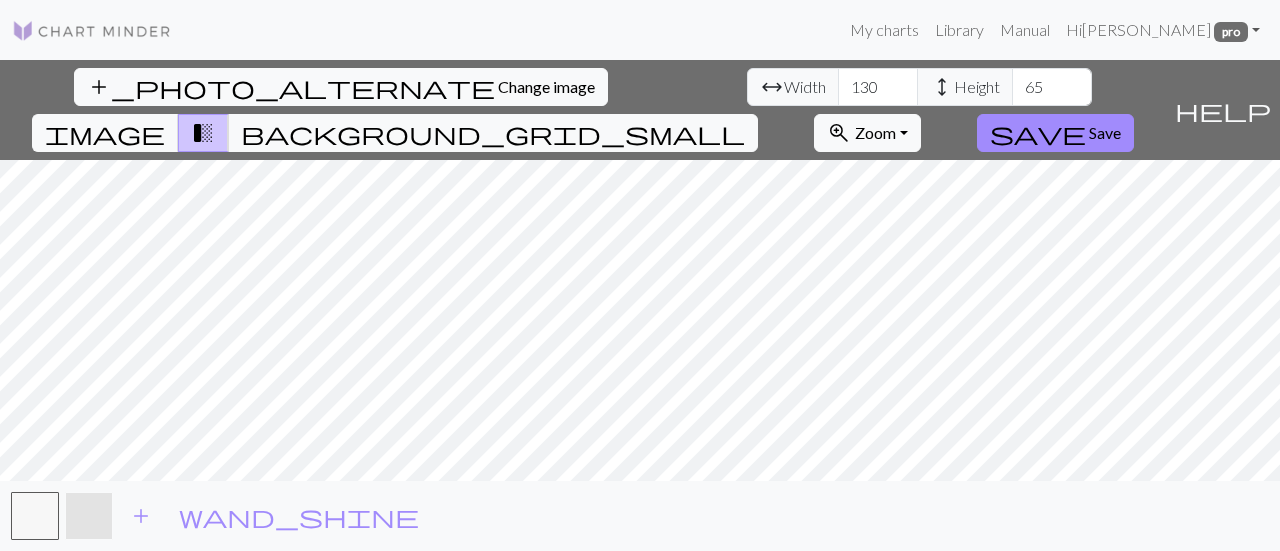 click at bounding box center [89, 516] 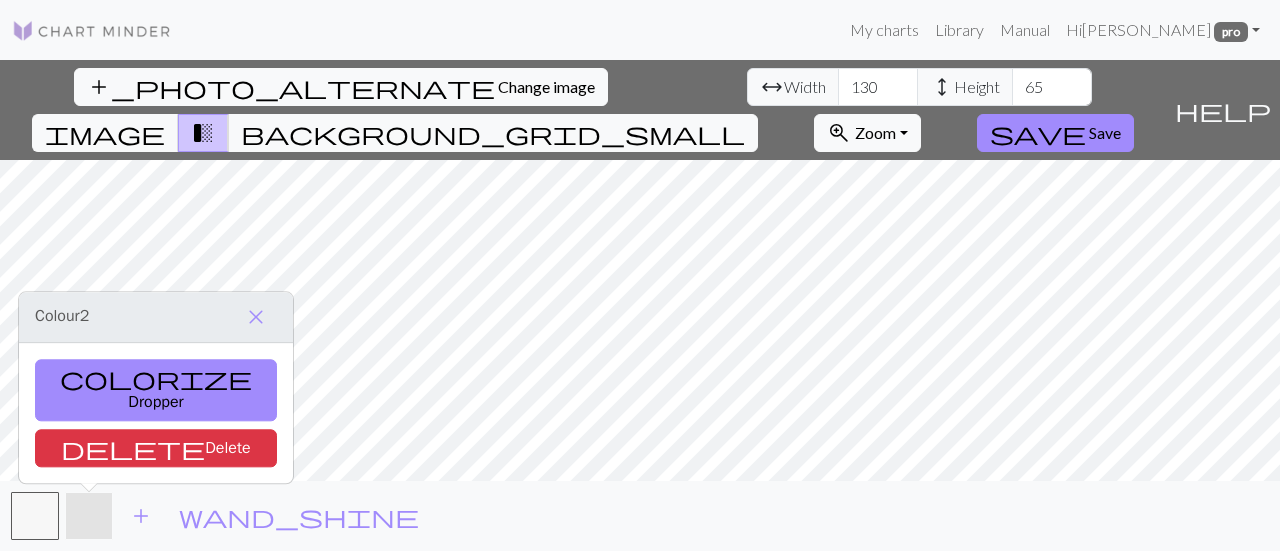 click at bounding box center (89, 516) 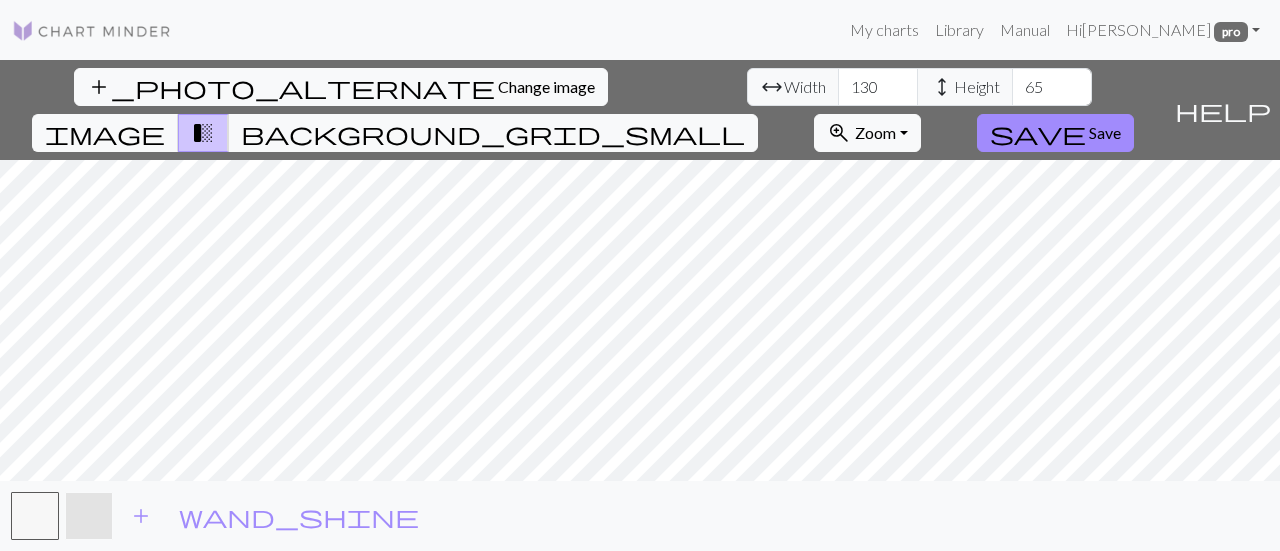 click at bounding box center [89, 516] 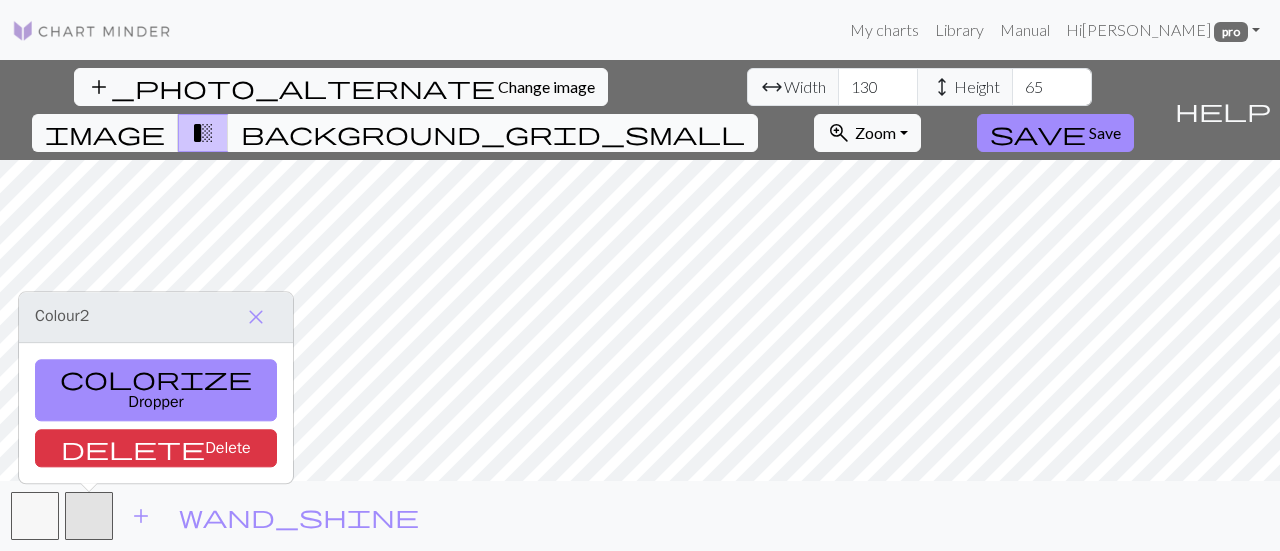 click on "background_grid_small" at bounding box center (493, 133) 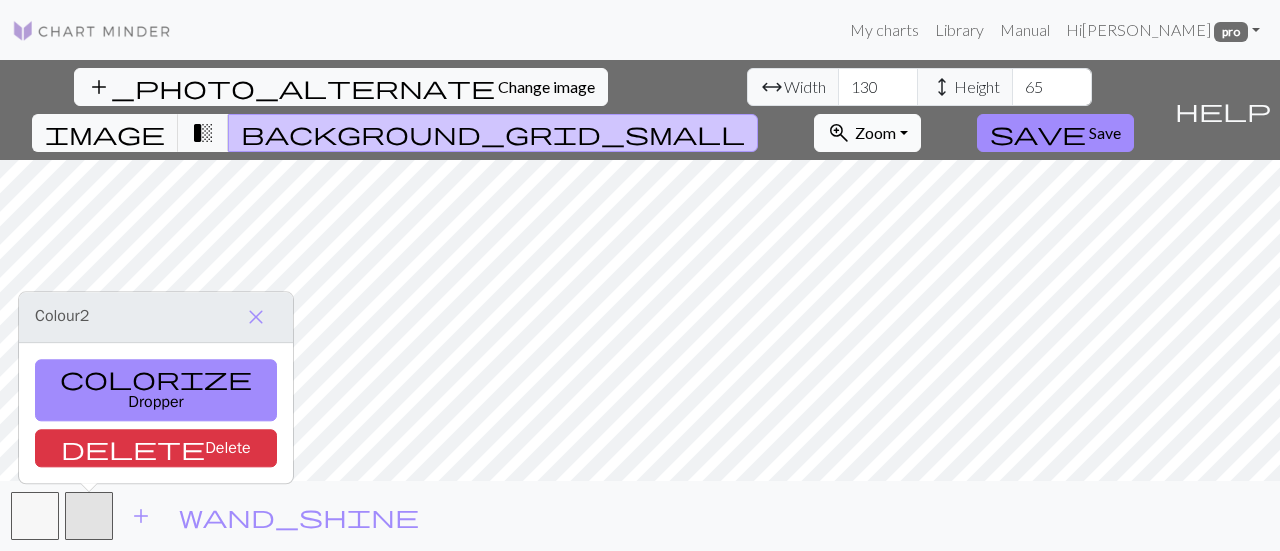 click on "Zoom" at bounding box center (875, 132) 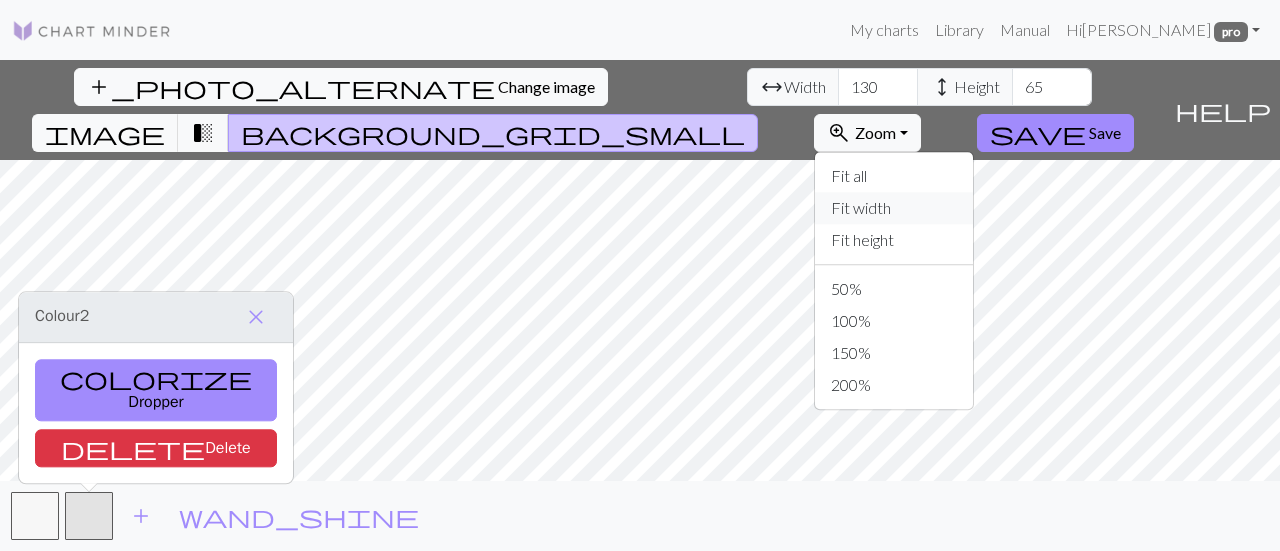 click on "Fit width" at bounding box center [894, 208] 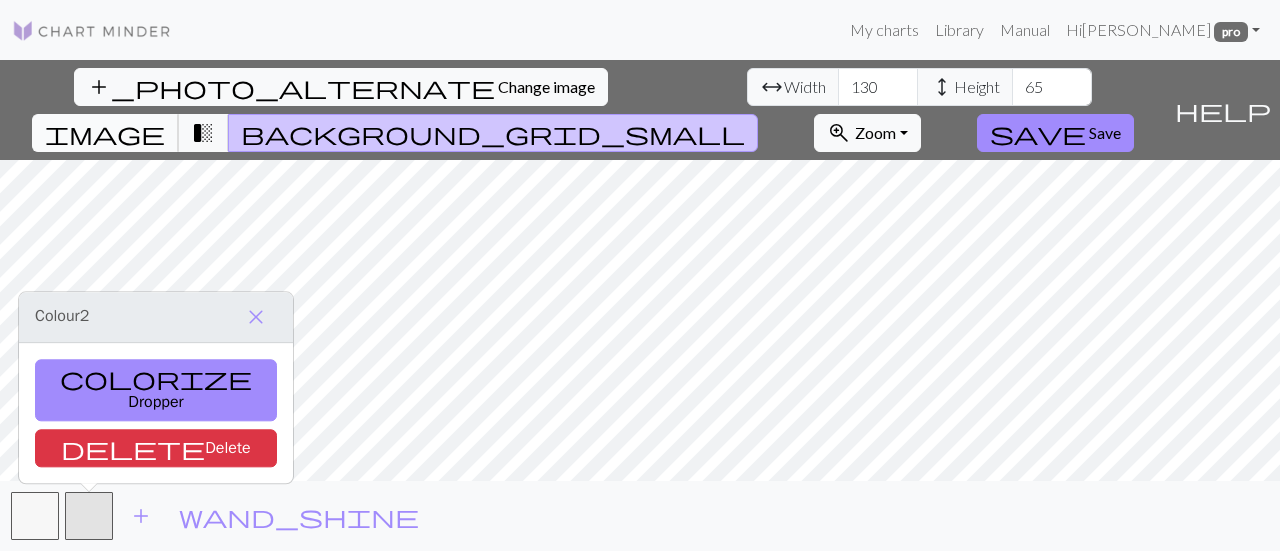 click on "image" at bounding box center [105, 133] 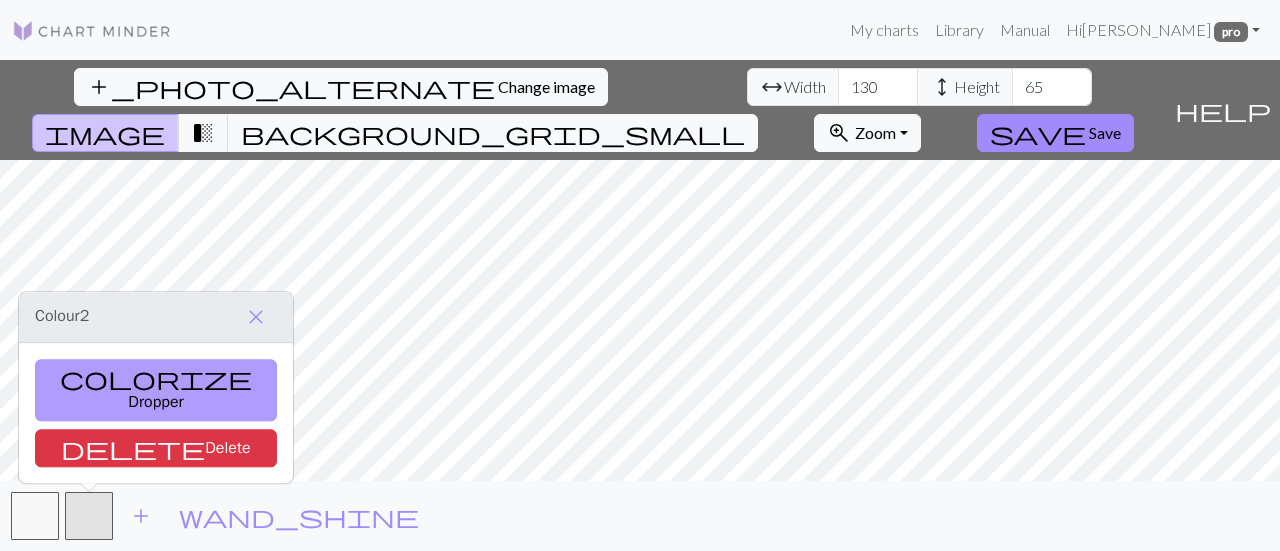 click on "colorize Dropper" at bounding box center [156, 390] 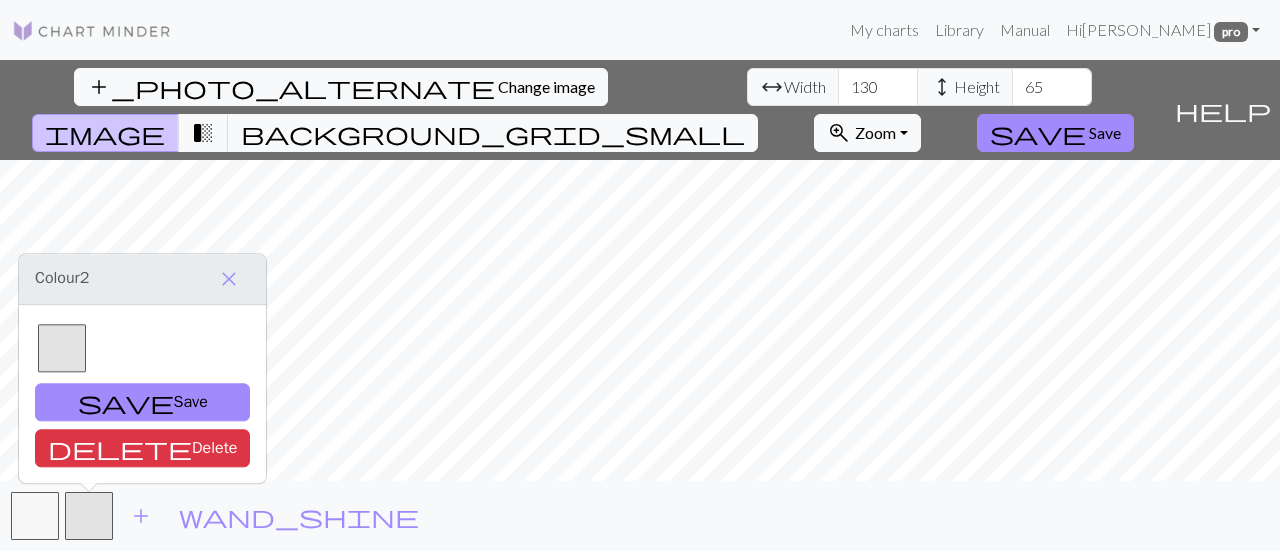 click at bounding box center (62, 348) 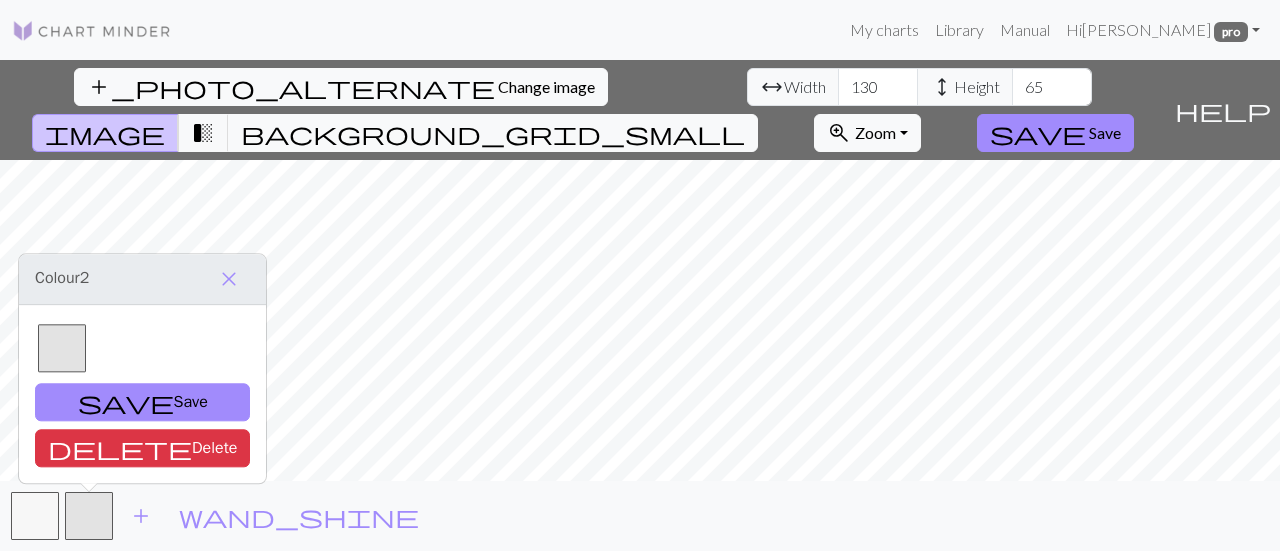 click at bounding box center [62, 348] 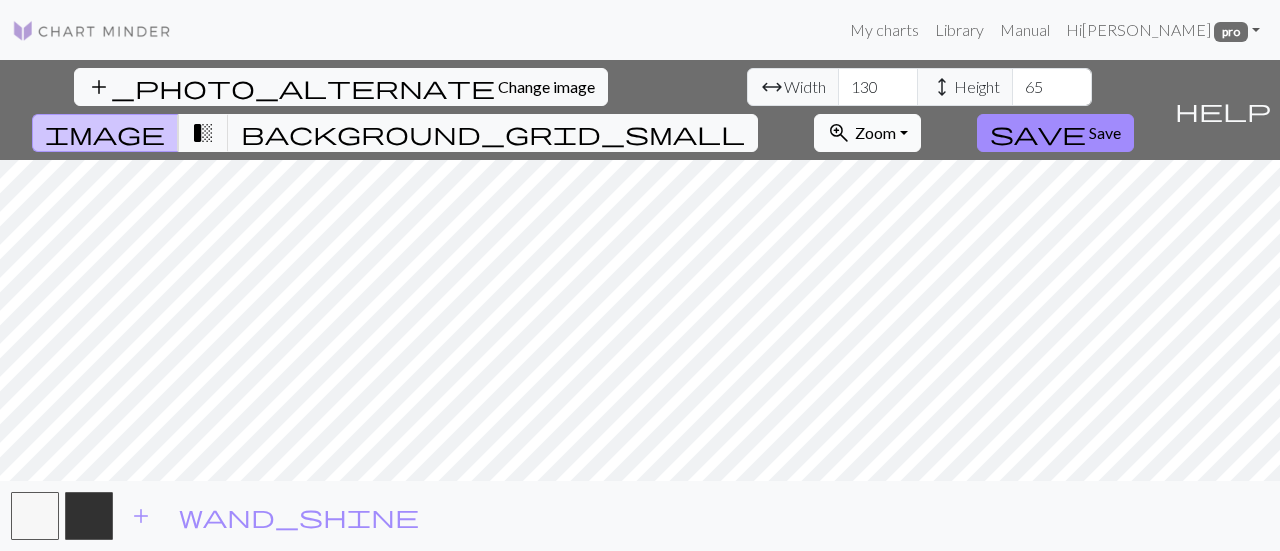 click on "zoom_in Zoom Zoom" at bounding box center [867, 133] 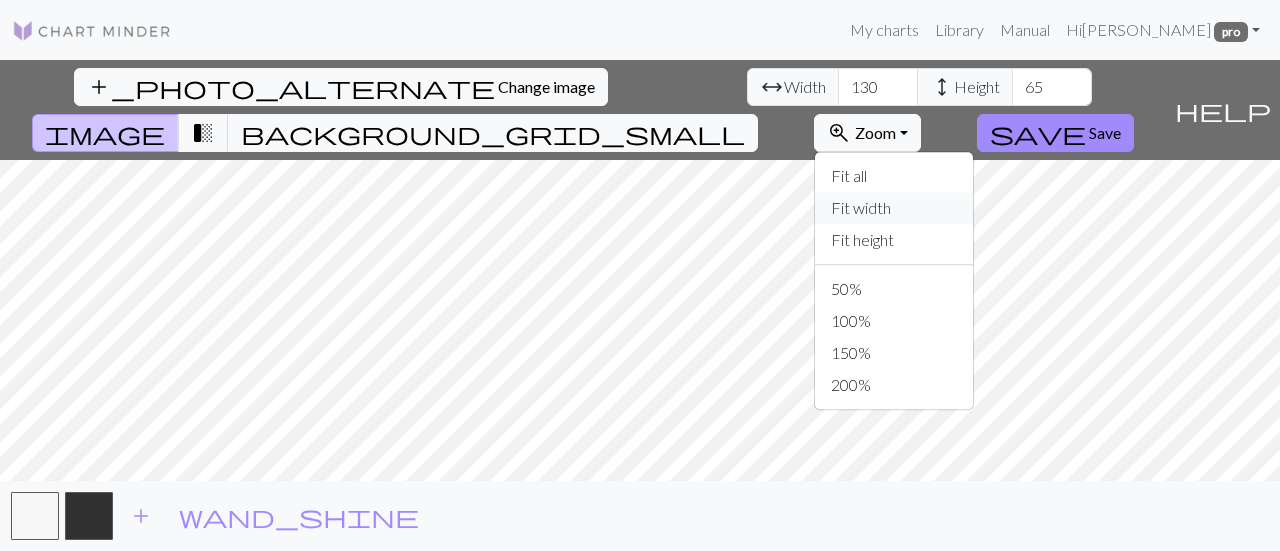 click on "Fit width" at bounding box center (894, 208) 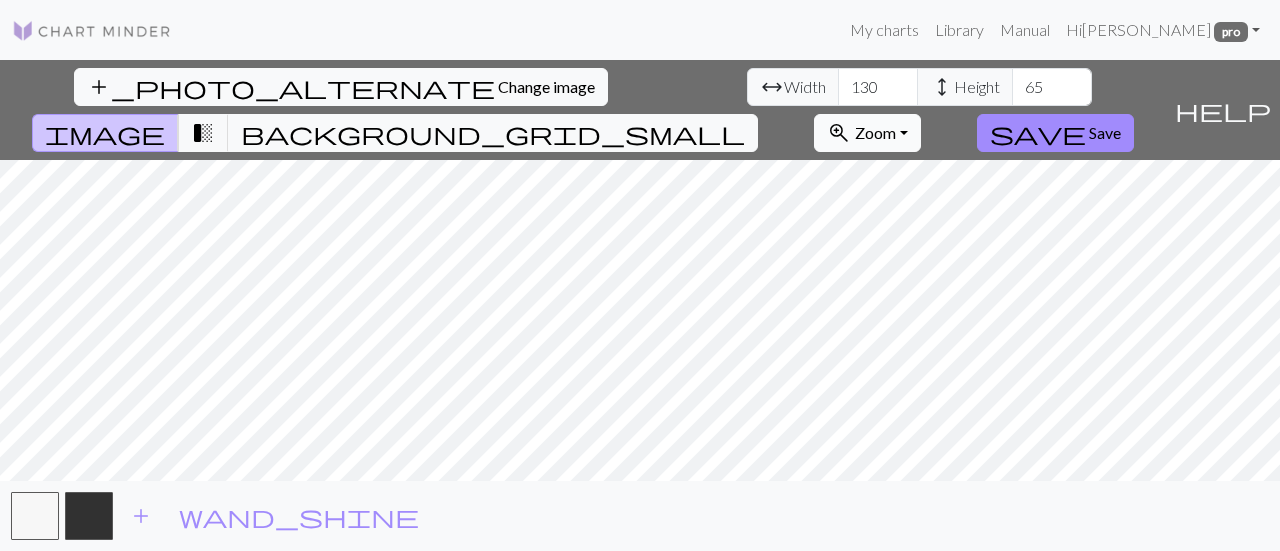 click on "zoom_in Zoom Zoom" at bounding box center (867, 133) 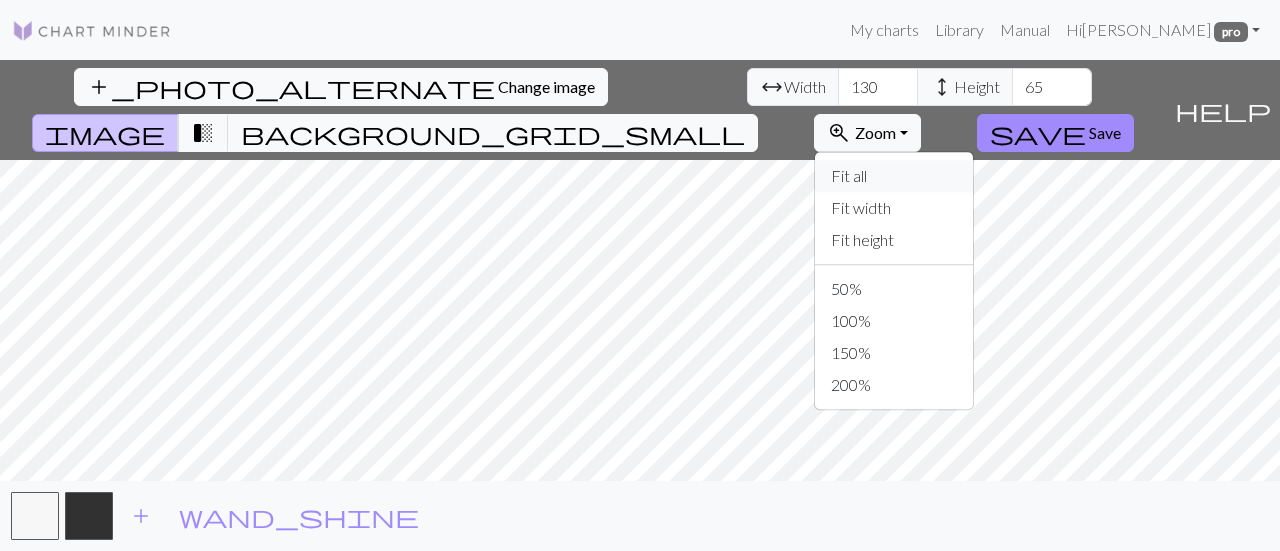 click on "Fit all" at bounding box center [894, 176] 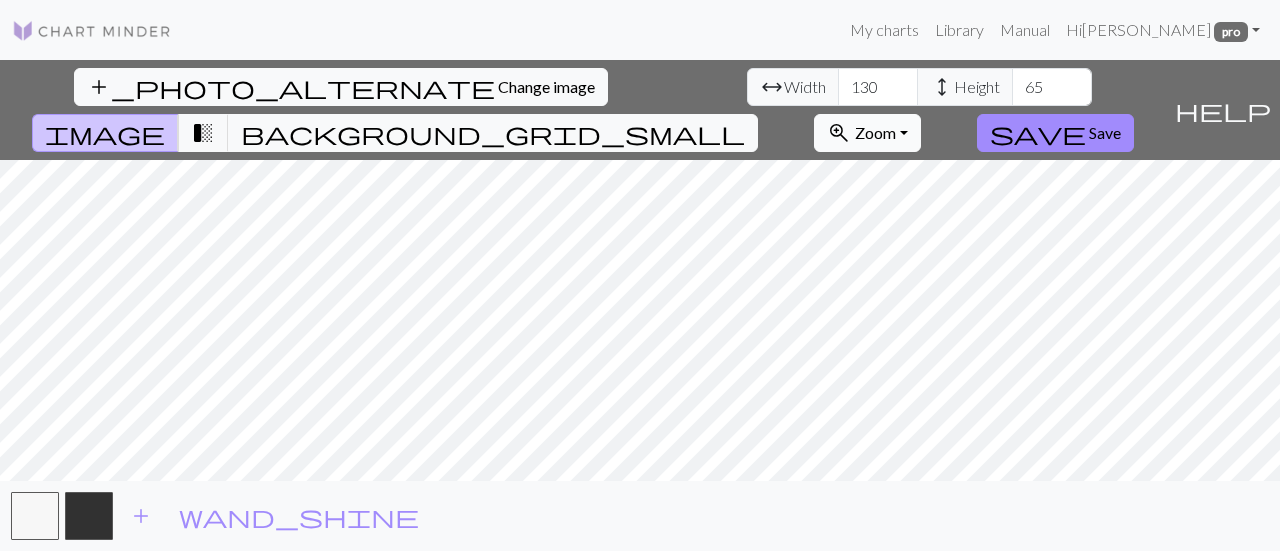 click on "zoom_in Zoom Zoom" at bounding box center (867, 133) 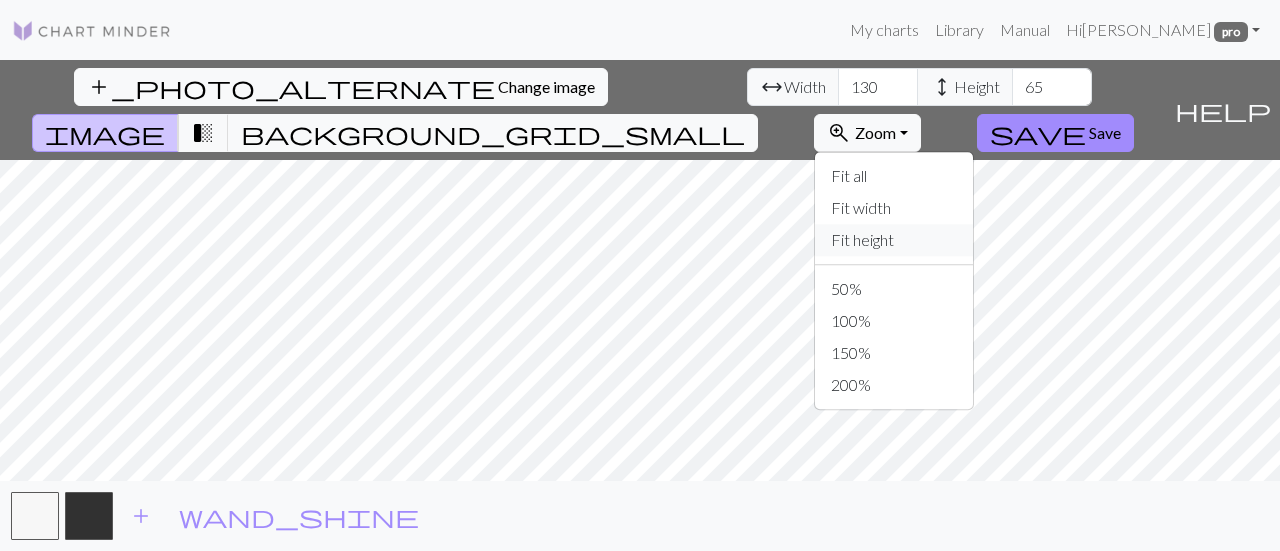 click on "Fit height" at bounding box center (894, 240) 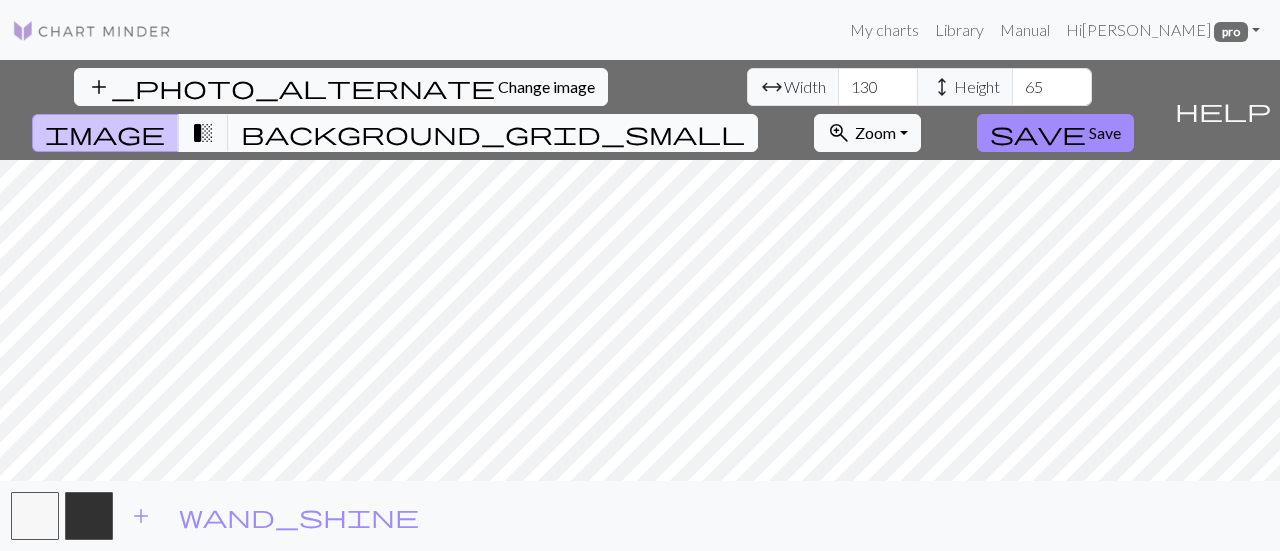 click on "background_grid_small" at bounding box center (493, 133) 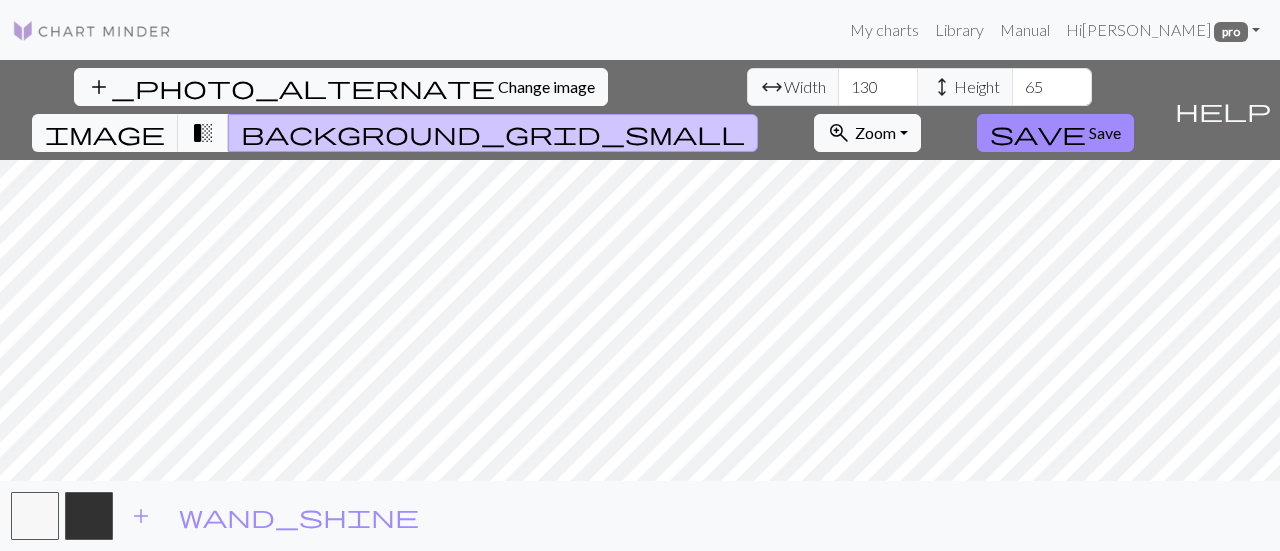 click on "transition_fade" at bounding box center [203, 133] 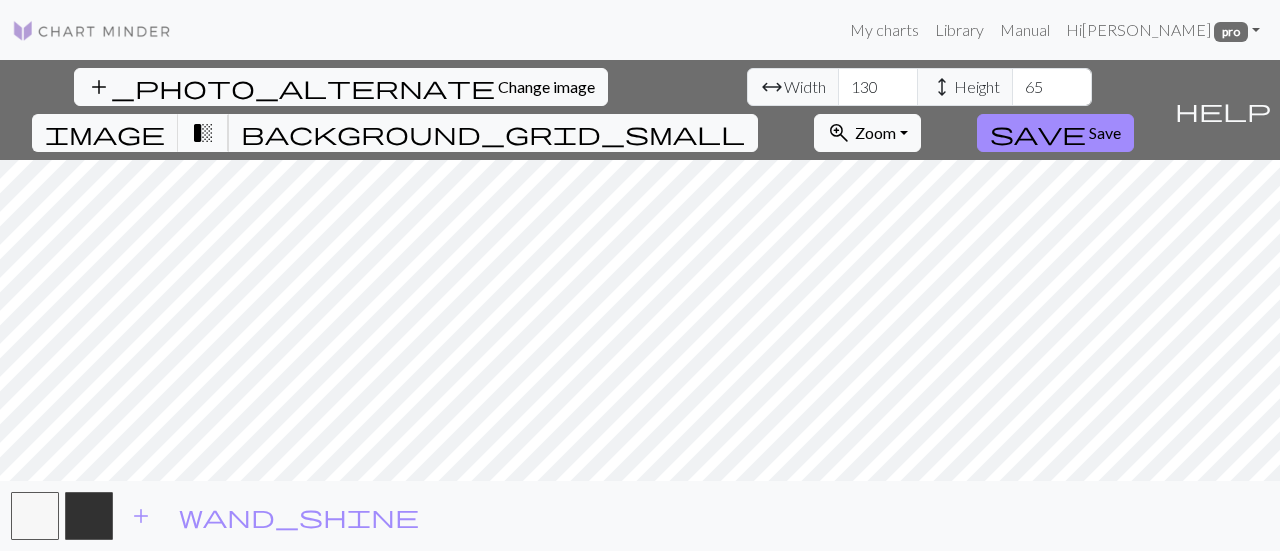 click on "transition_fade" at bounding box center [203, 133] 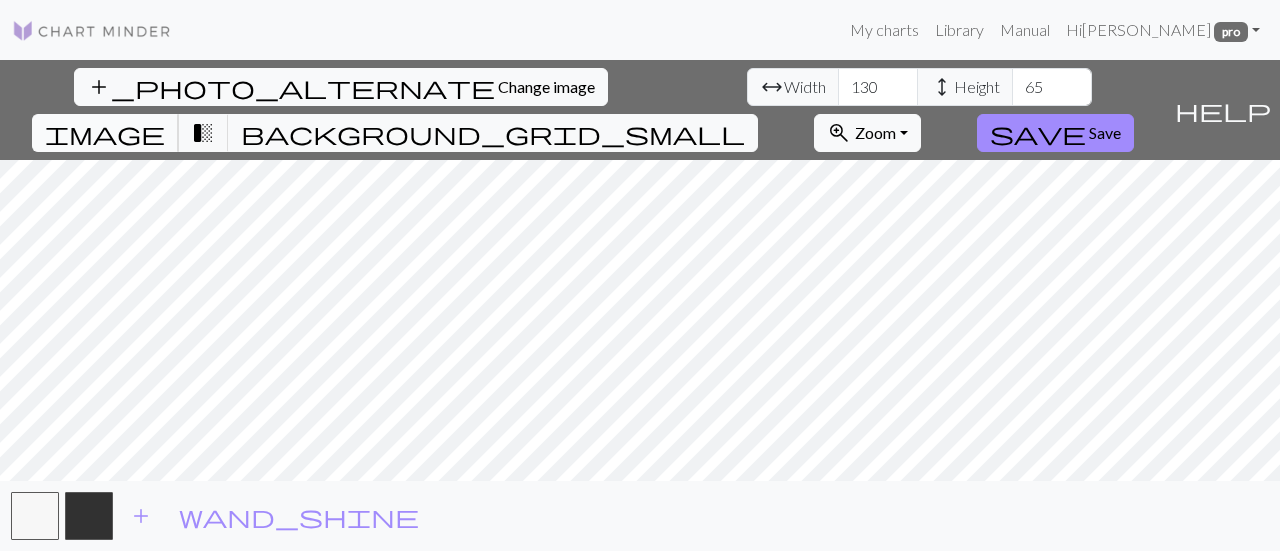 click on "image" at bounding box center (105, 133) 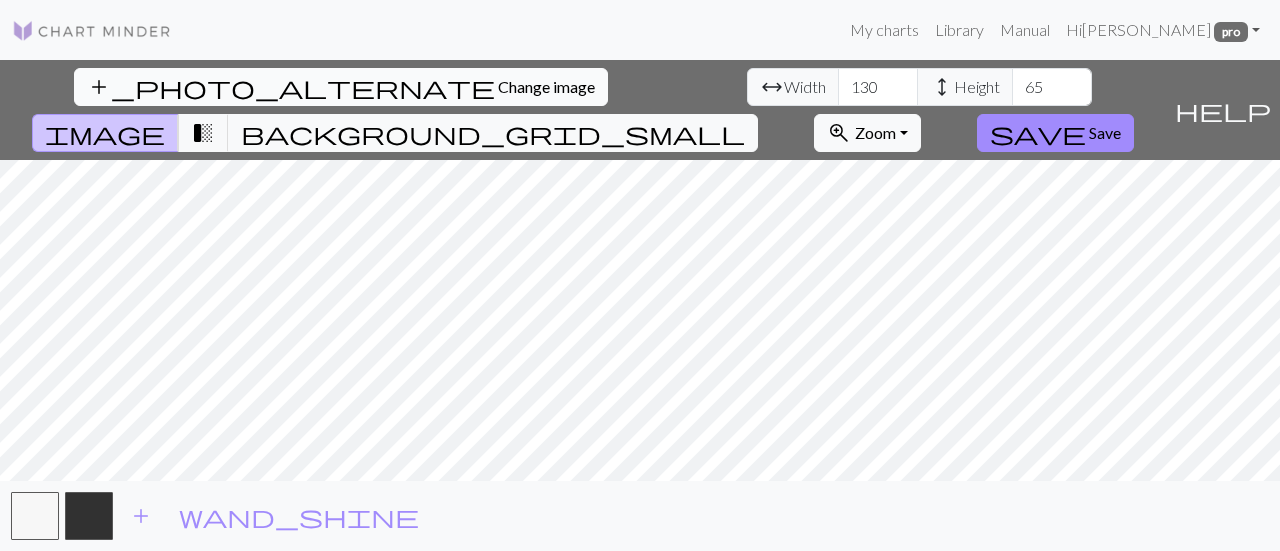 click on "Change image" at bounding box center (546, 86) 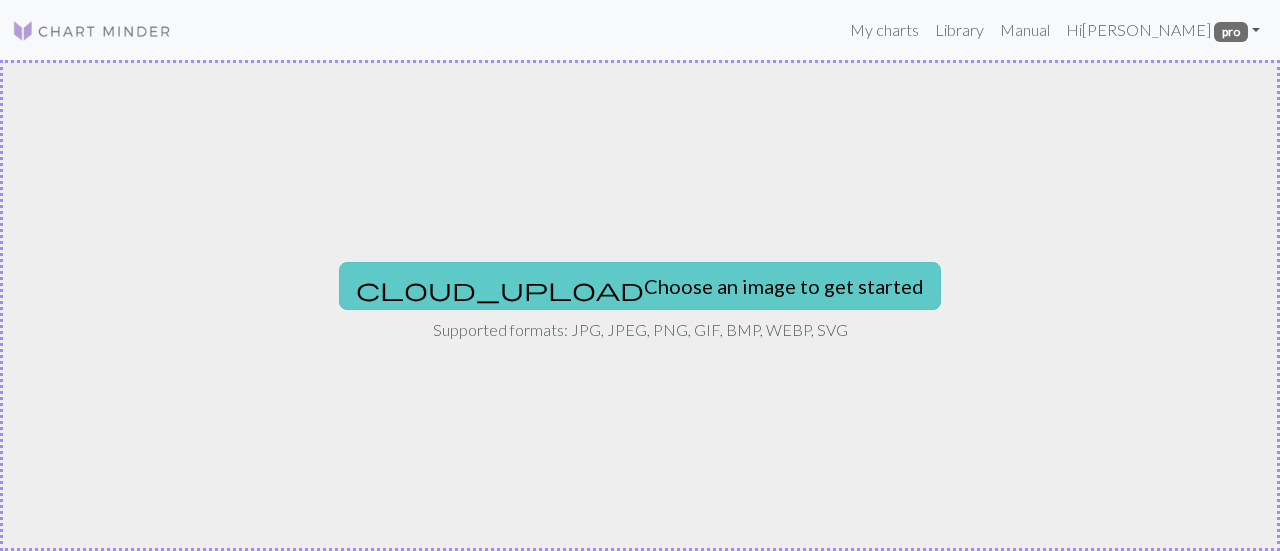 click on "cloud_upload  Choose an image to get started" at bounding box center [640, 286] 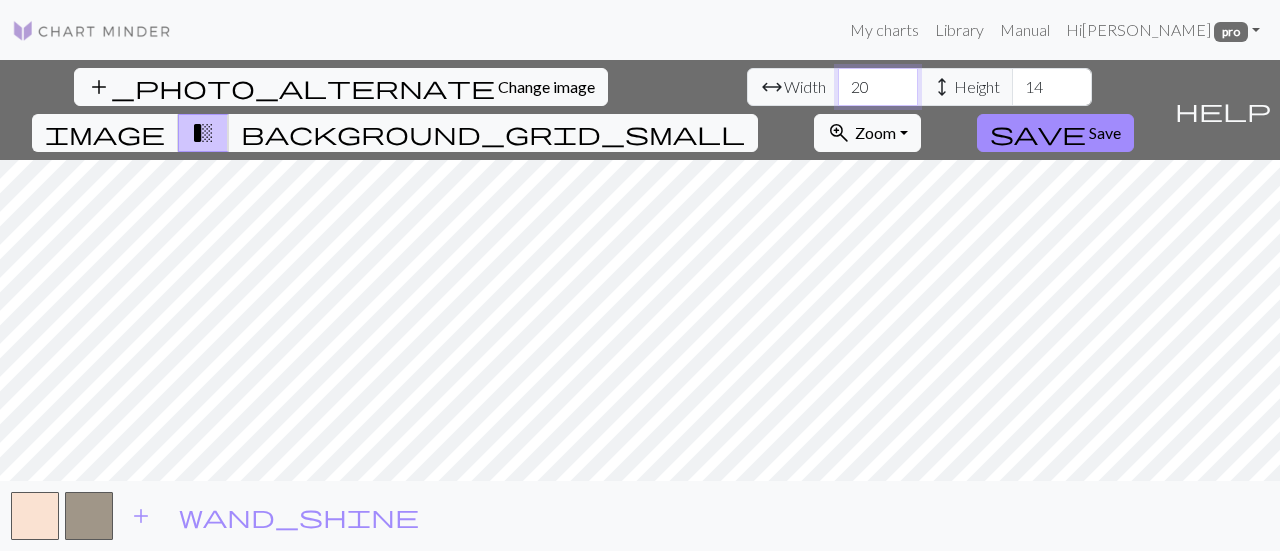 click on "20" at bounding box center (878, 87) 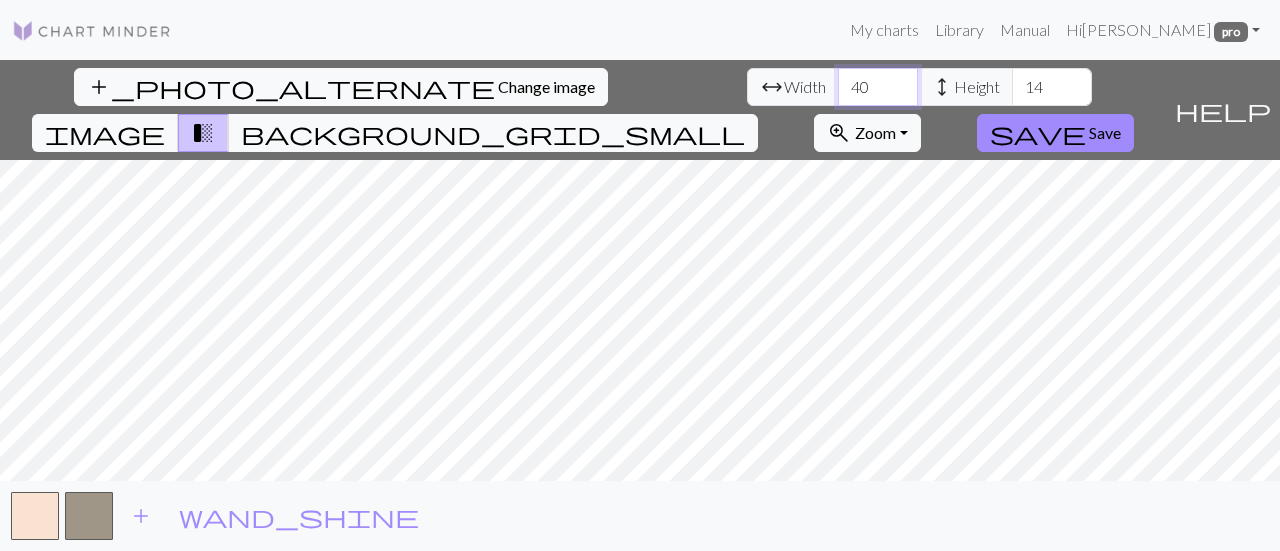 type on "40" 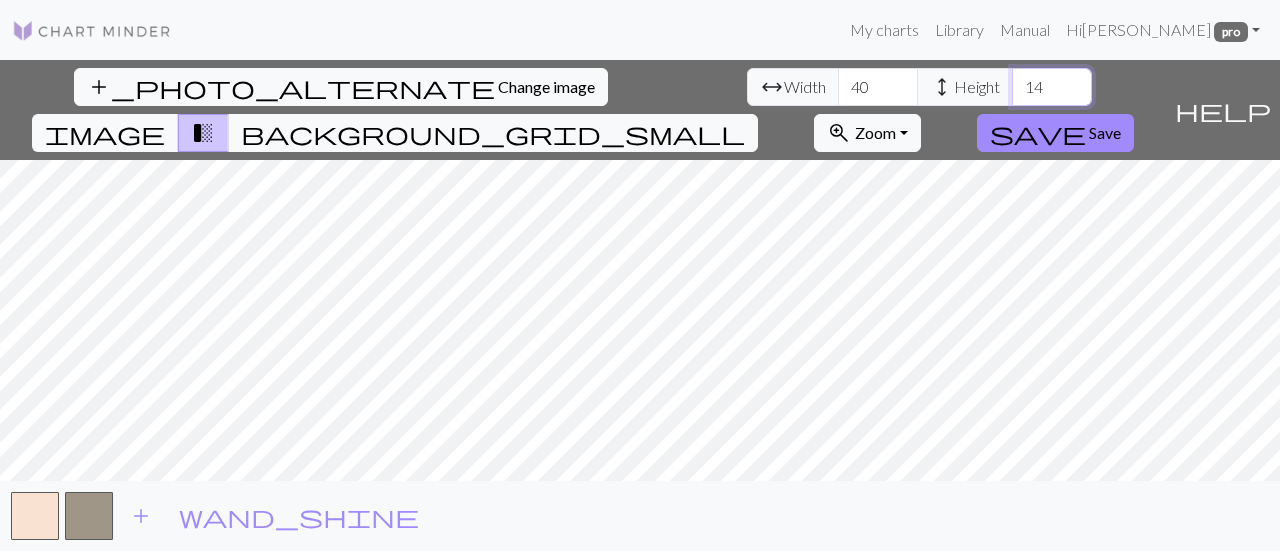 click on "14" at bounding box center [1052, 87] 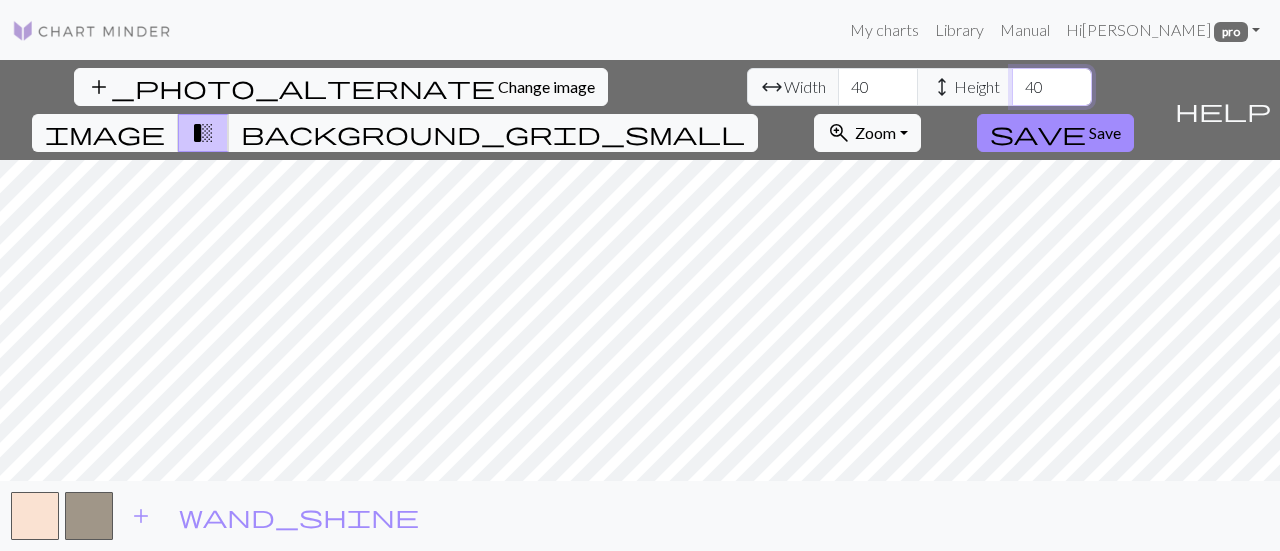 type on "40" 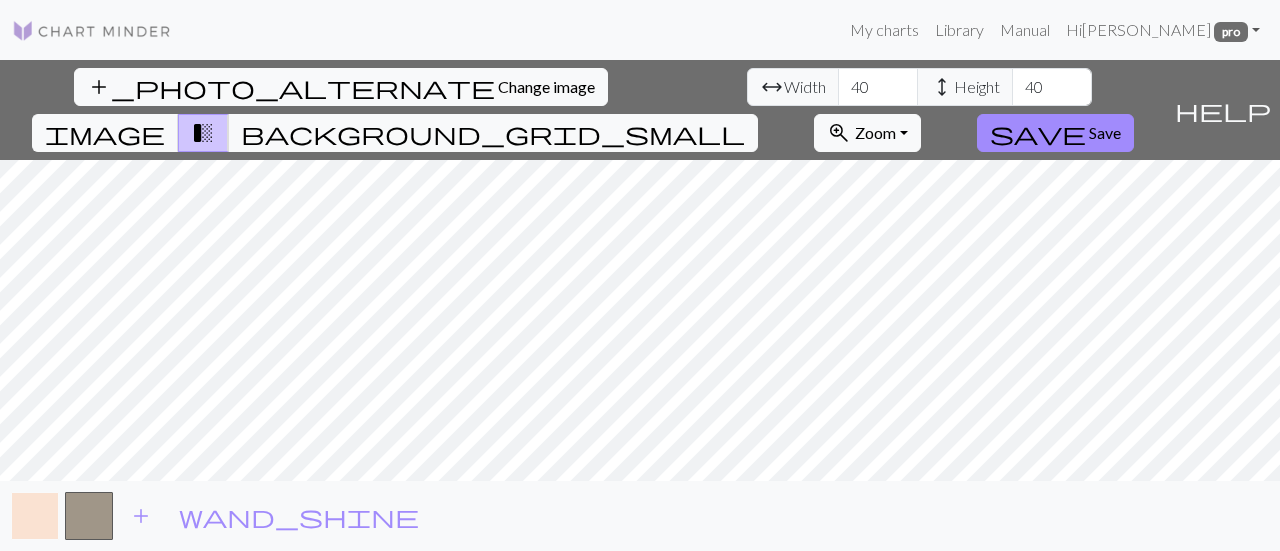 click at bounding box center (35, 516) 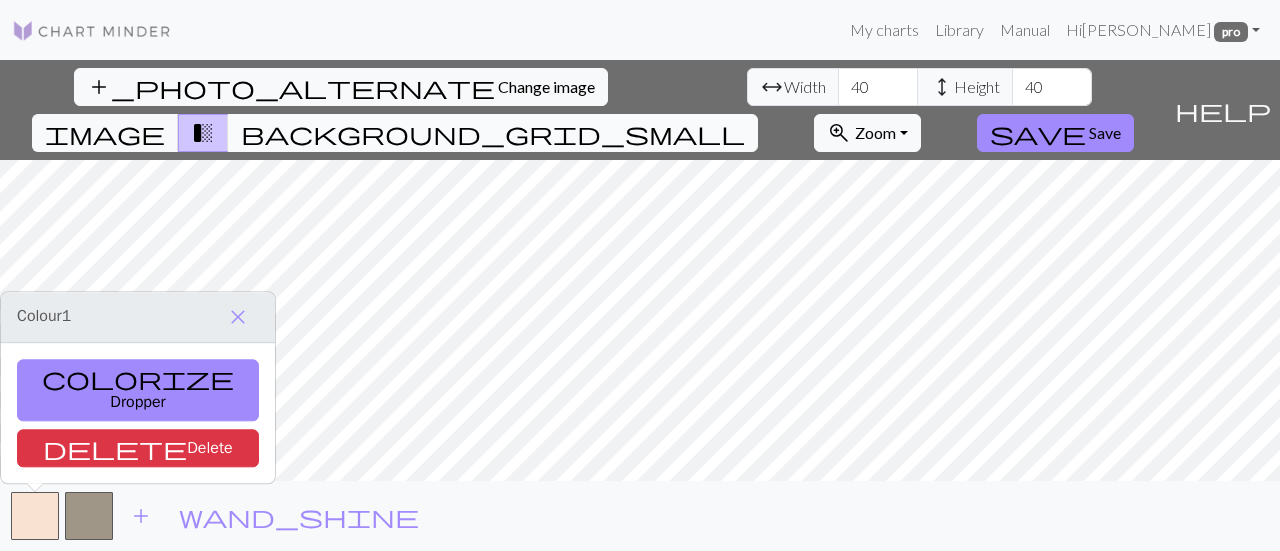 click on "background_grid_small" at bounding box center (493, 133) 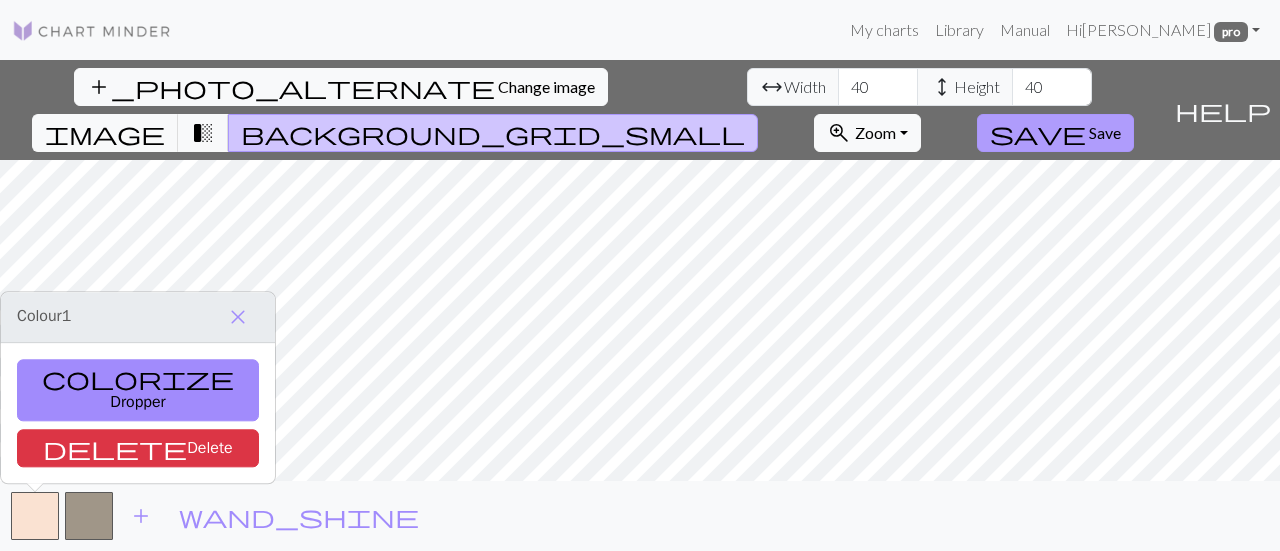drag, startPoint x: 778, startPoint y: 105, endPoint x: 1150, endPoint y: 94, distance: 372.1626 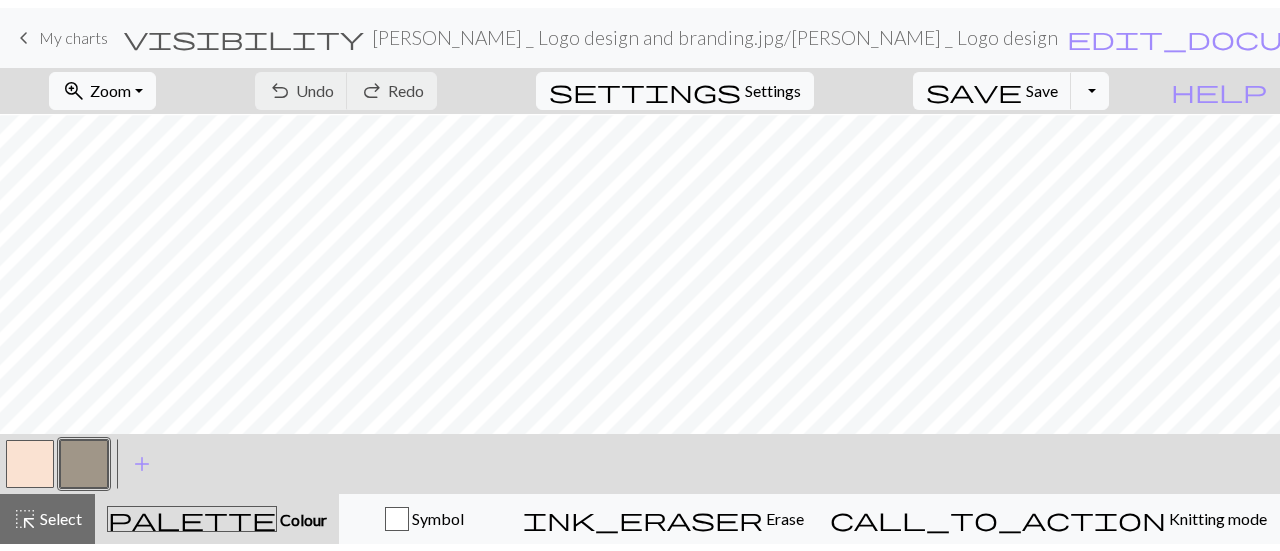 scroll, scrollTop: 432, scrollLeft: 0, axis: vertical 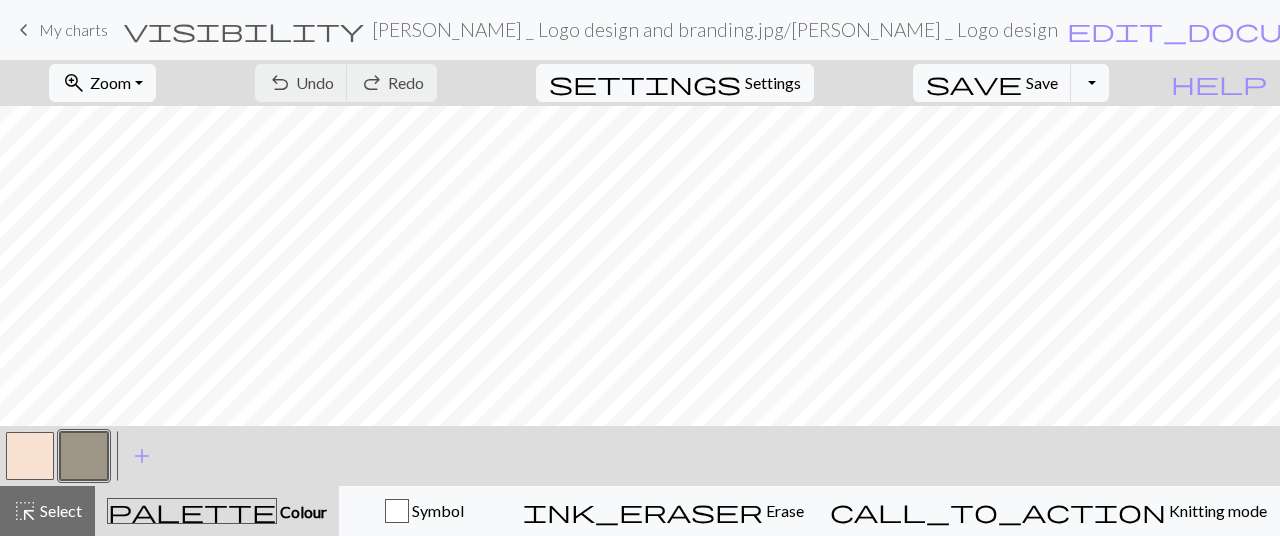 click at bounding box center [30, 456] 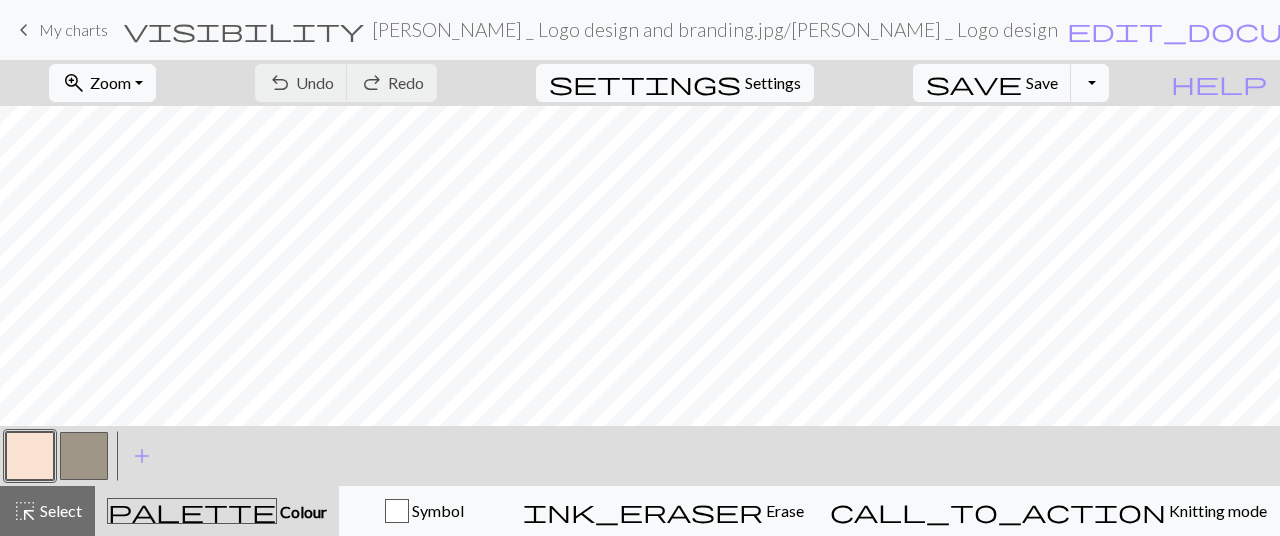 click at bounding box center (30, 456) 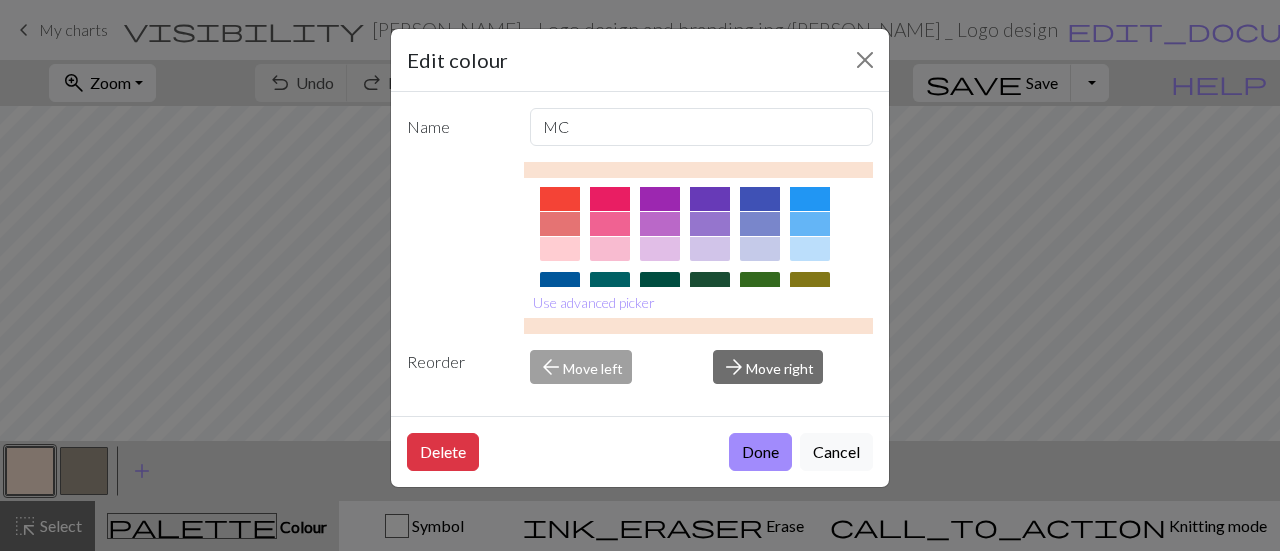 scroll, scrollTop: 64, scrollLeft: 0, axis: vertical 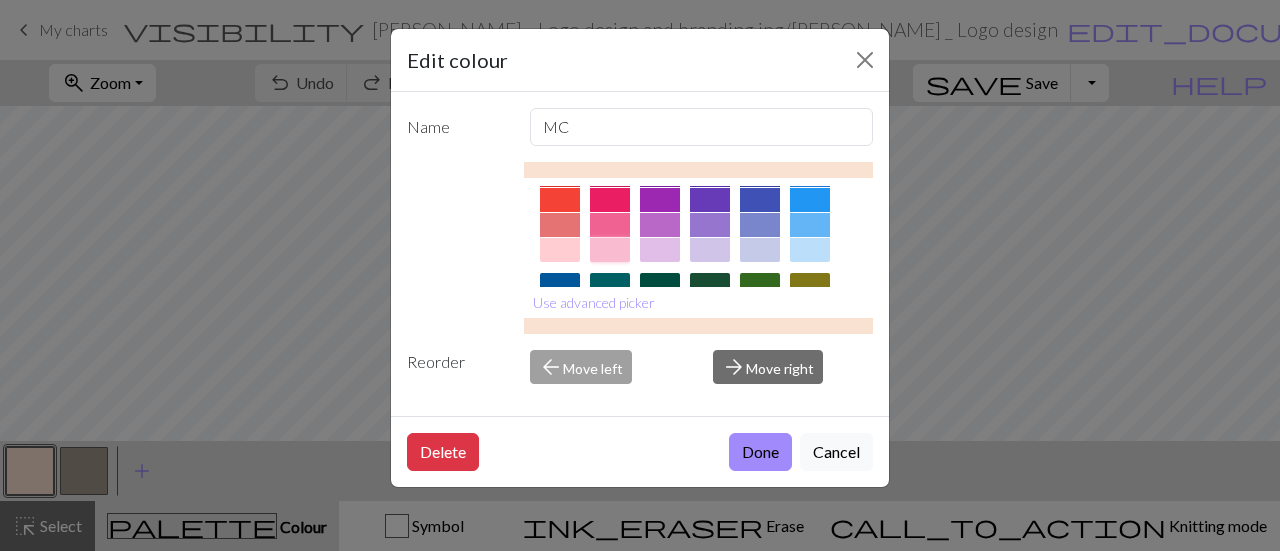 click at bounding box center (610, 250) 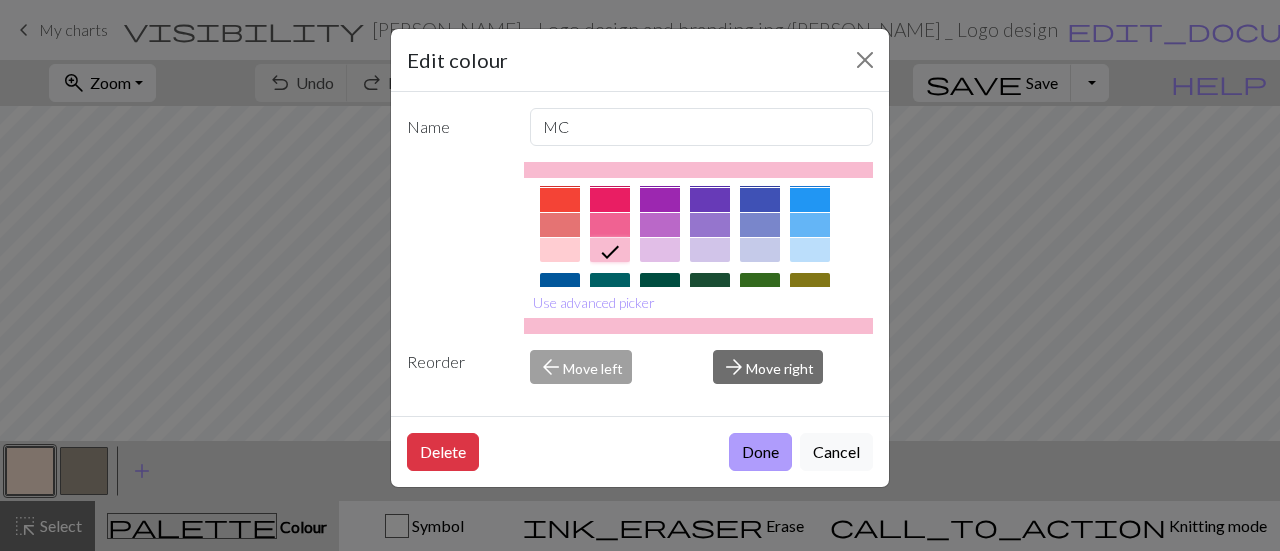 click on "Done" at bounding box center (760, 452) 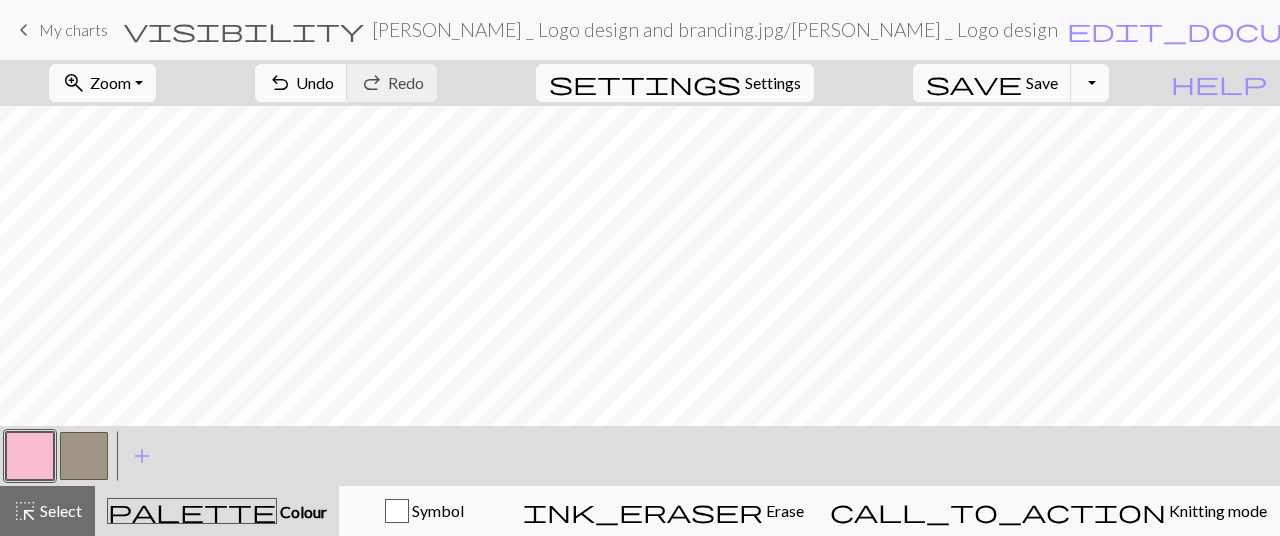 click at bounding box center [84, 456] 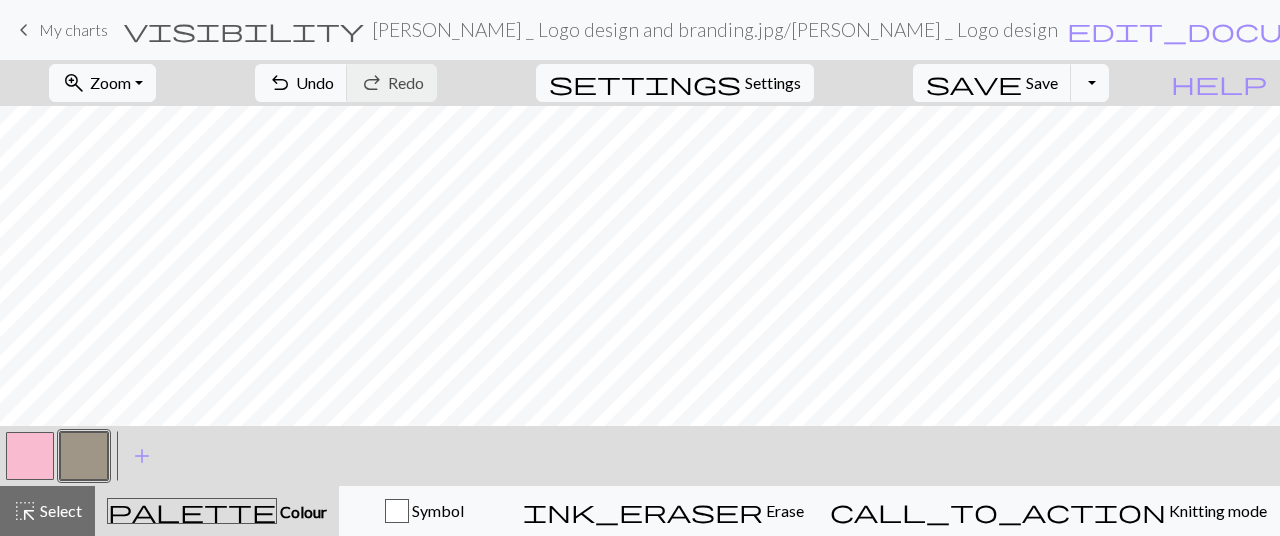 click at bounding box center [84, 456] 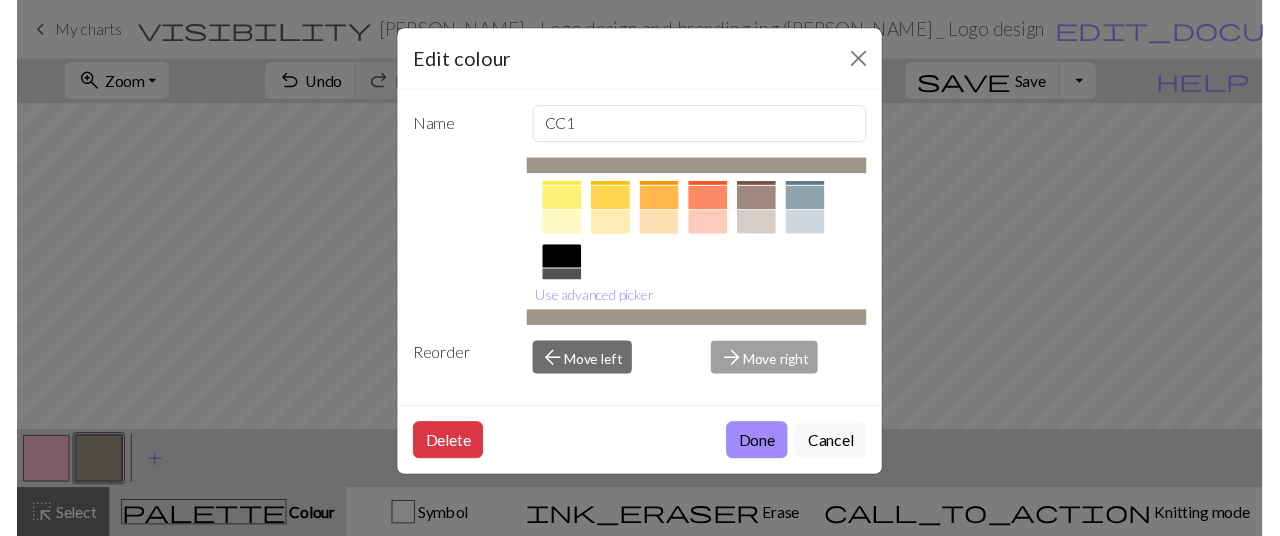 scroll, scrollTop: 466, scrollLeft: 0, axis: vertical 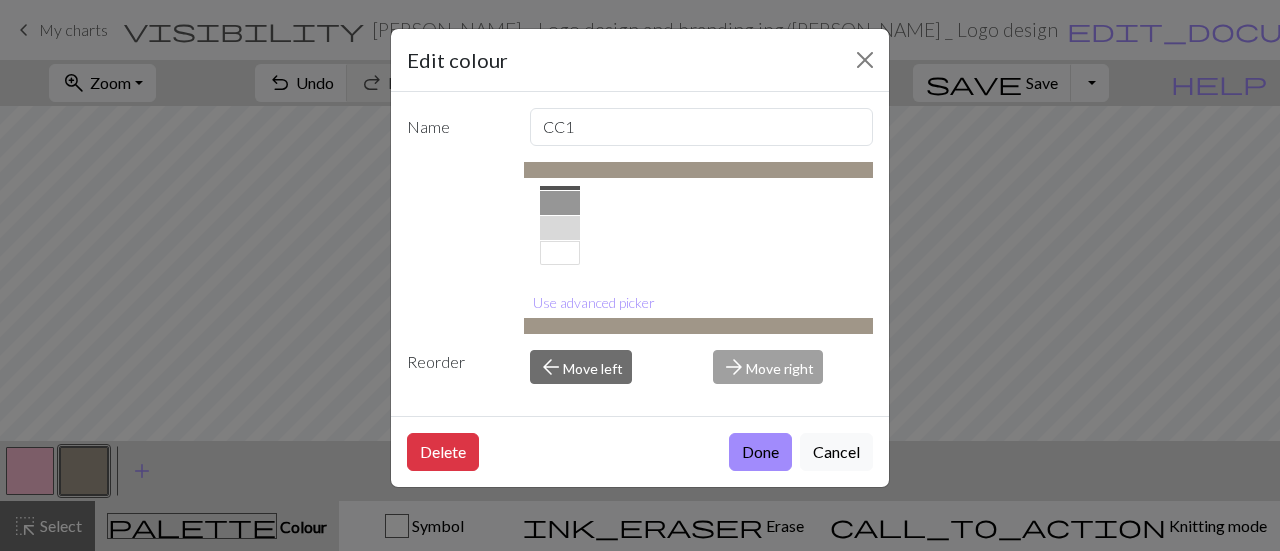 click at bounding box center [560, 253] 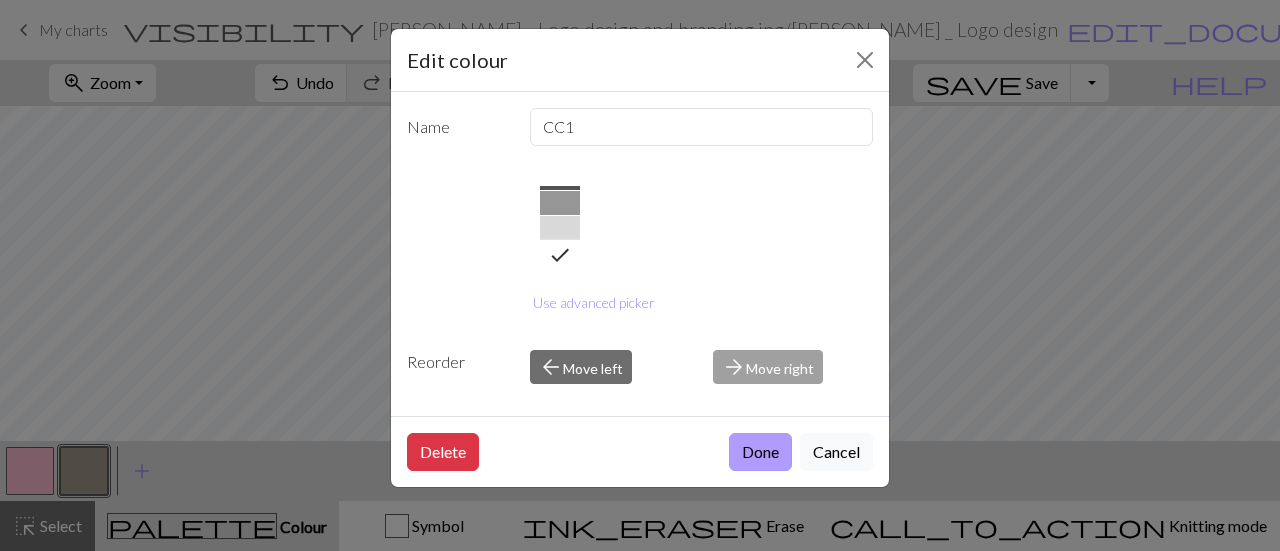 click on "Done" at bounding box center (760, 452) 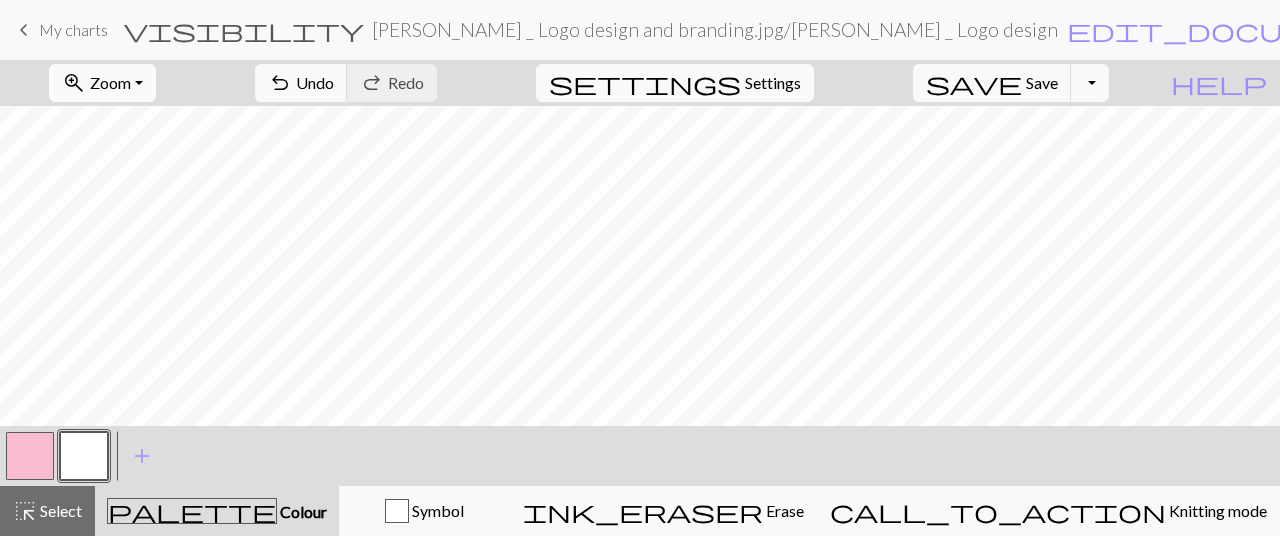 click on "Zoom" at bounding box center [110, 82] 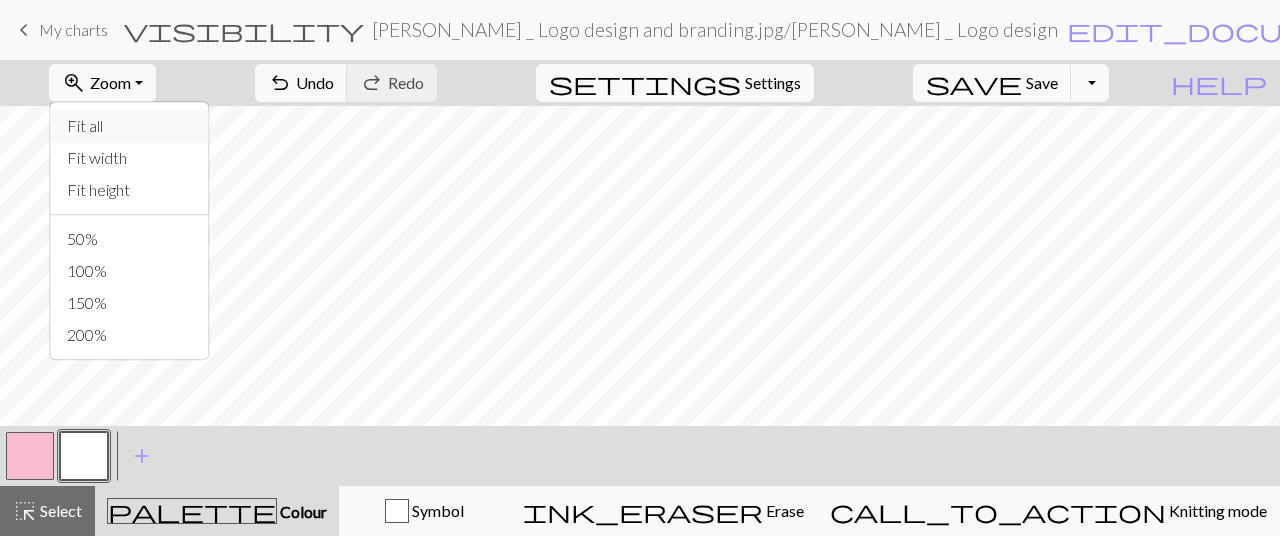 click on "Fit all" at bounding box center [130, 126] 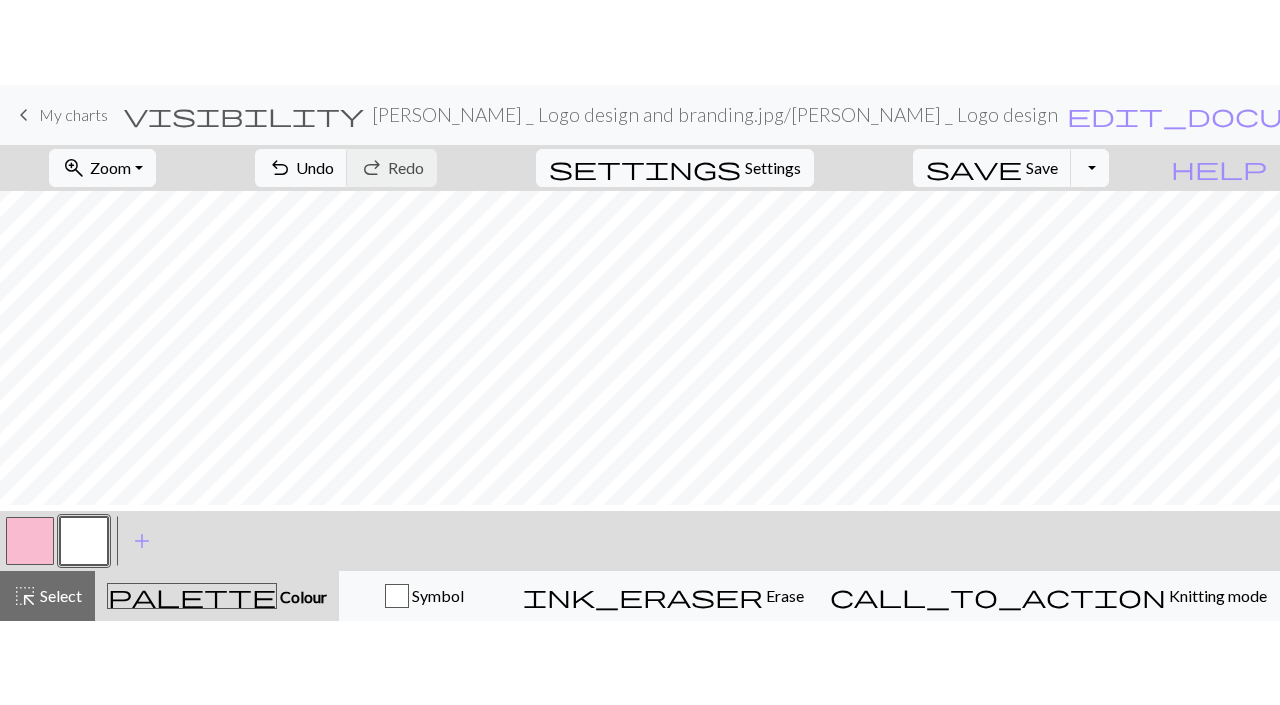 scroll, scrollTop: 0, scrollLeft: 0, axis: both 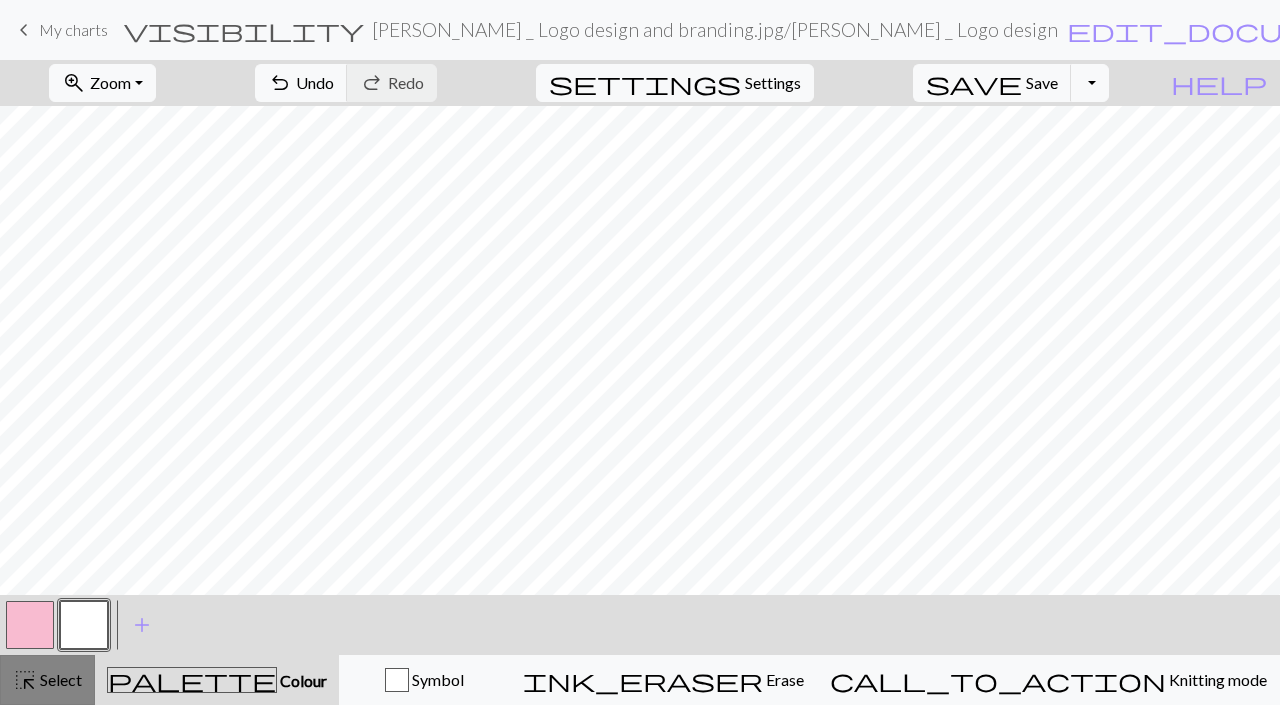 click on "highlight_alt   Select   Select" at bounding box center (47, 680) 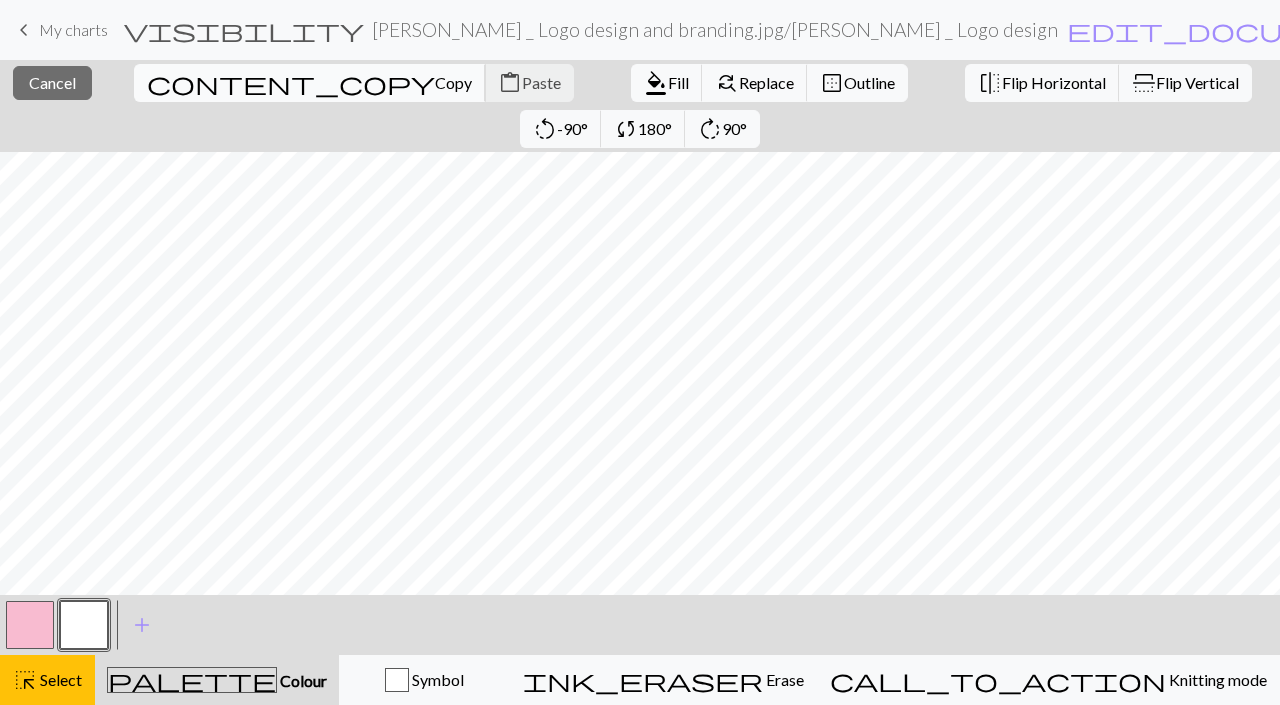 click on "Copy" at bounding box center [453, 82] 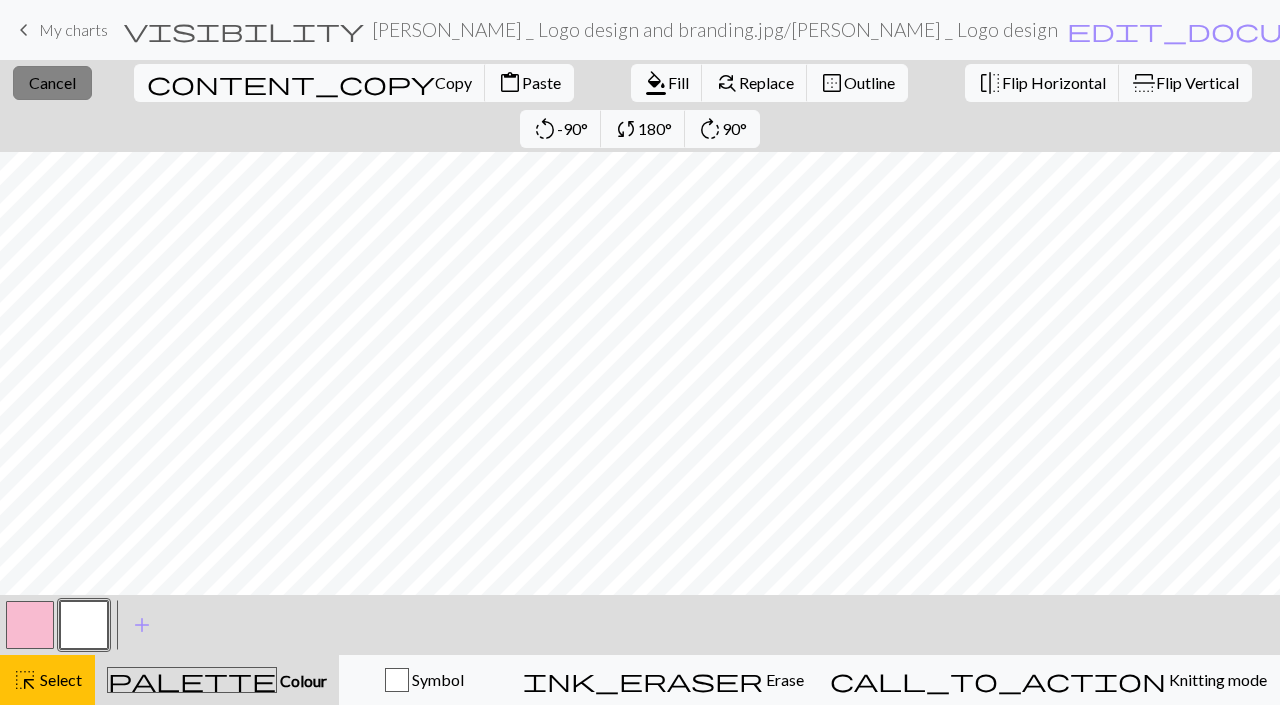click on "Cancel" at bounding box center [52, 82] 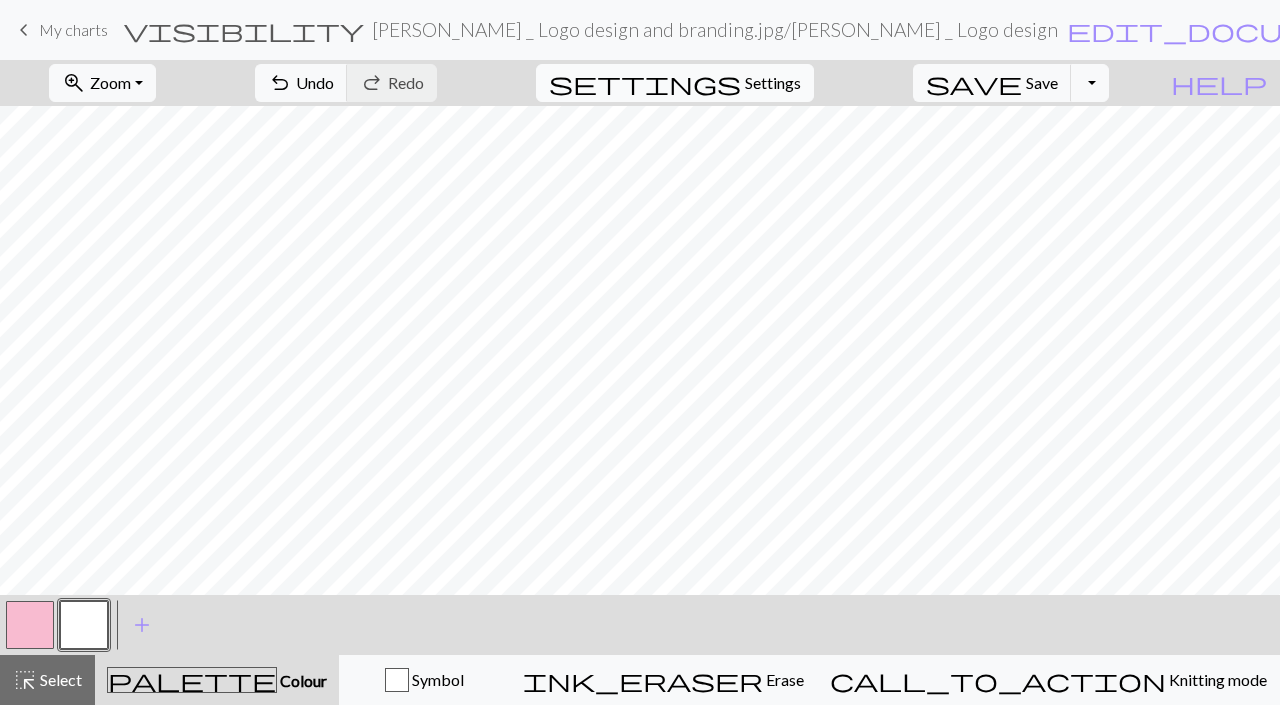 click on "Settings" at bounding box center (773, 83) 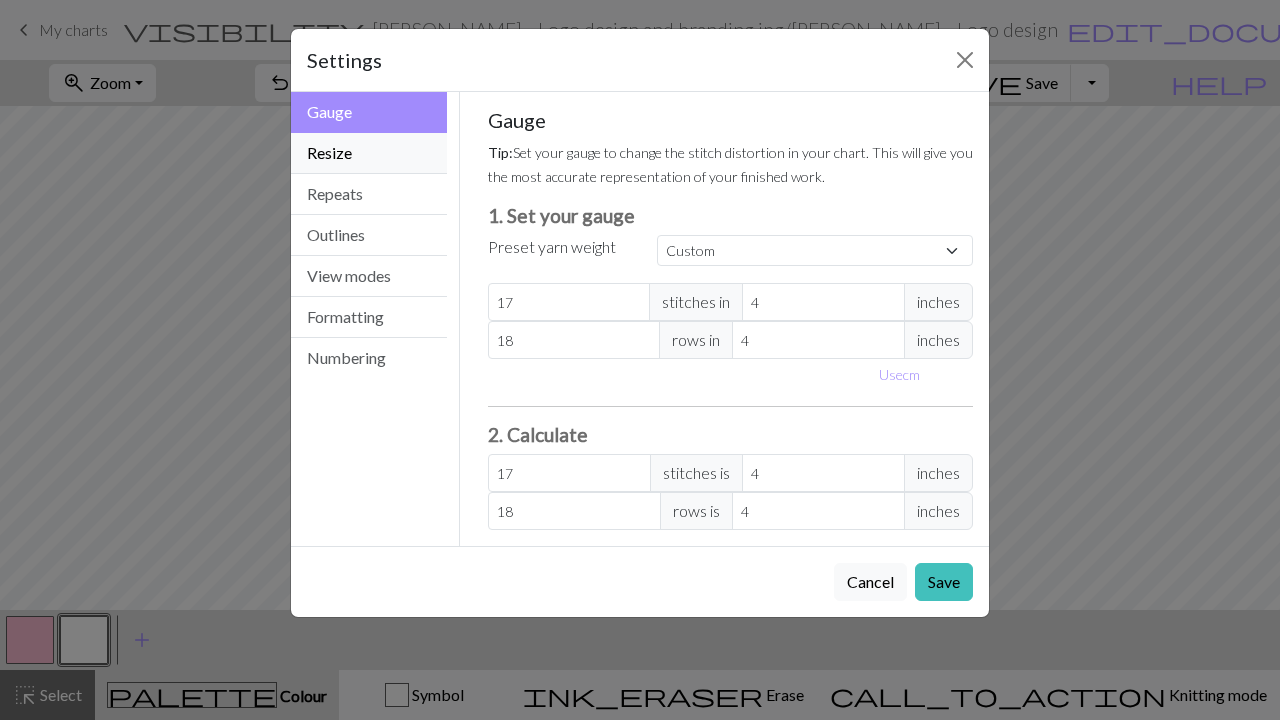 click on "Resize" at bounding box center [369, 153] 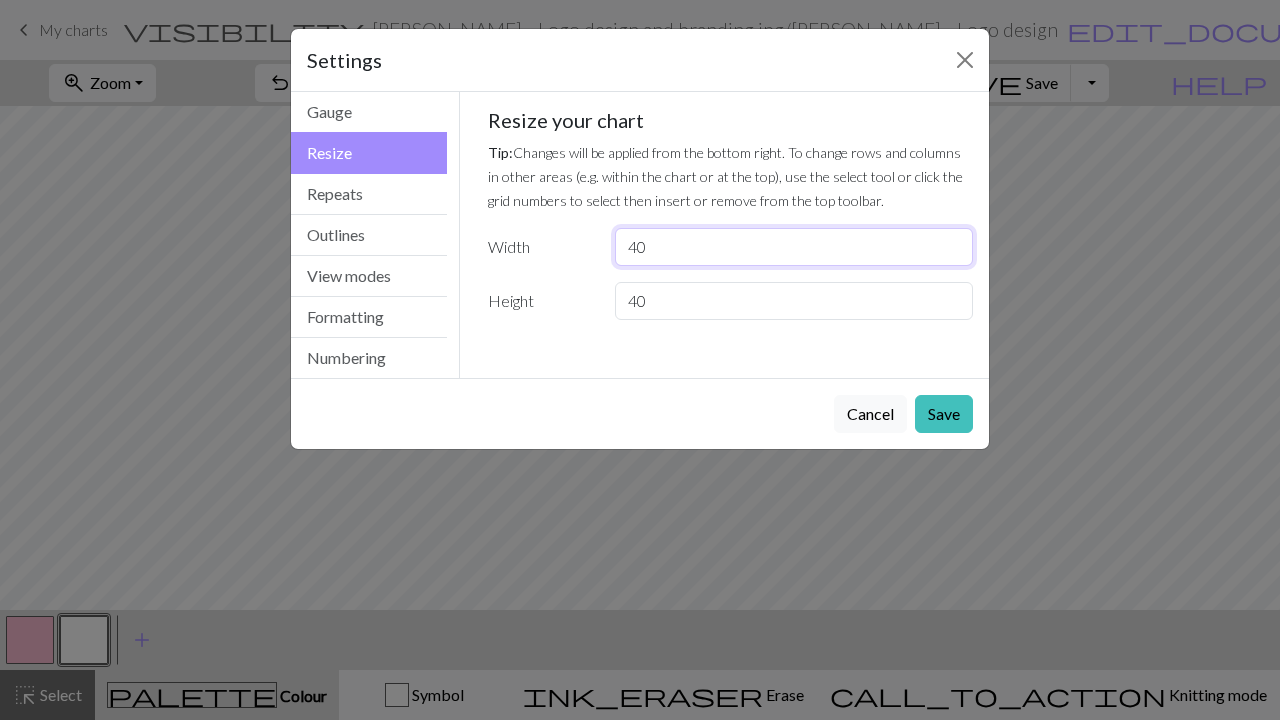 click on "40" at bounding box center [794, 247] 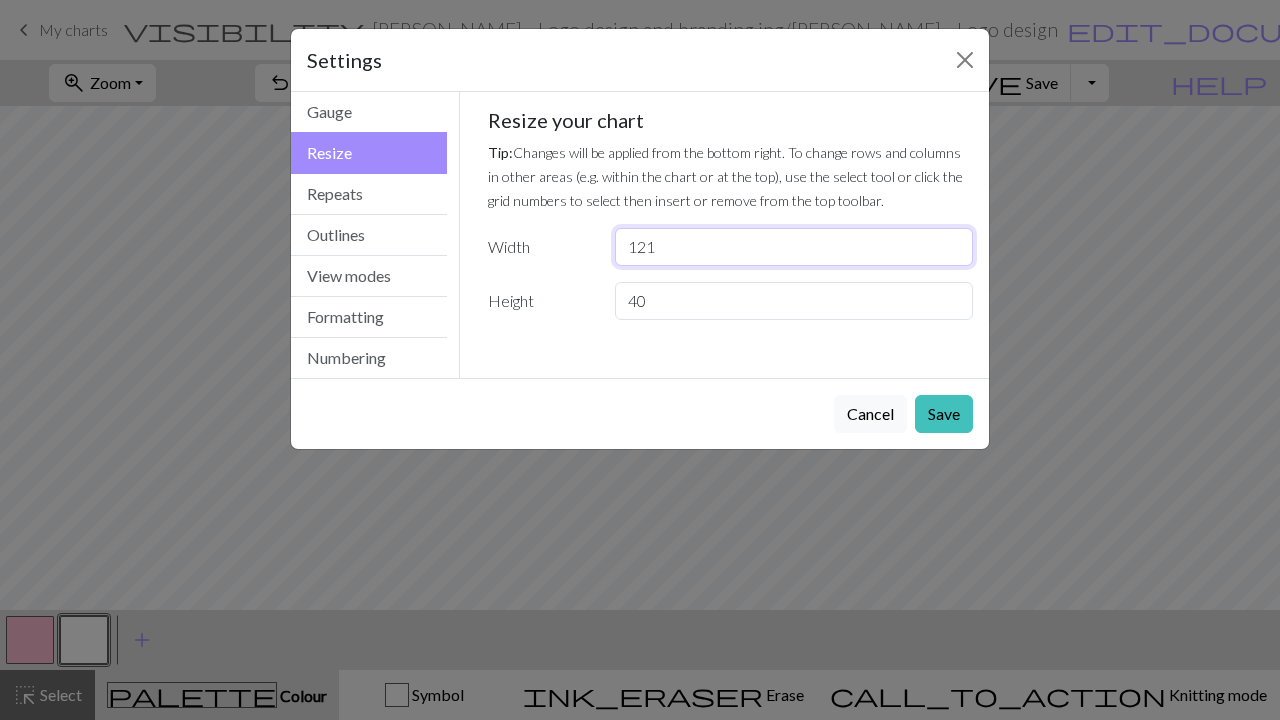 type on "121" 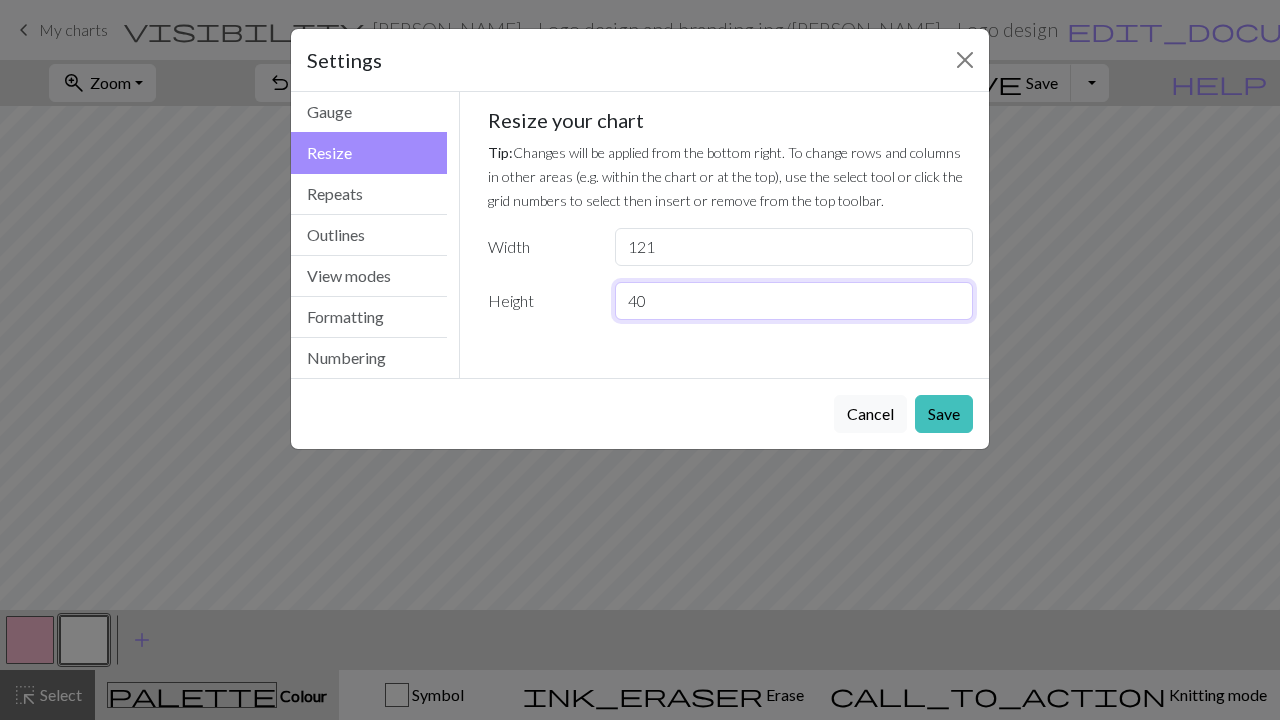 click on "40" at bounding box center [794, 301] 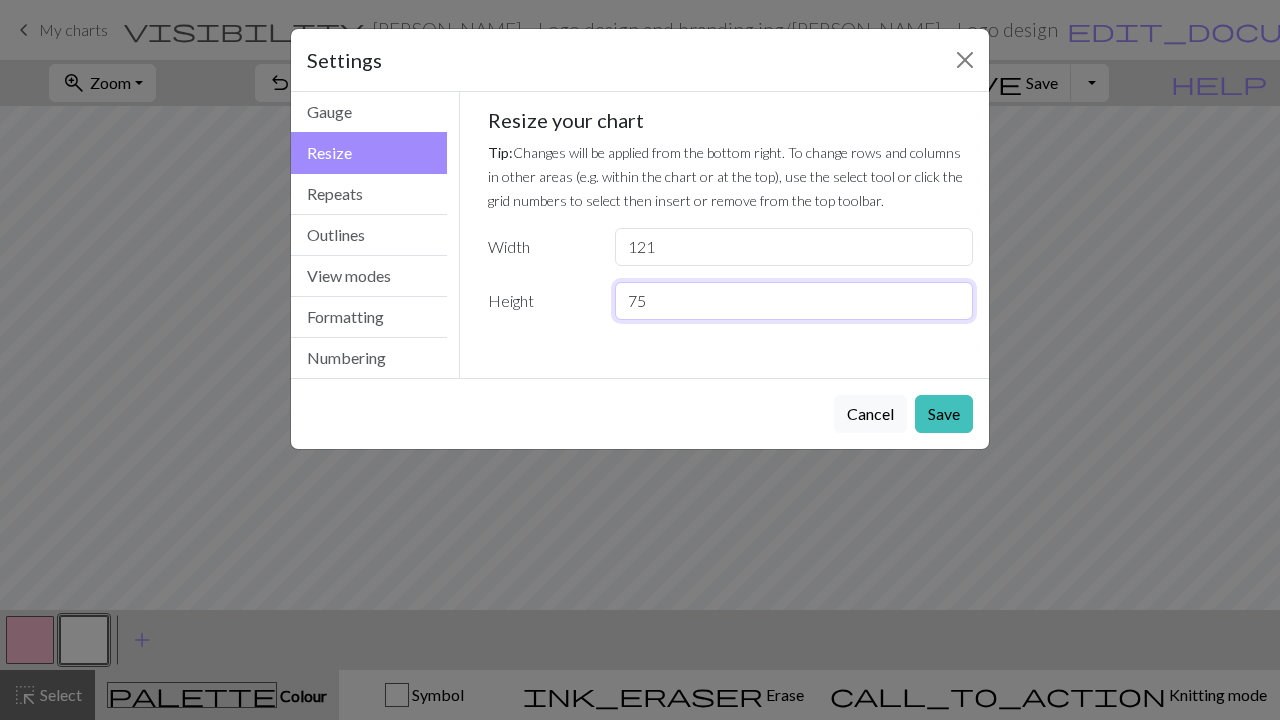 type on "7" 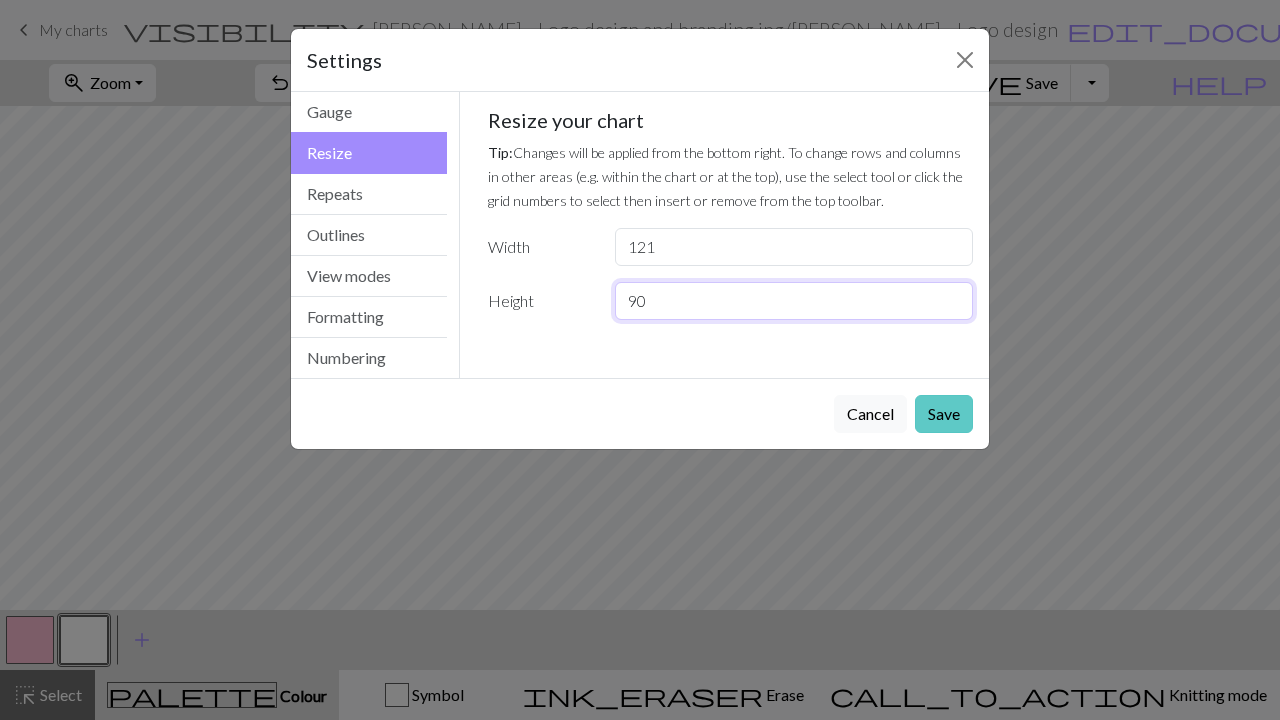 type on "90" 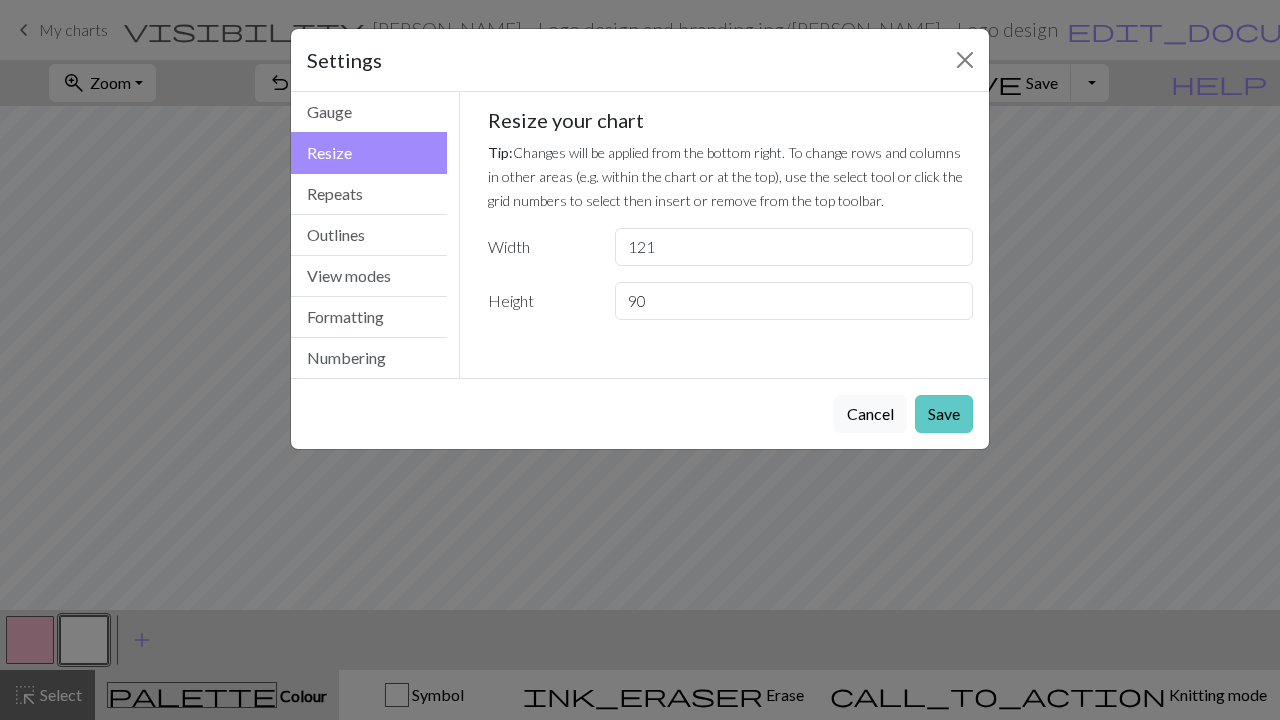 click on "Save" at bounding box center (944, 414) 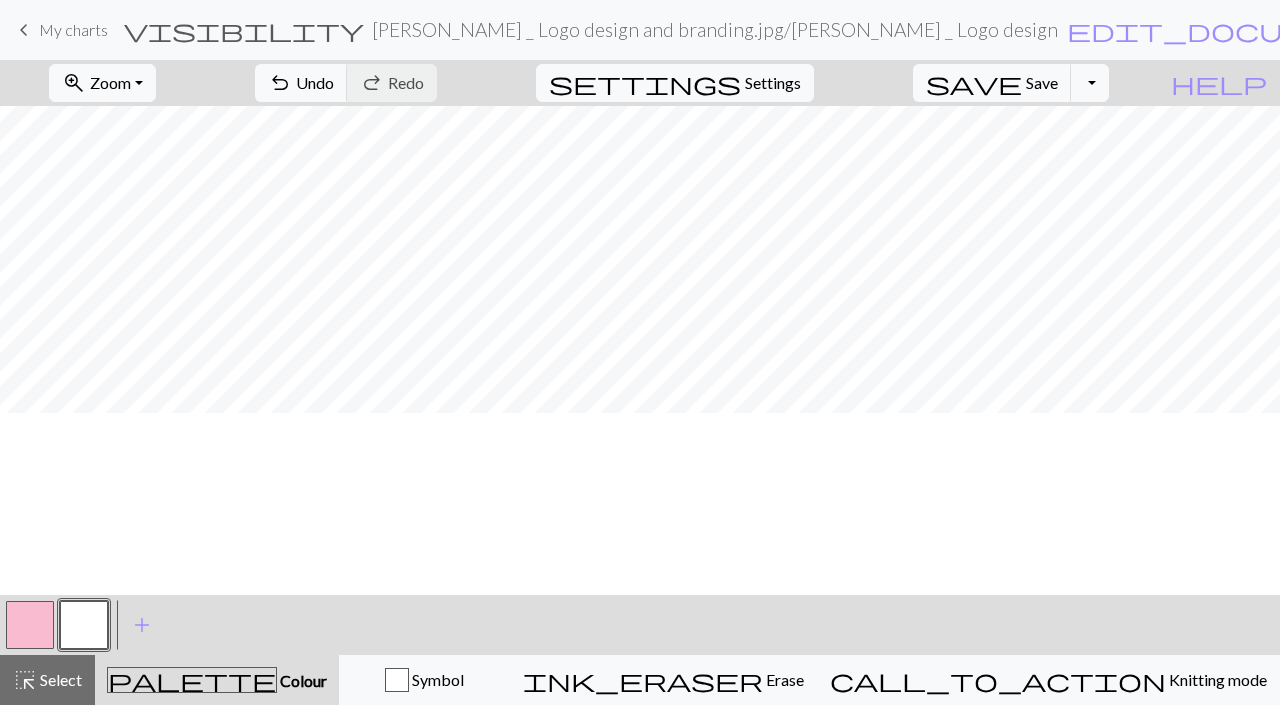 scroll, scrollTop: 0, scrollLeft: 0, axis: both 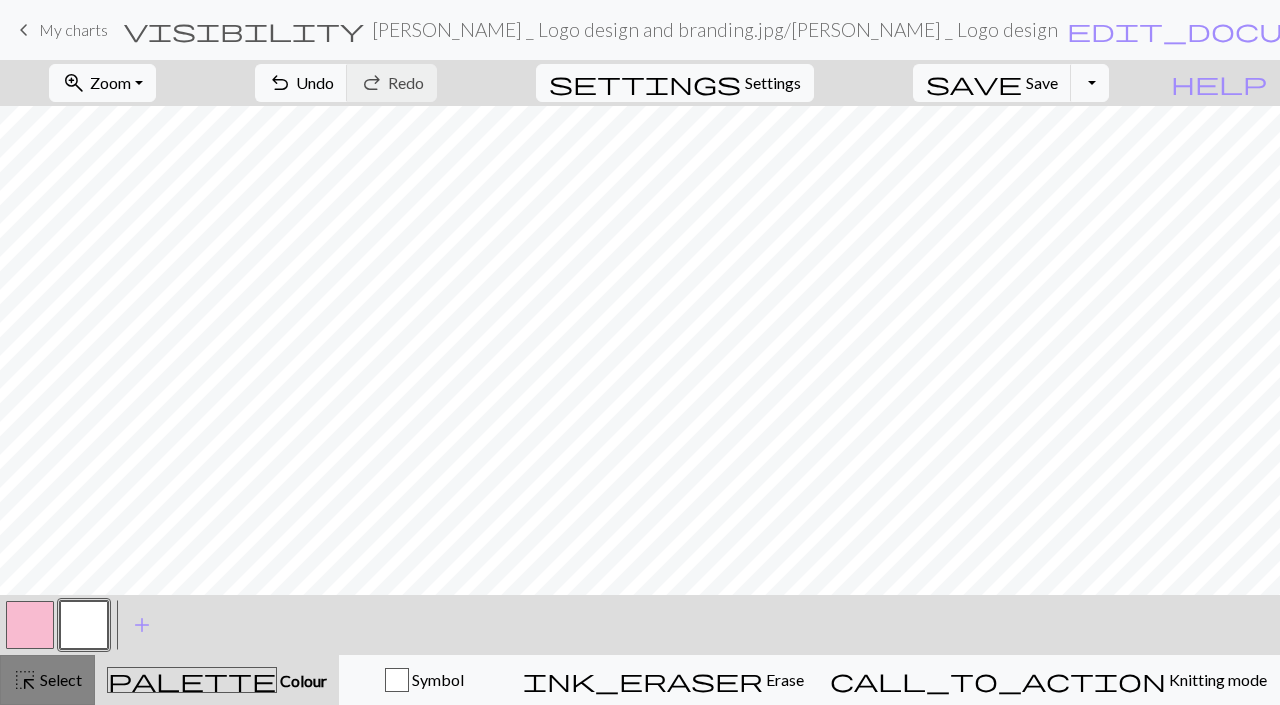 click on "highlight_alt   Select   Select" at bounding box center (47, 680) 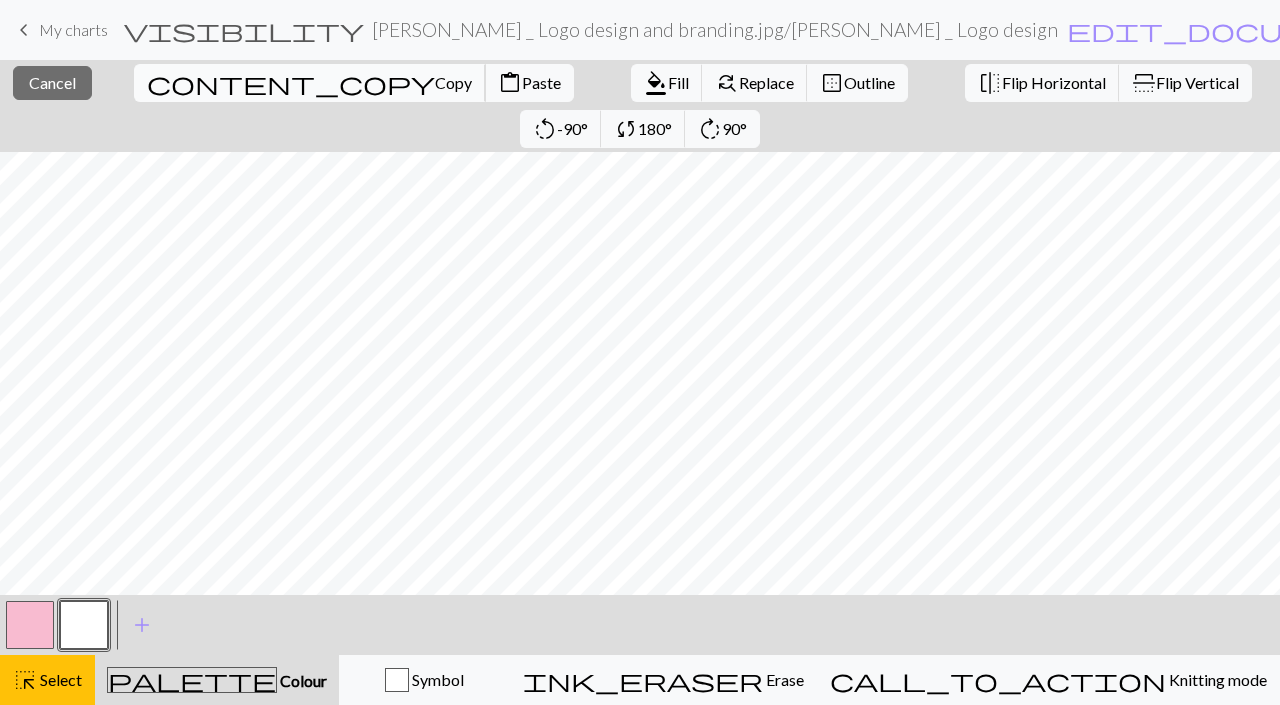 click on "Copy" at bounding box center (453, 82) 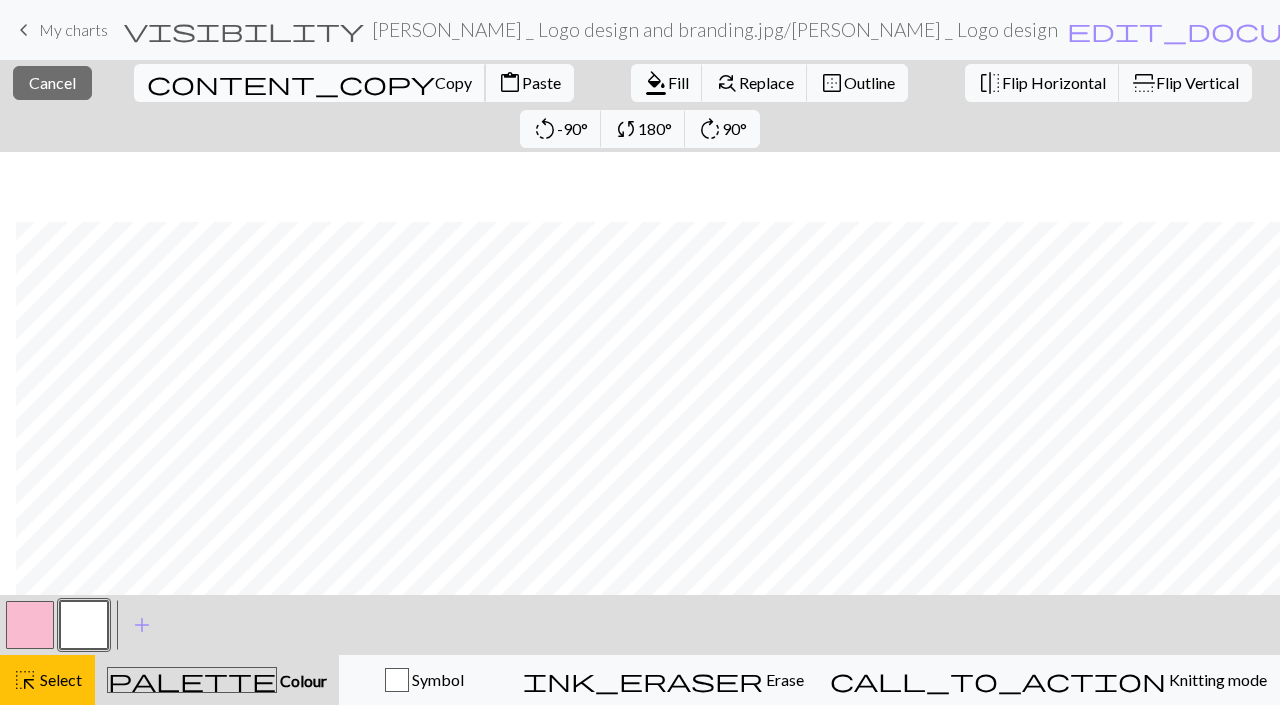 scroll, scrollTop: 484, scrollLeft: 88, axis: both 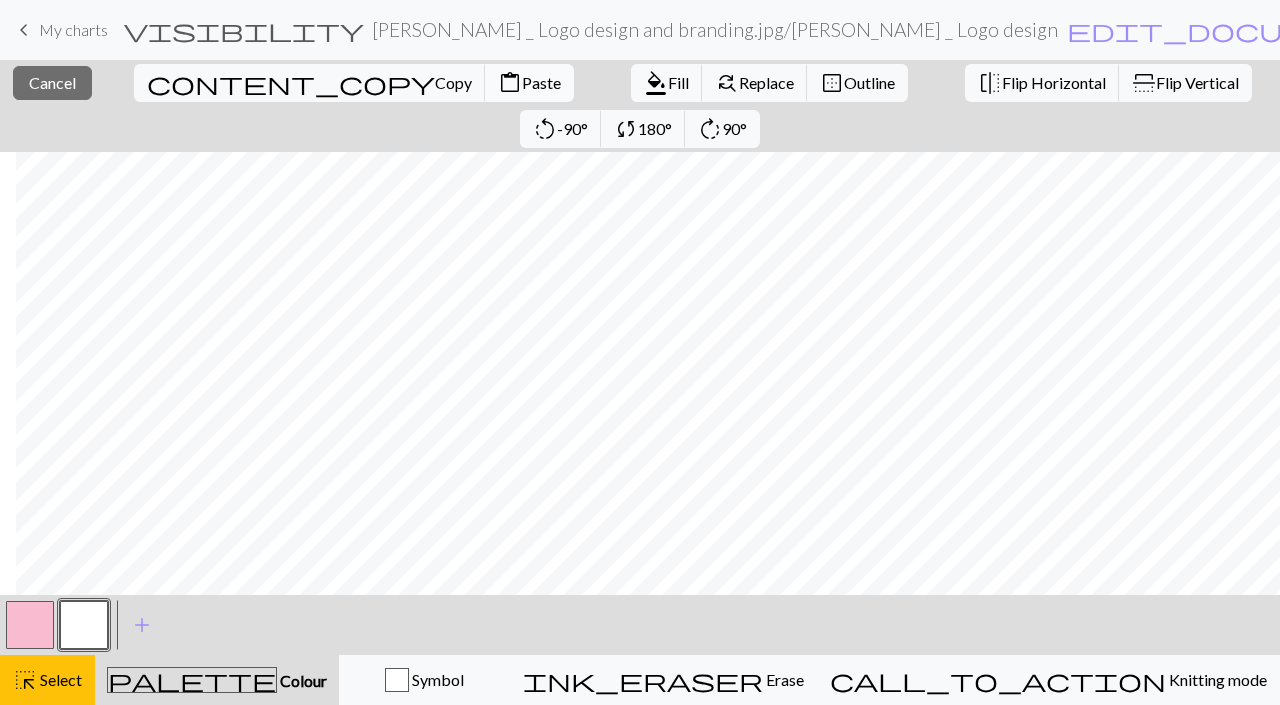 click on "Paste" at bounding box center (541, 82) 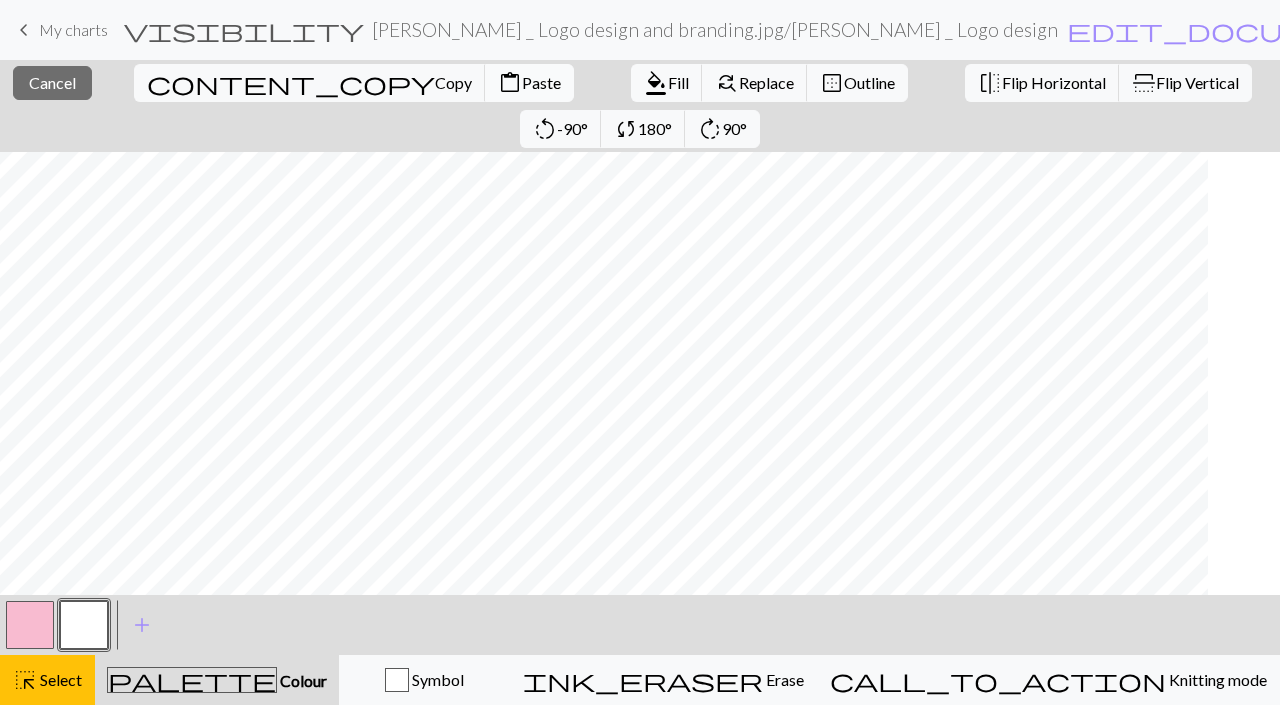 scroll, scrollTop: 0, scrollLeft: 0, axis: both 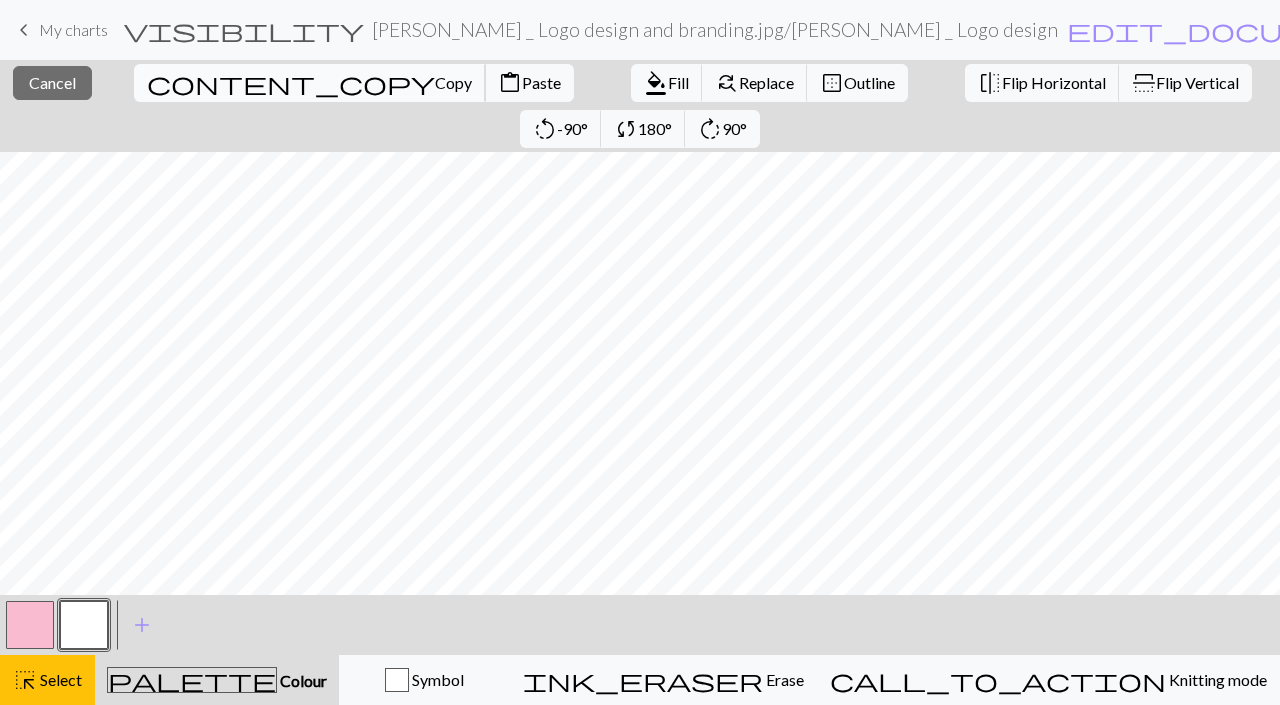 click on "Copy" at bounding box center (453, 82) 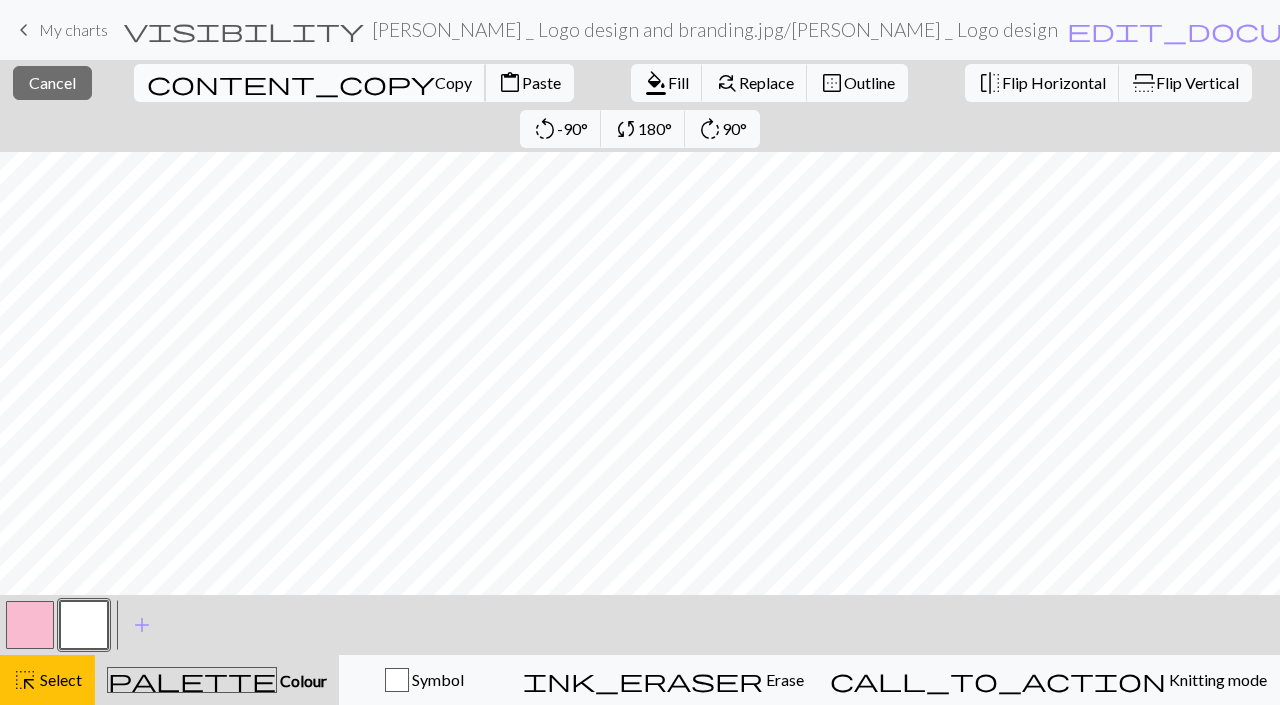 click on "Copy" at bounding box center [453, 82] 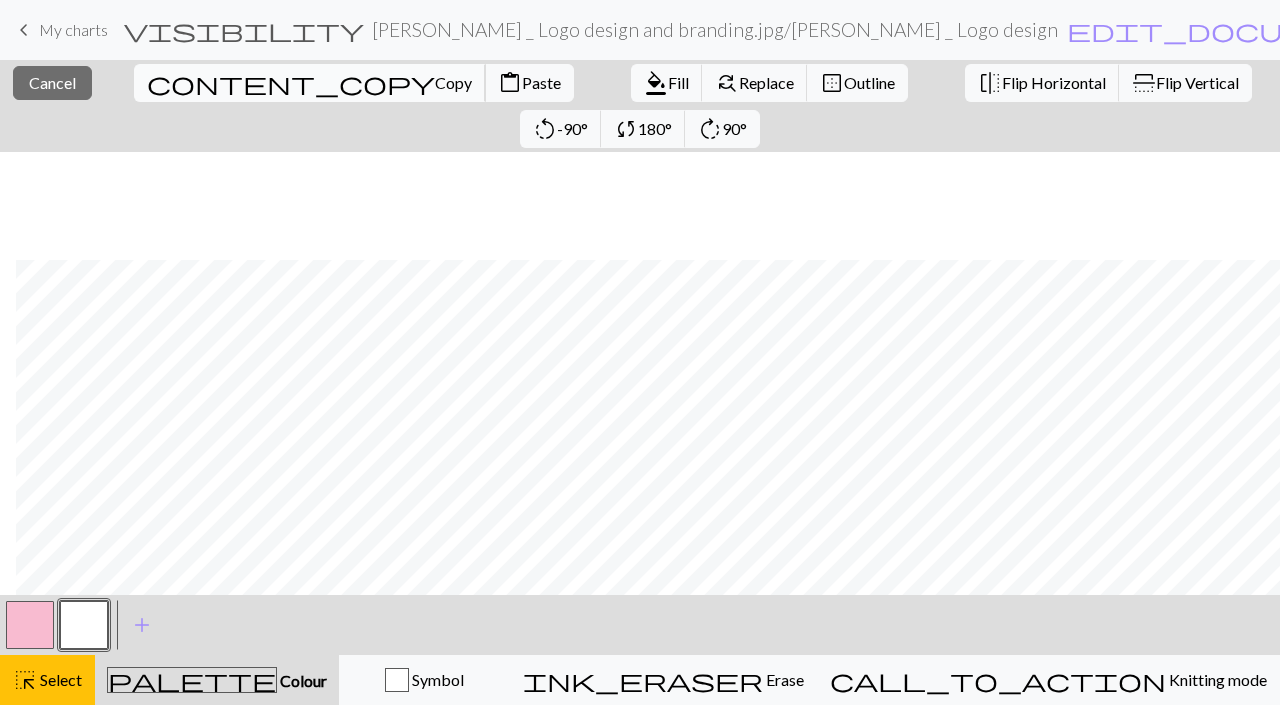 scroll, scrollTop: 496, scrollLeft: 88, axis: both 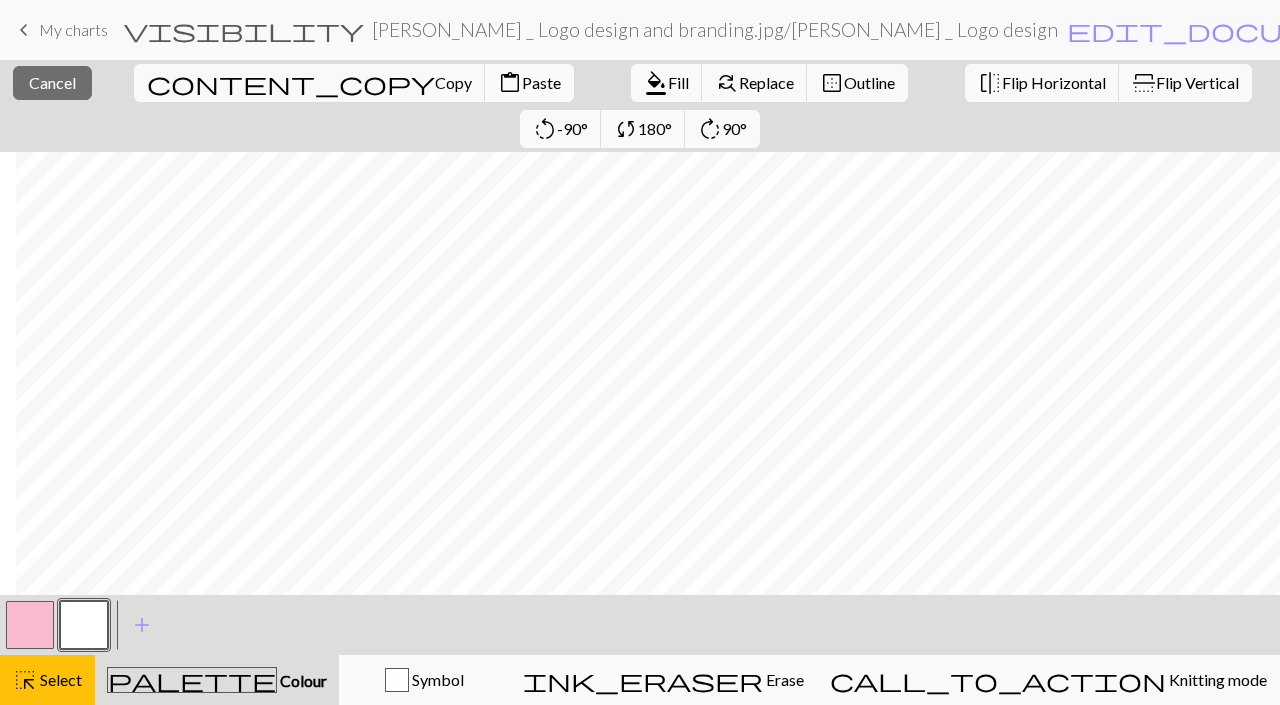 click on "Paste" at bounding box center [541, 82] 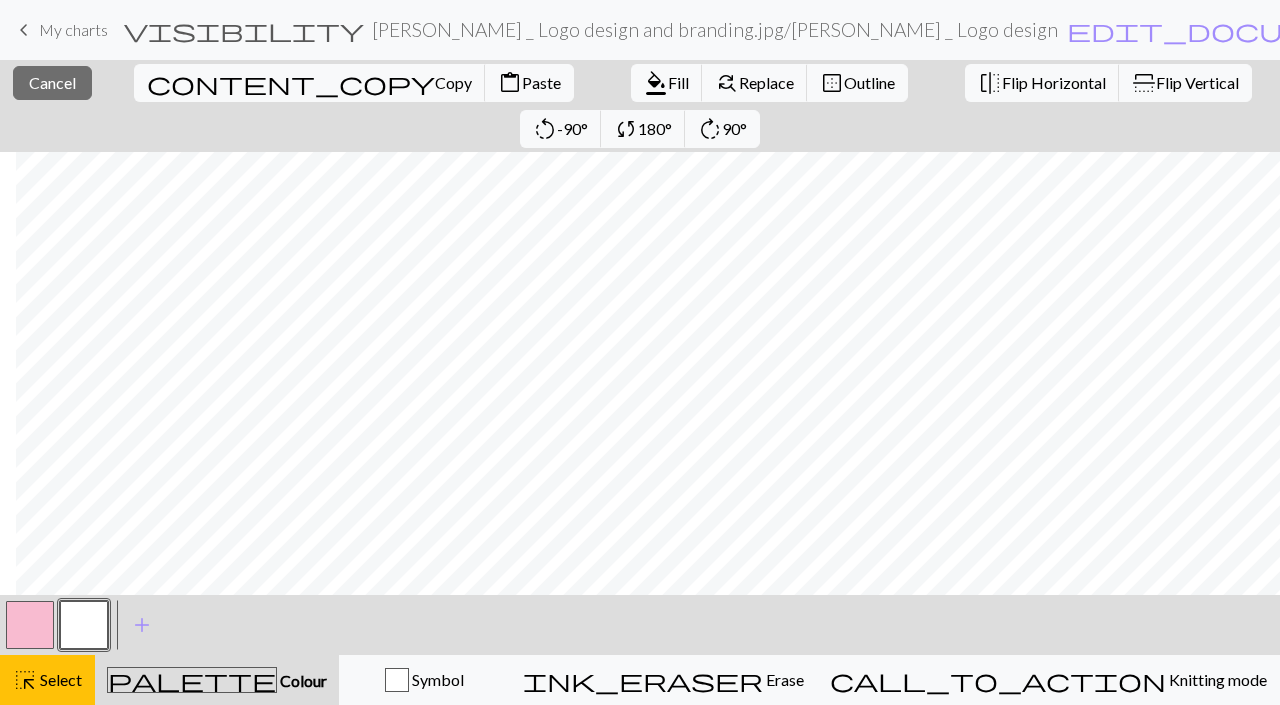 click at bounding box center (30, 625) 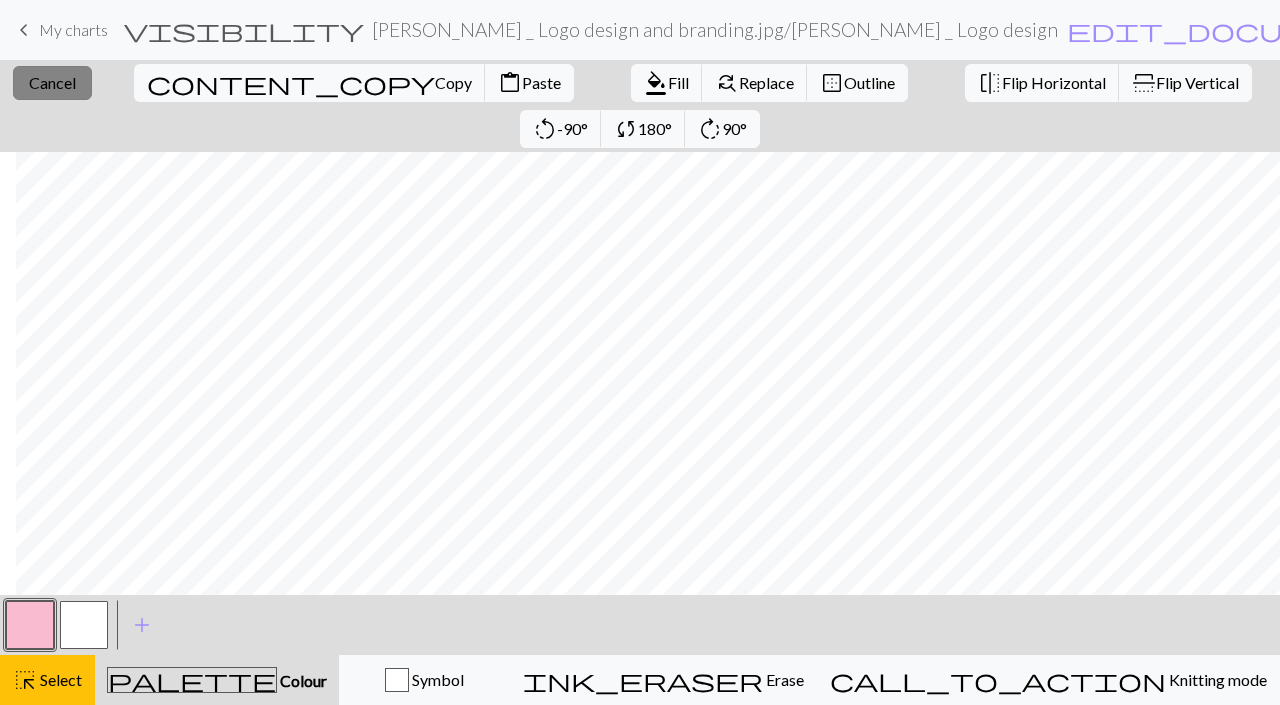 click on "Cancel" at bounding box center [52, 82] 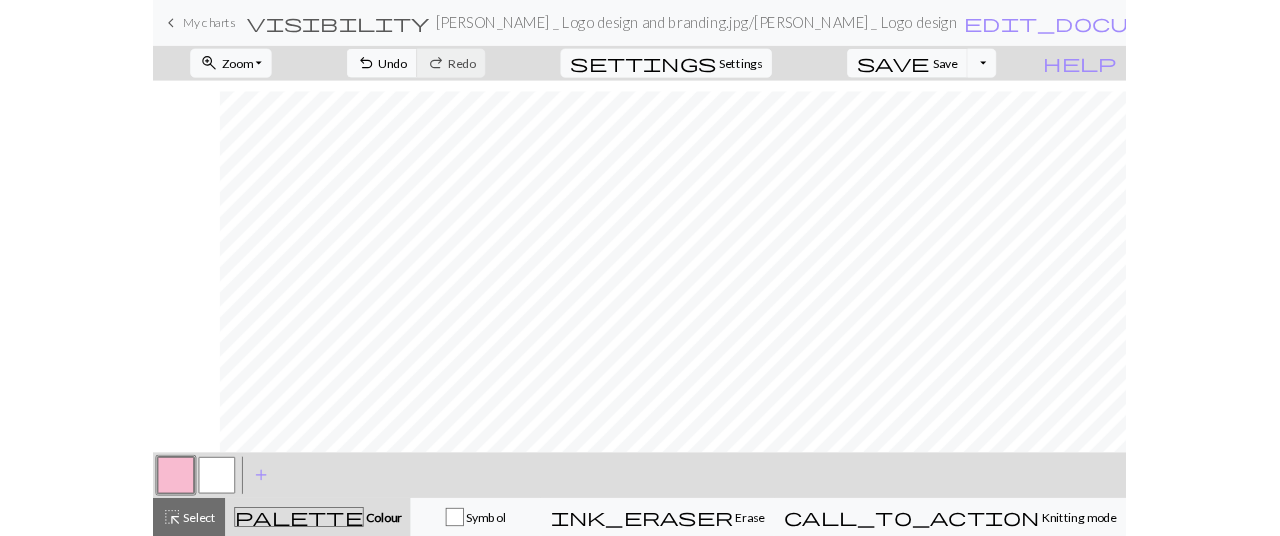 scroll, scrollTop: 495, scrollLeft: 88, axis: both 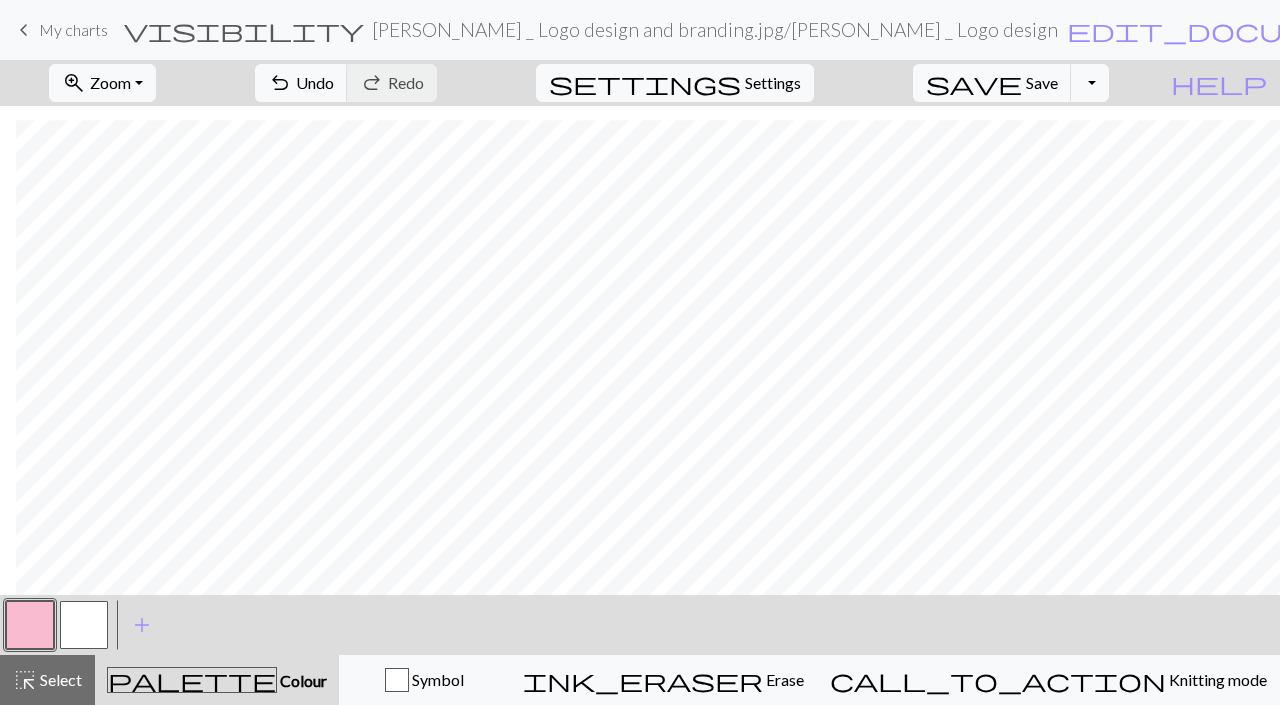 click at bounding box center (84, 625) 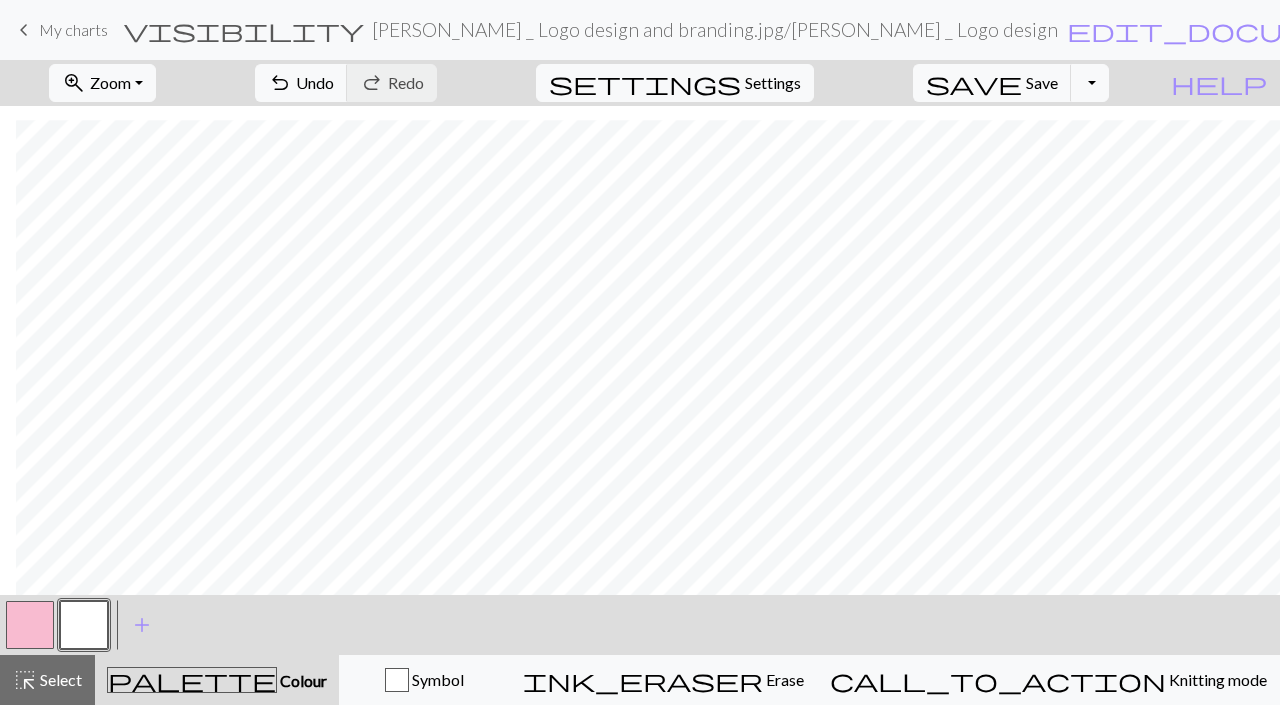 click at bounding box center [30, 625] 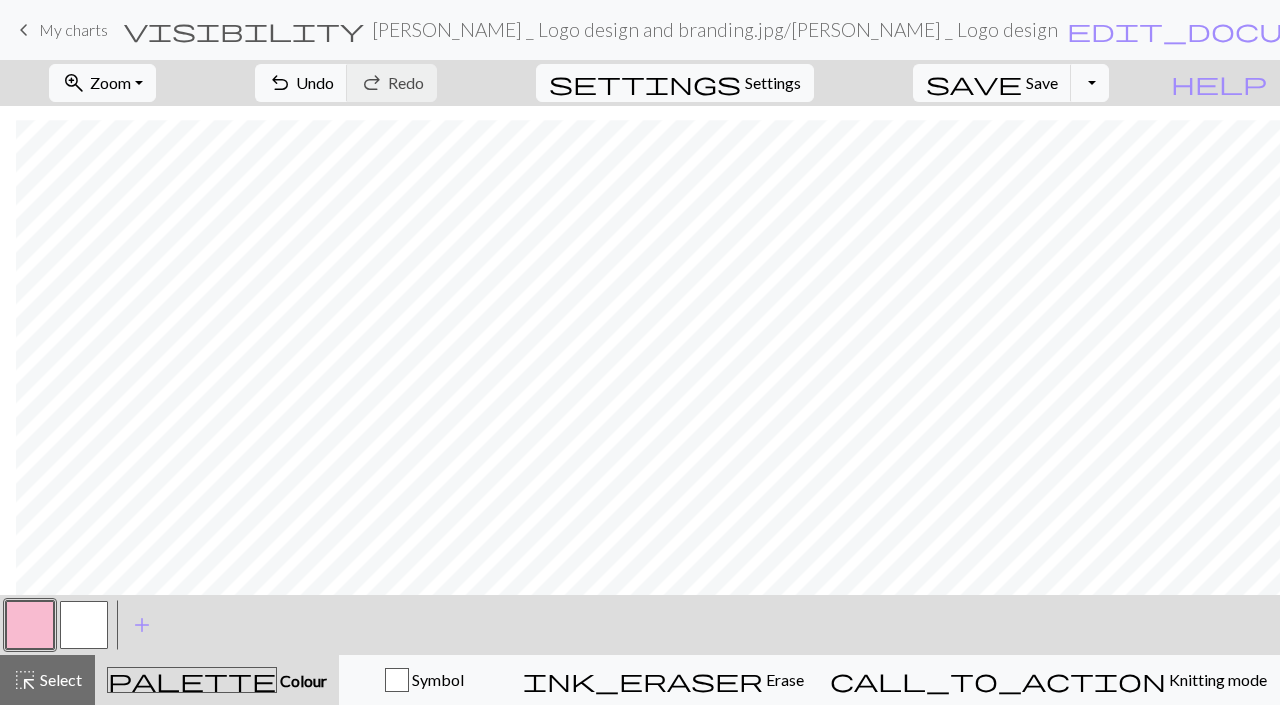 click at bounding box center (84, 625) 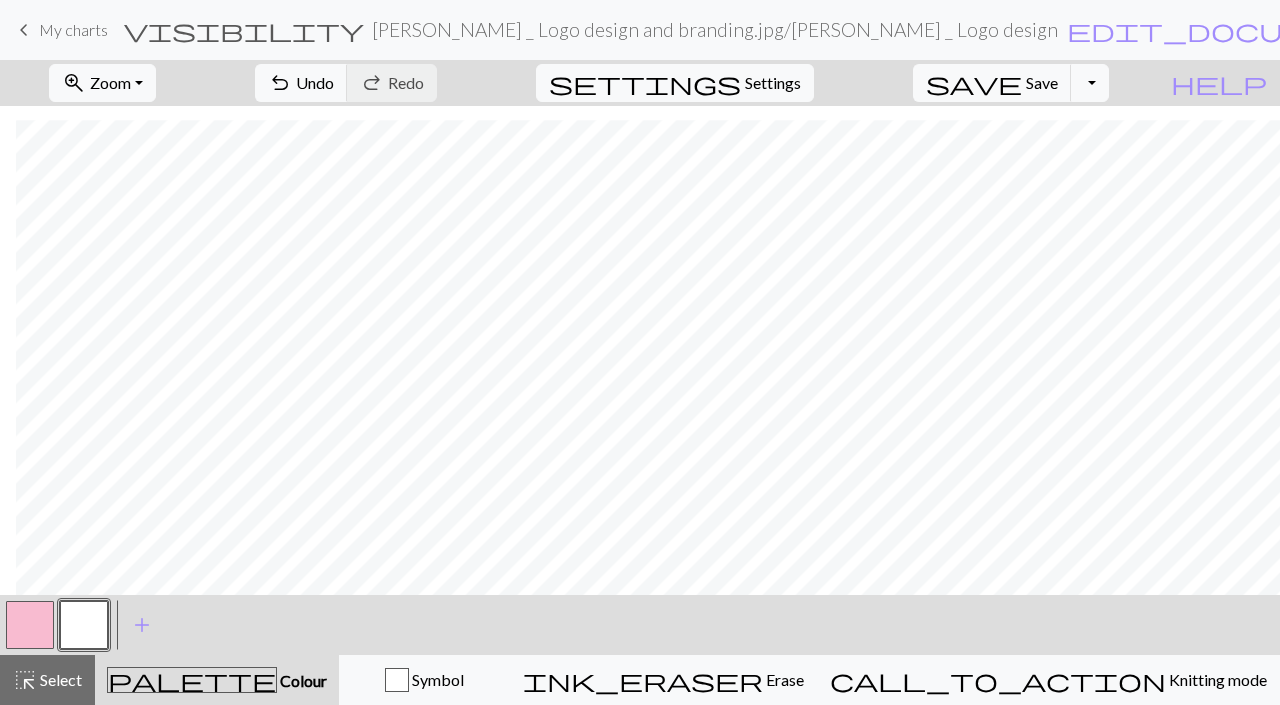 click at bounding box center [30, 625] 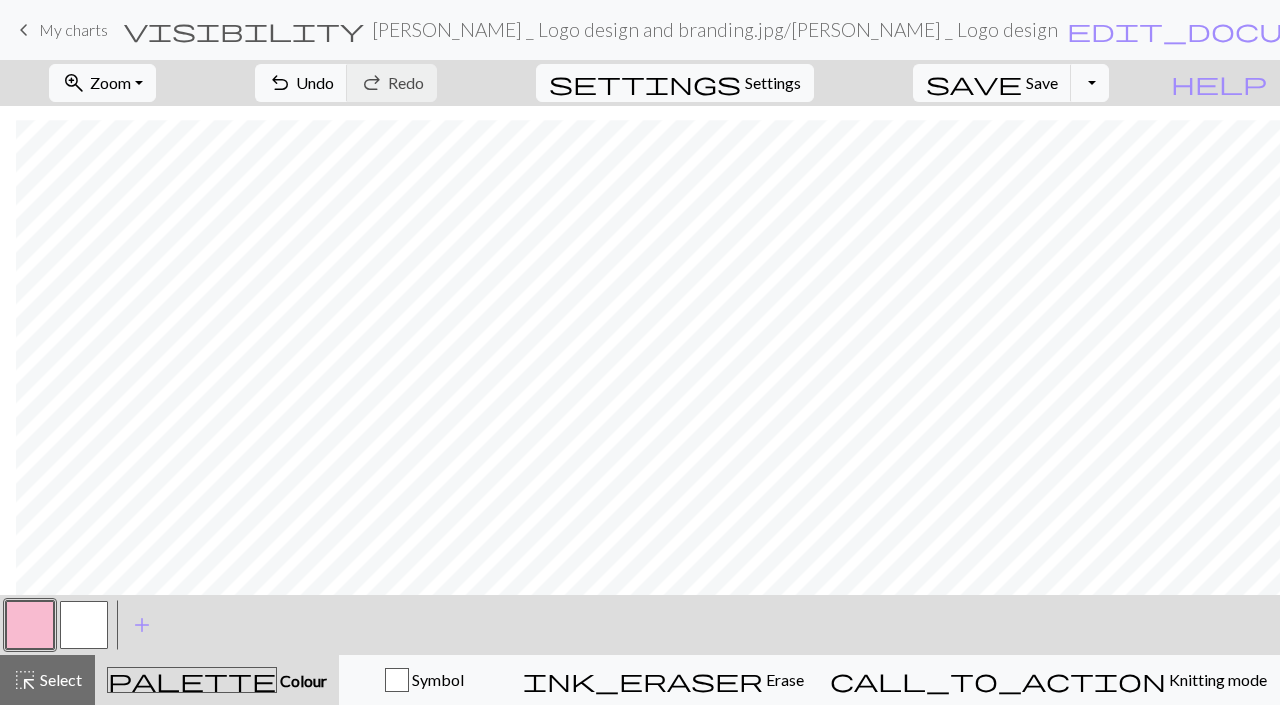 click at bounding box center [84, 625] 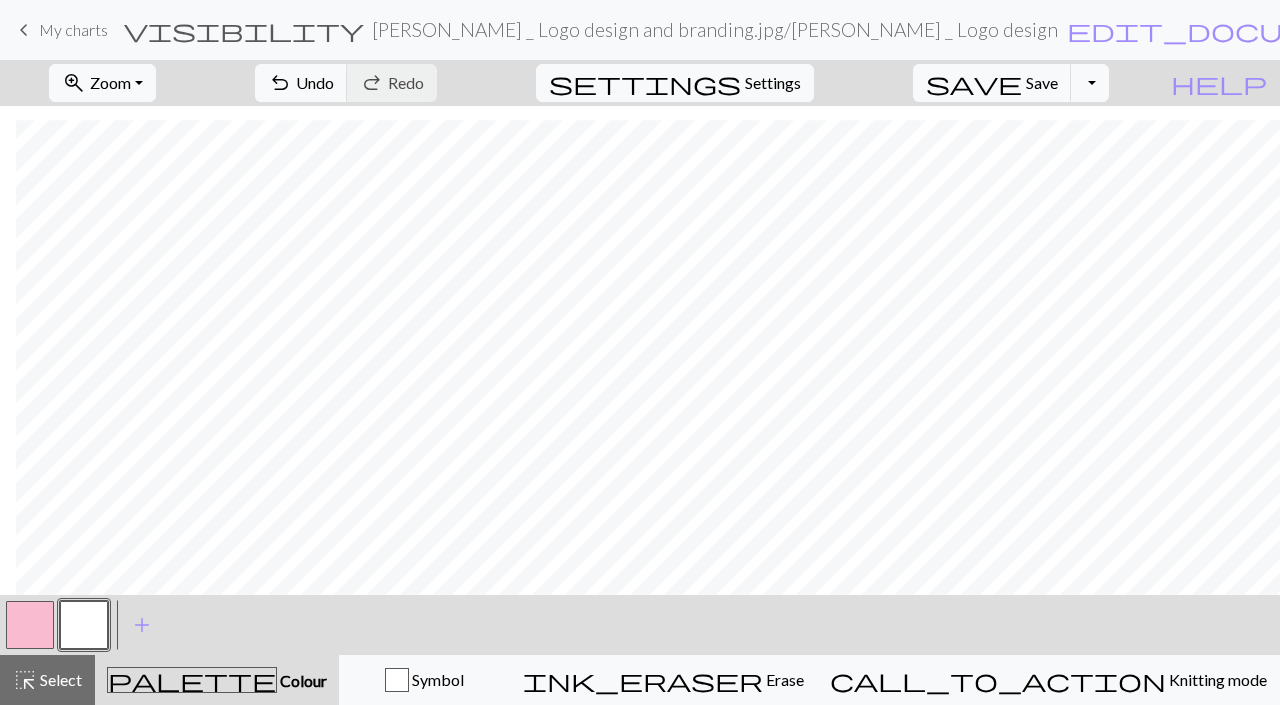 click at bounding box center (30, 625) 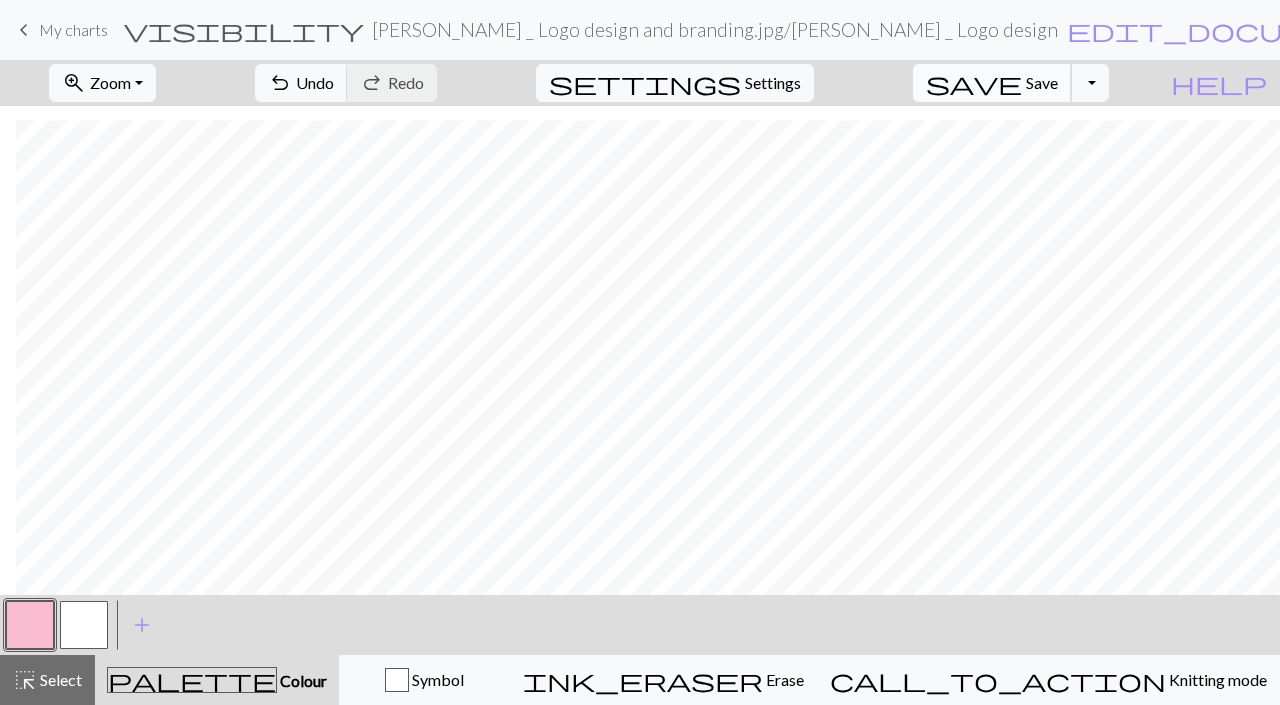 click on "save" at bounding box center (974, 83) 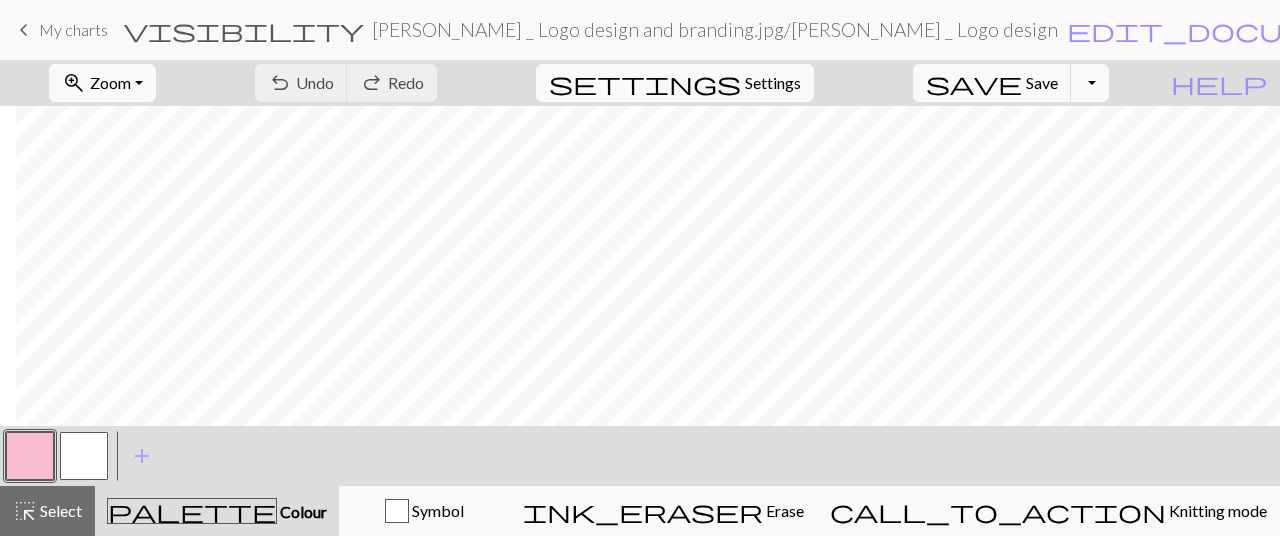 click on "keyboard_arrow_left" at bounding box center [24, 30] 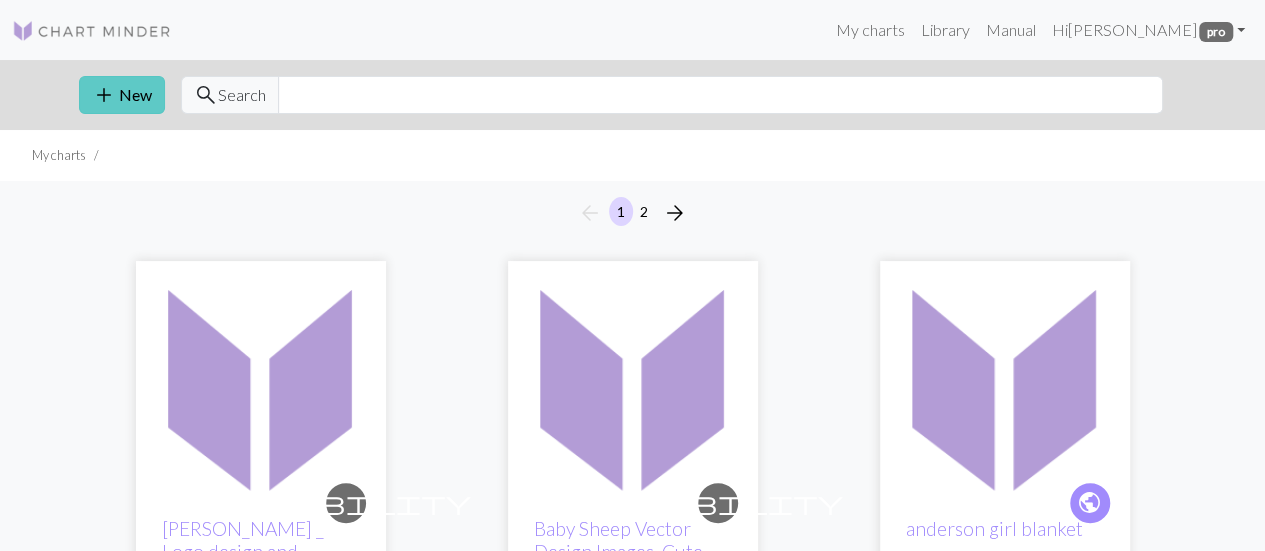 click on "add   New" at bounding box center [122, 95] 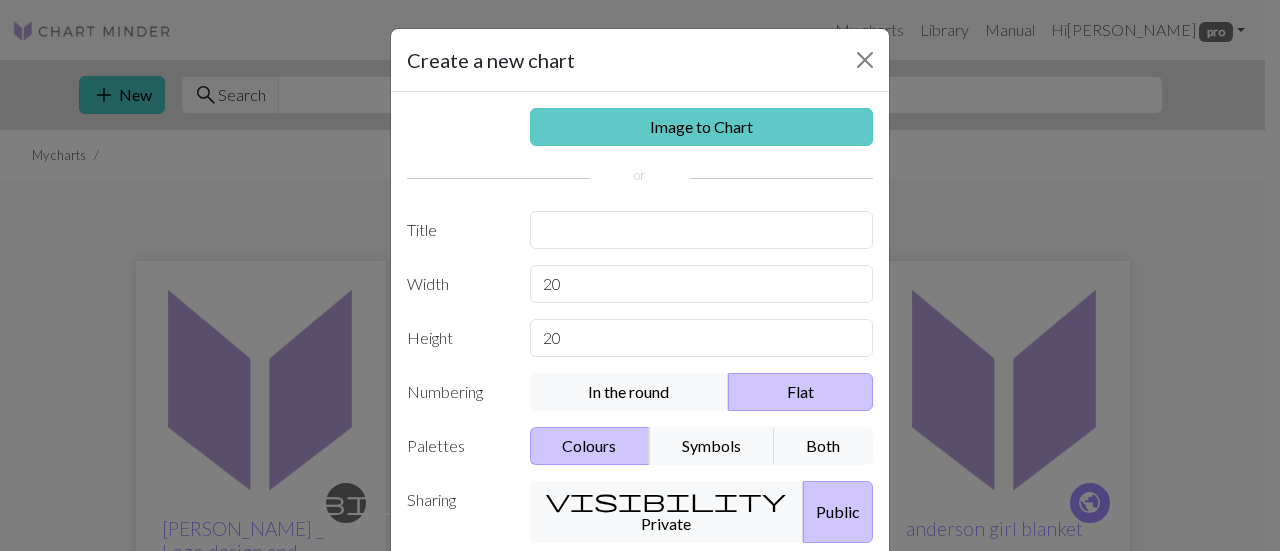 click on "Image to Chart" at bounding box center (702, 127) 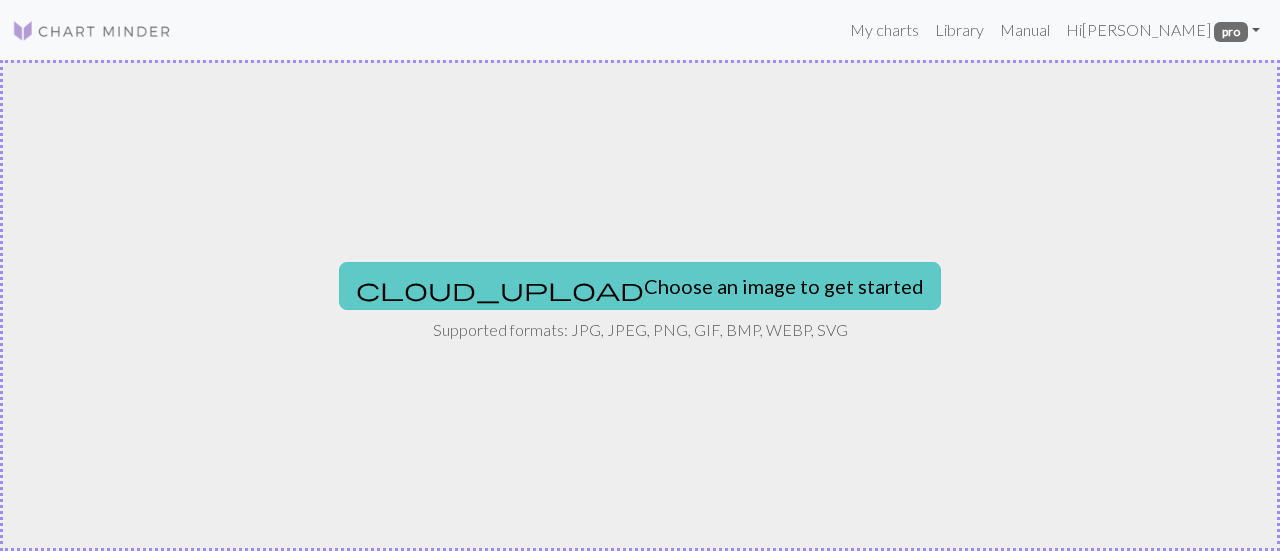 click on "cloud_upload  Choose an image to get started" at bounding box center (640, 286) 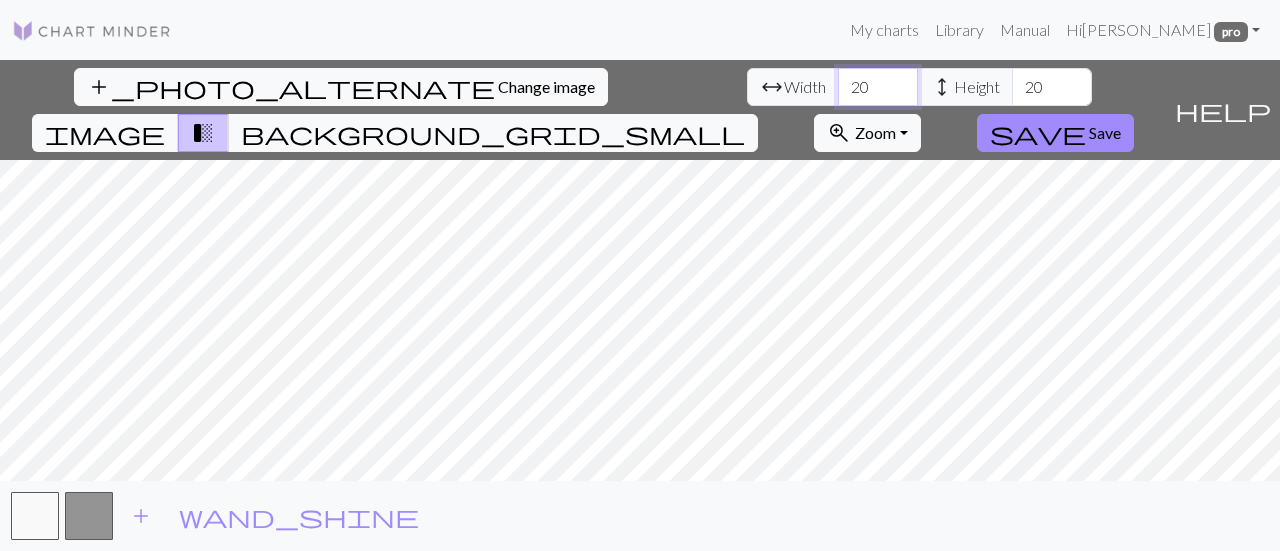 click on "20" at bounding box center [878, 87] 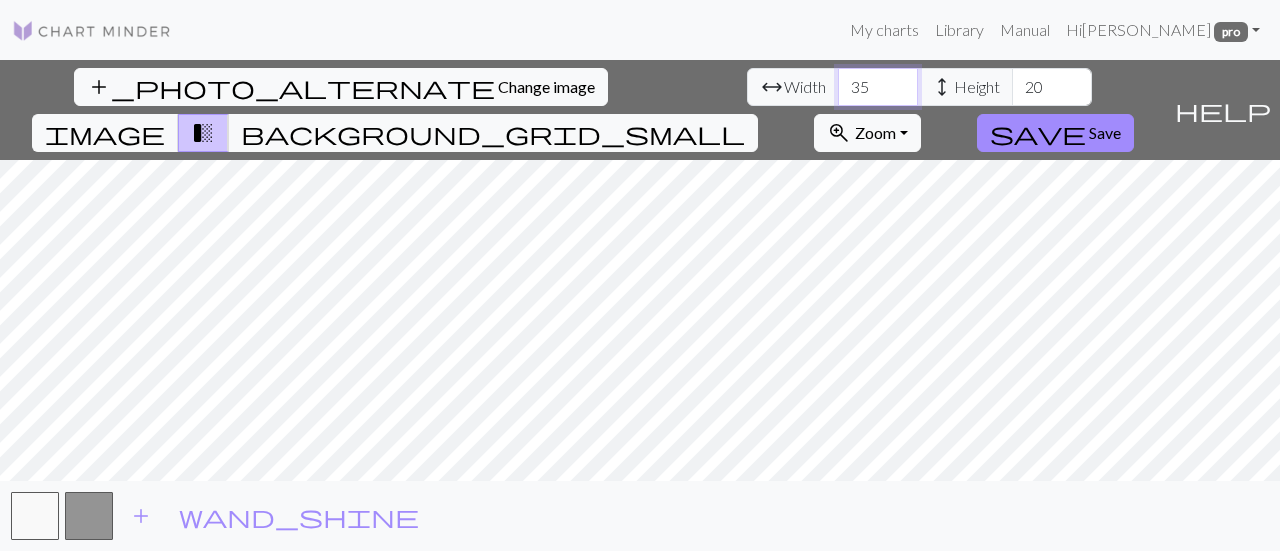 type on "35" 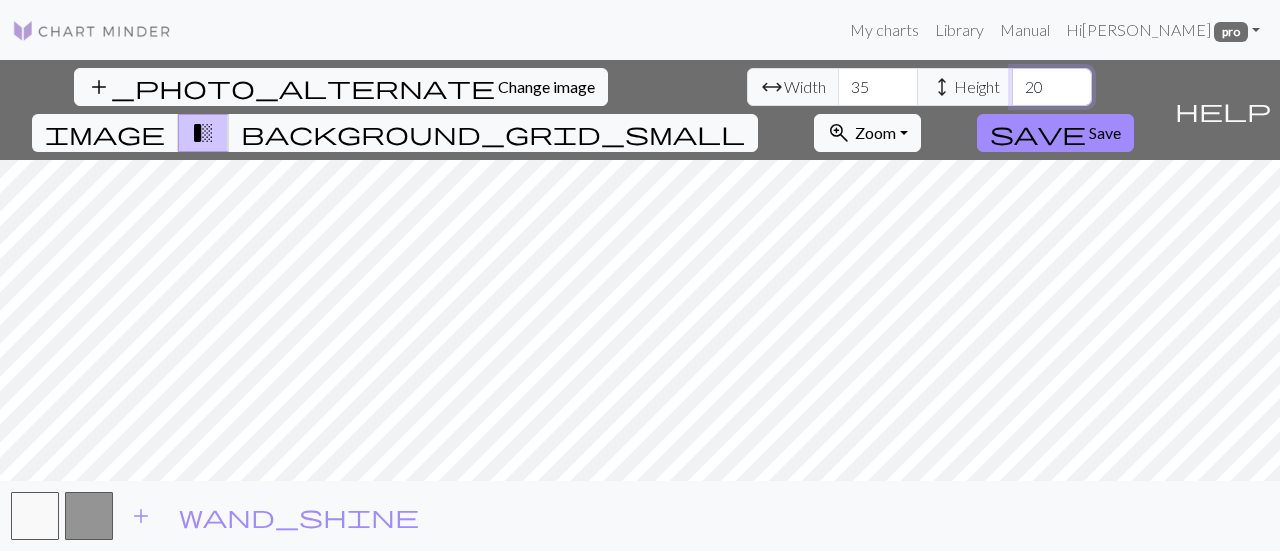 click on "20" at bounding box center (1052, 87) 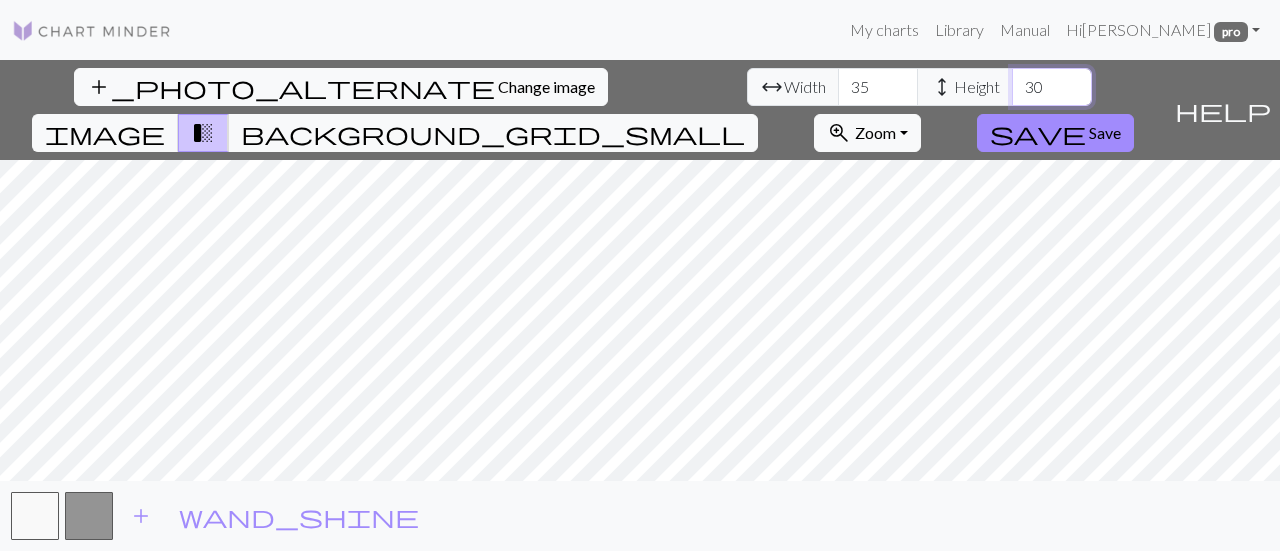 type on "30" 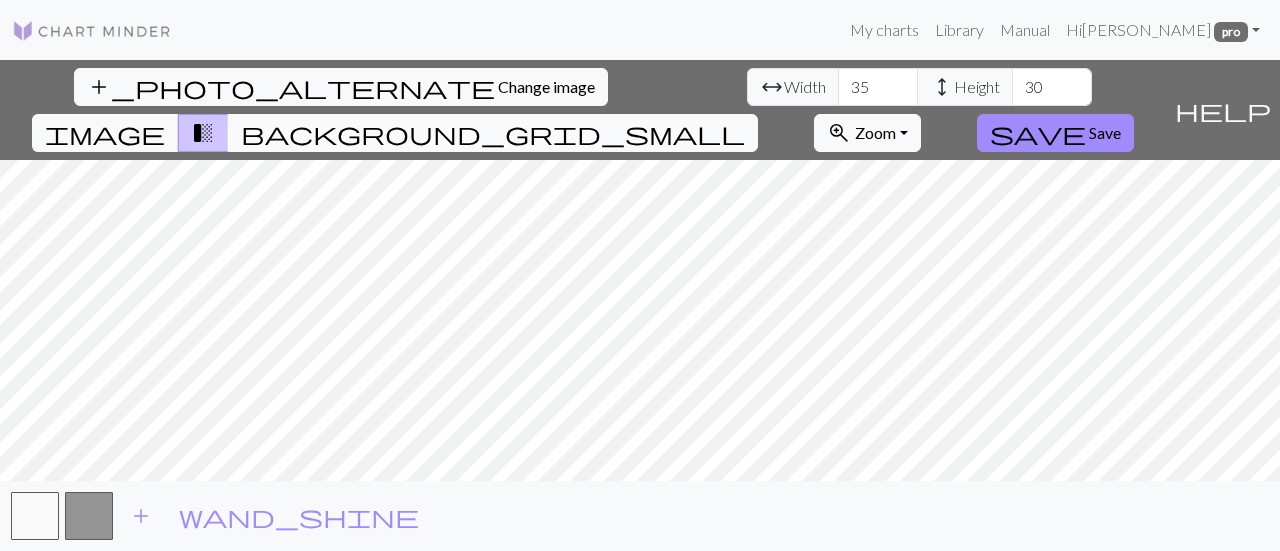 click on "background_grid_small" at bounding box center [493, 133] 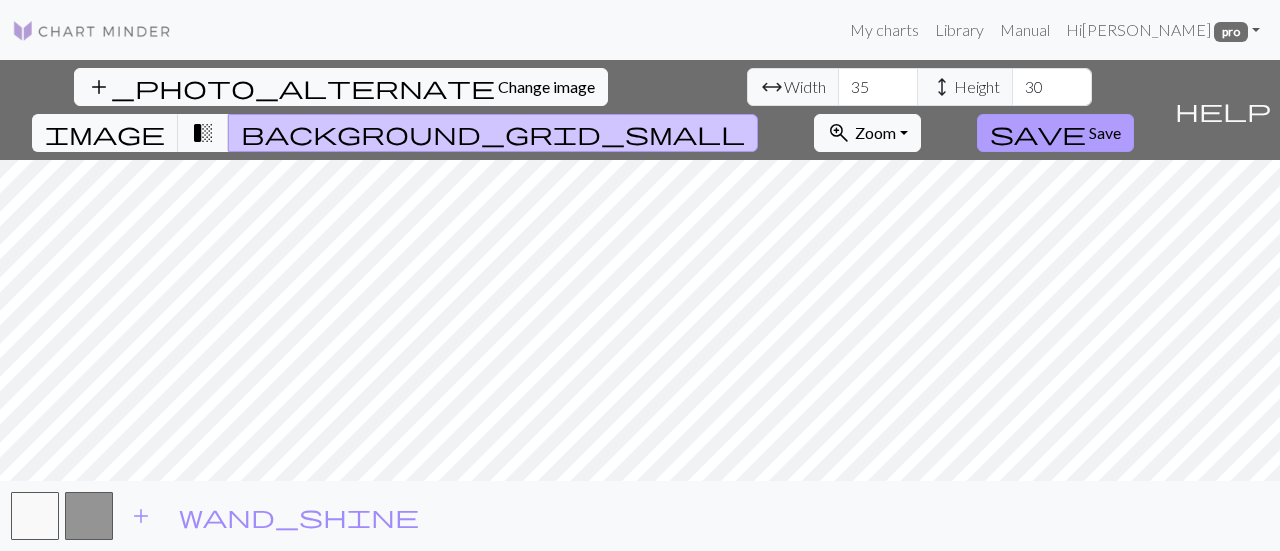 click on "save" at bounding box center [1038, 133] 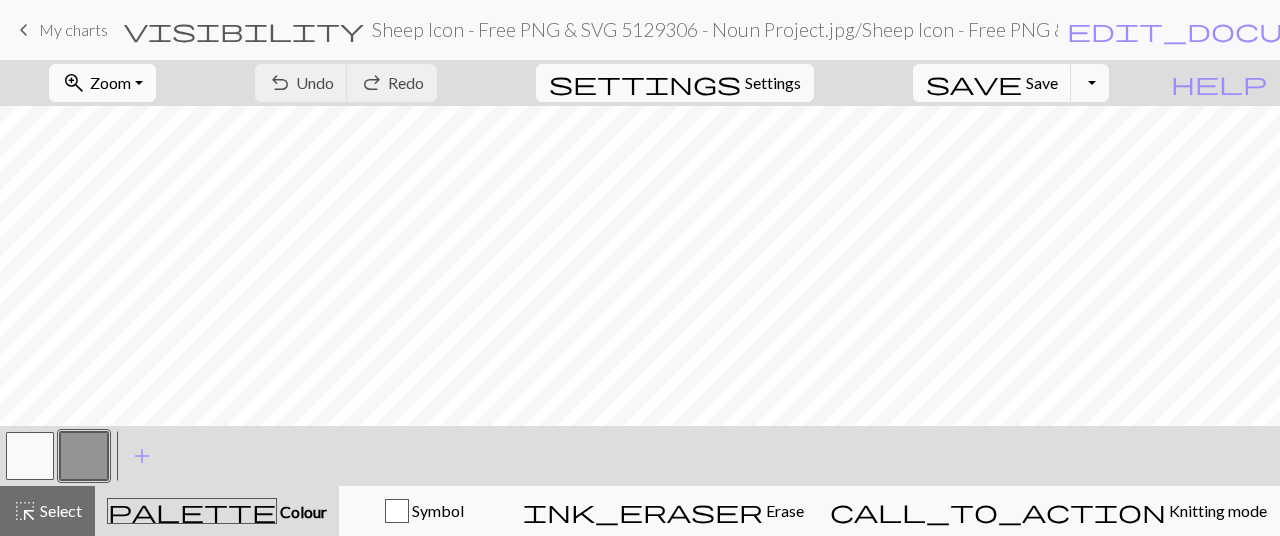 click on "Zoom" at bounding box center [110, 82] 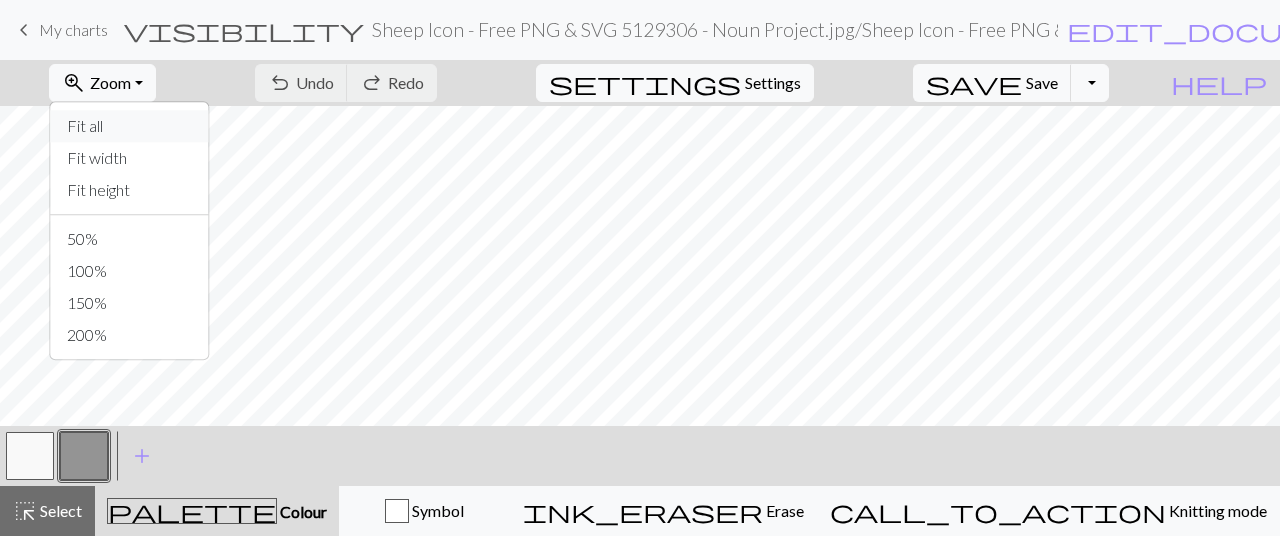 click on "Fit all" at bounding box center (130, 126) 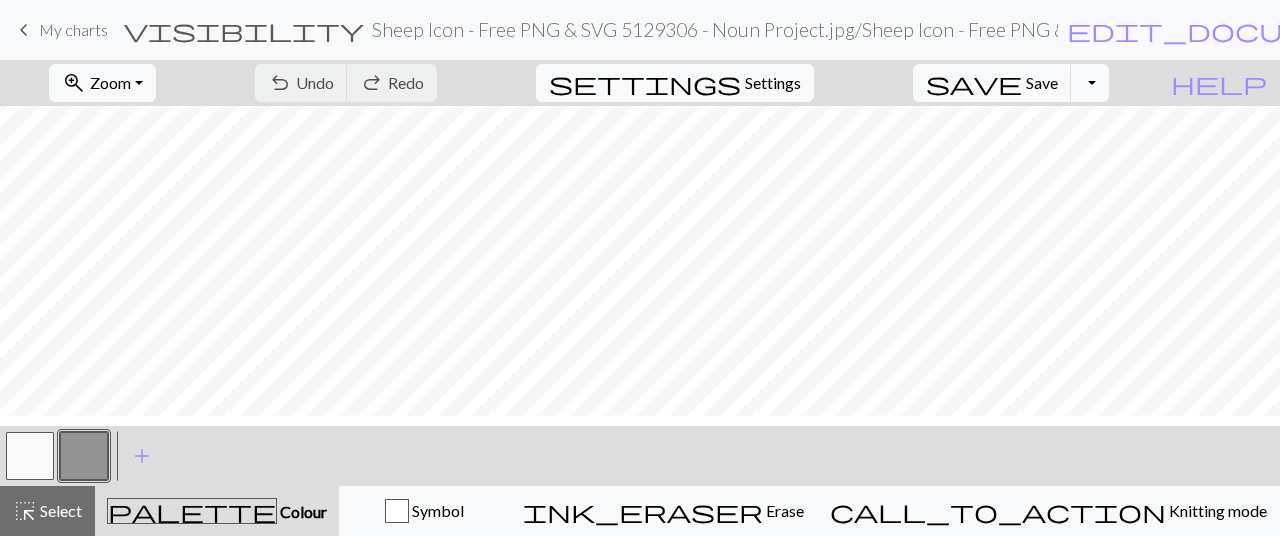 scroll, scrollTop: 2, scrollLeft: 0, axis: vertical 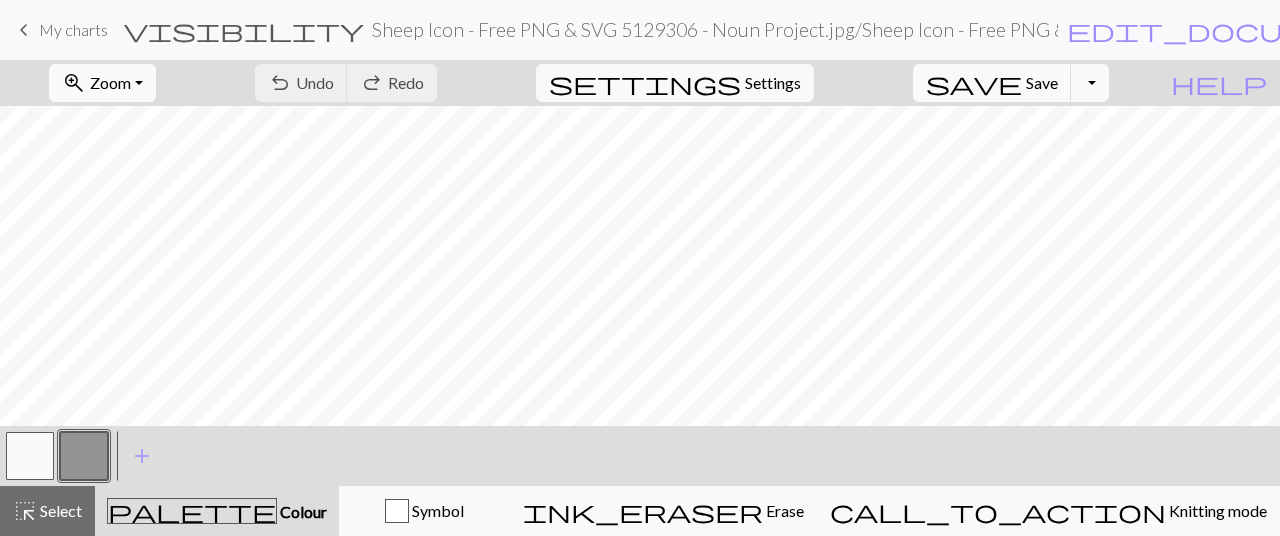 click on "Zoom" at bounding box center [110, 82] 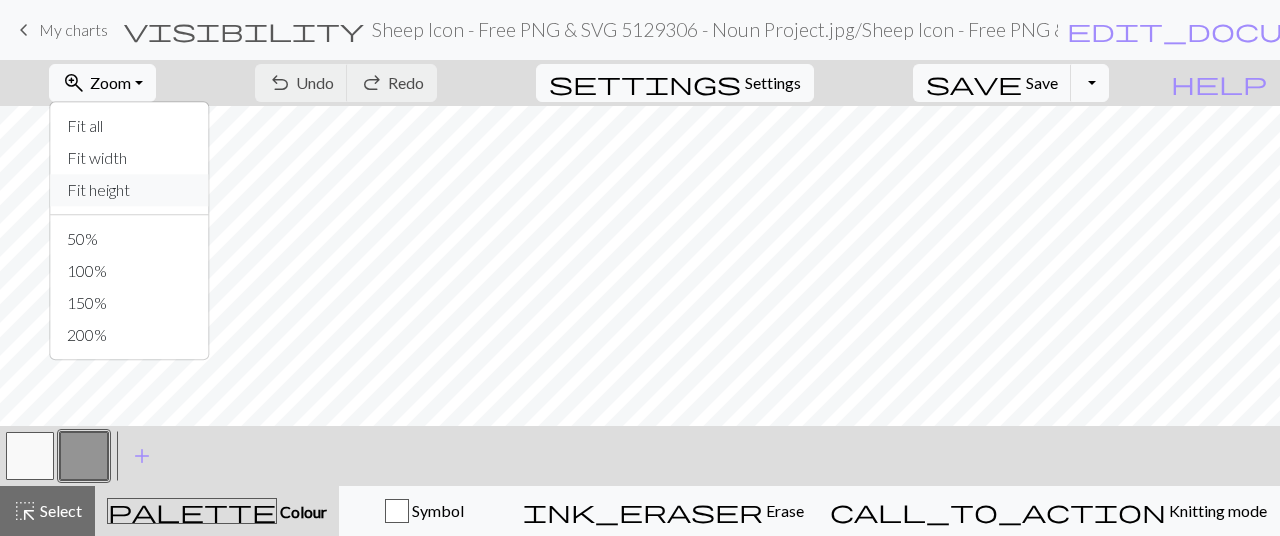 click on "Fit height" at bounding box center (130, 190) 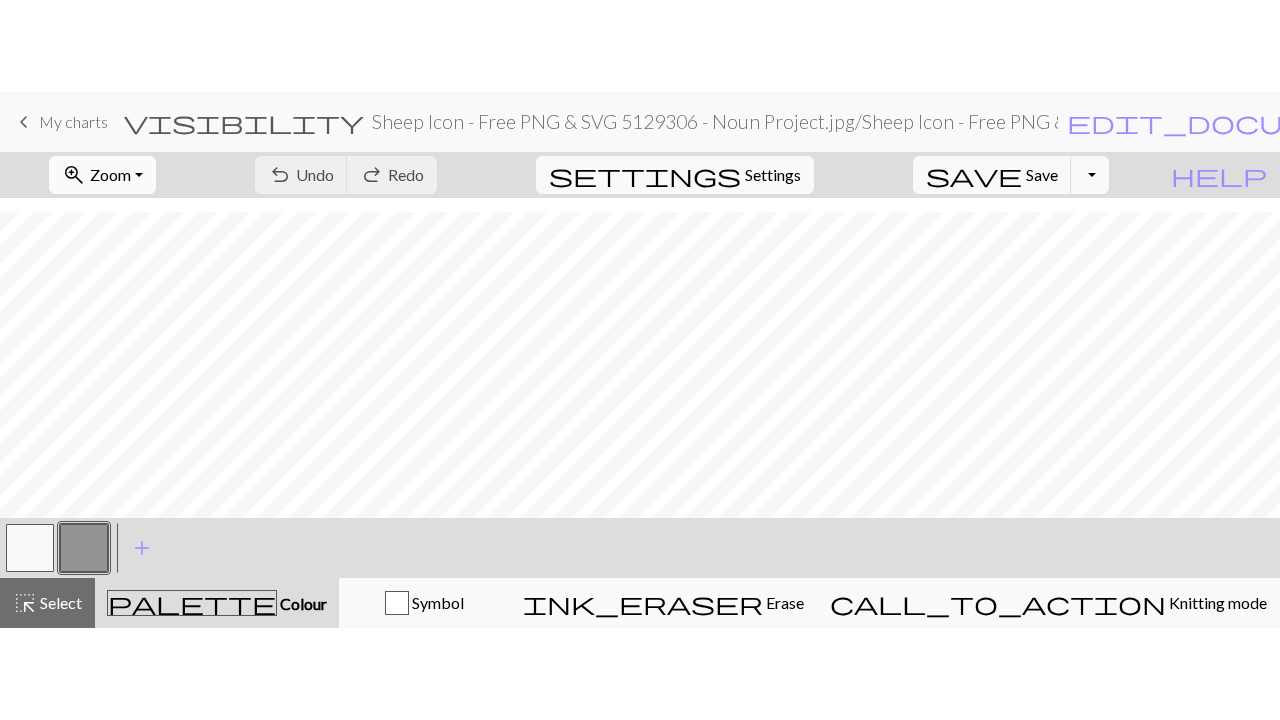 scroll, scrollTop: 0, scrollLeft: 0, axis: both 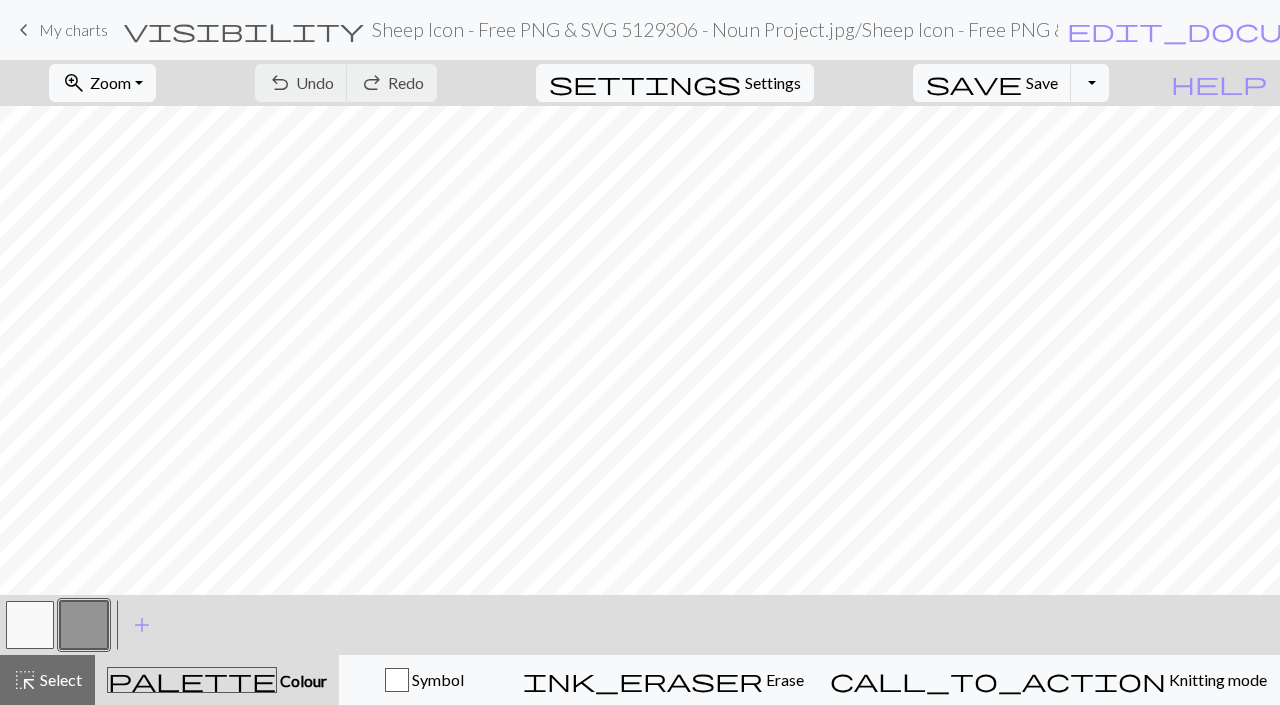 click on "< > add Add a  colour" at bounding box center [640, 625] 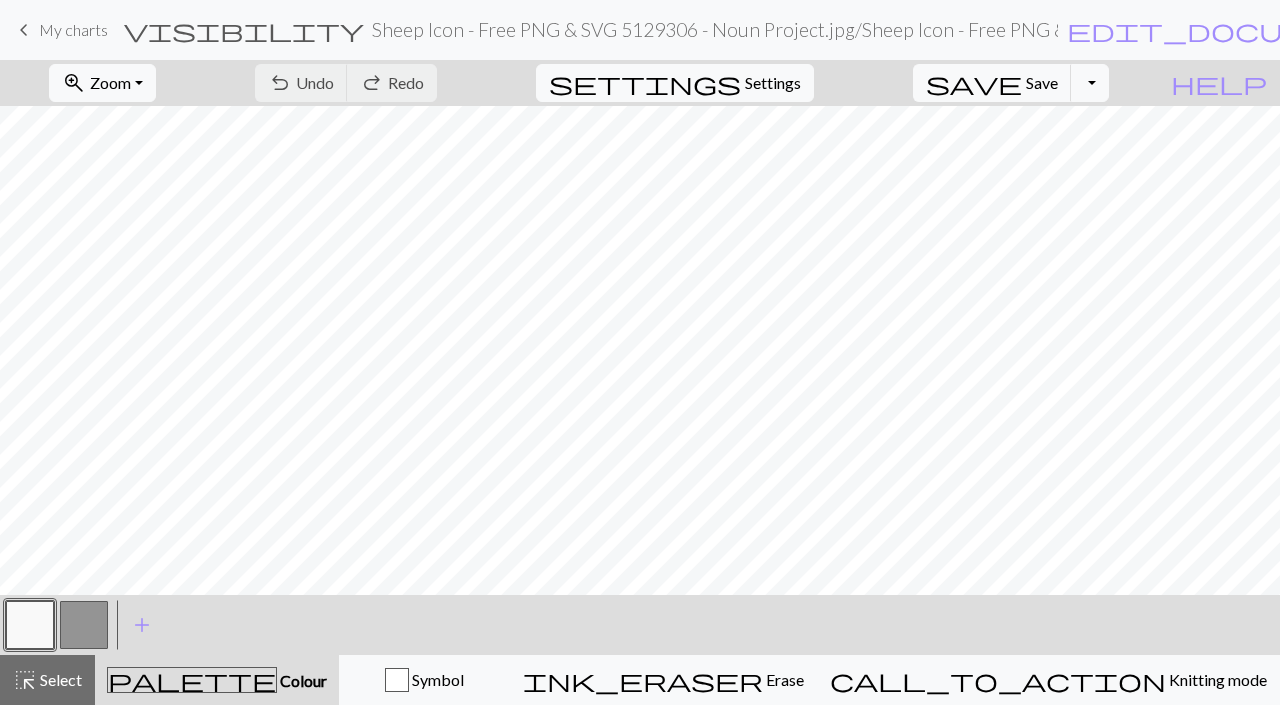 click at bounding box center (30, 625) 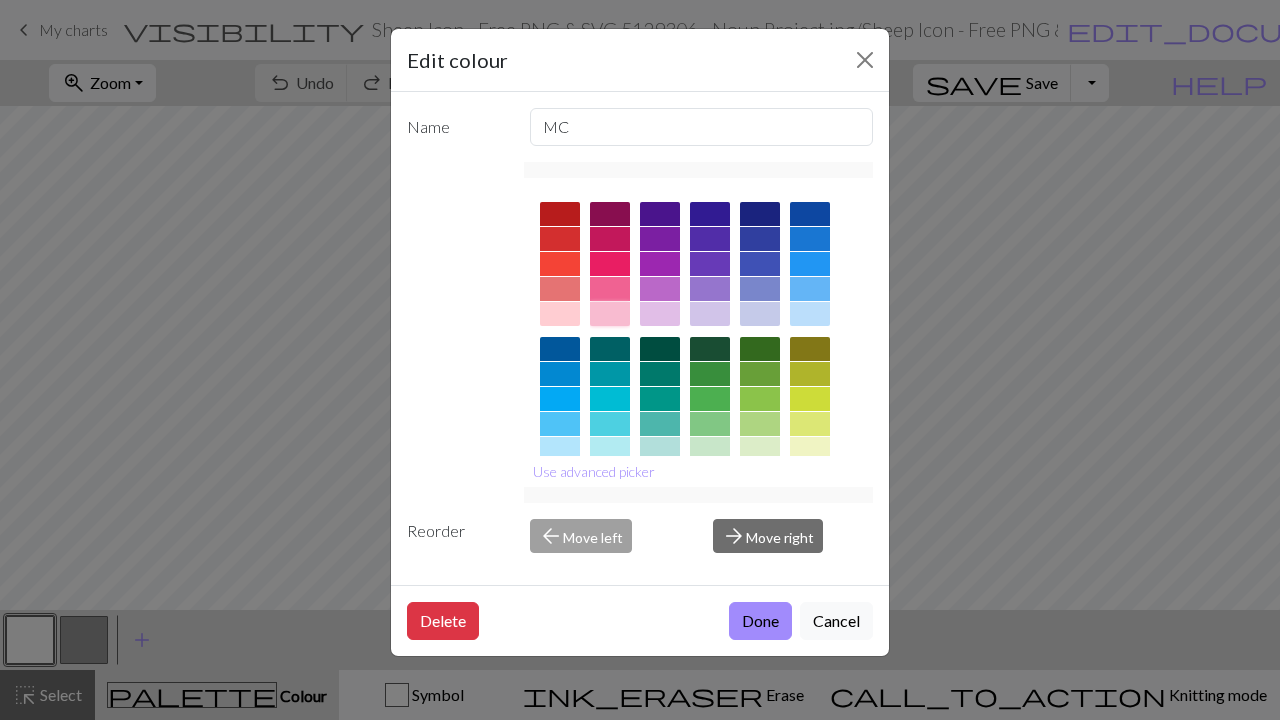 click at bounding box center [610, 314] 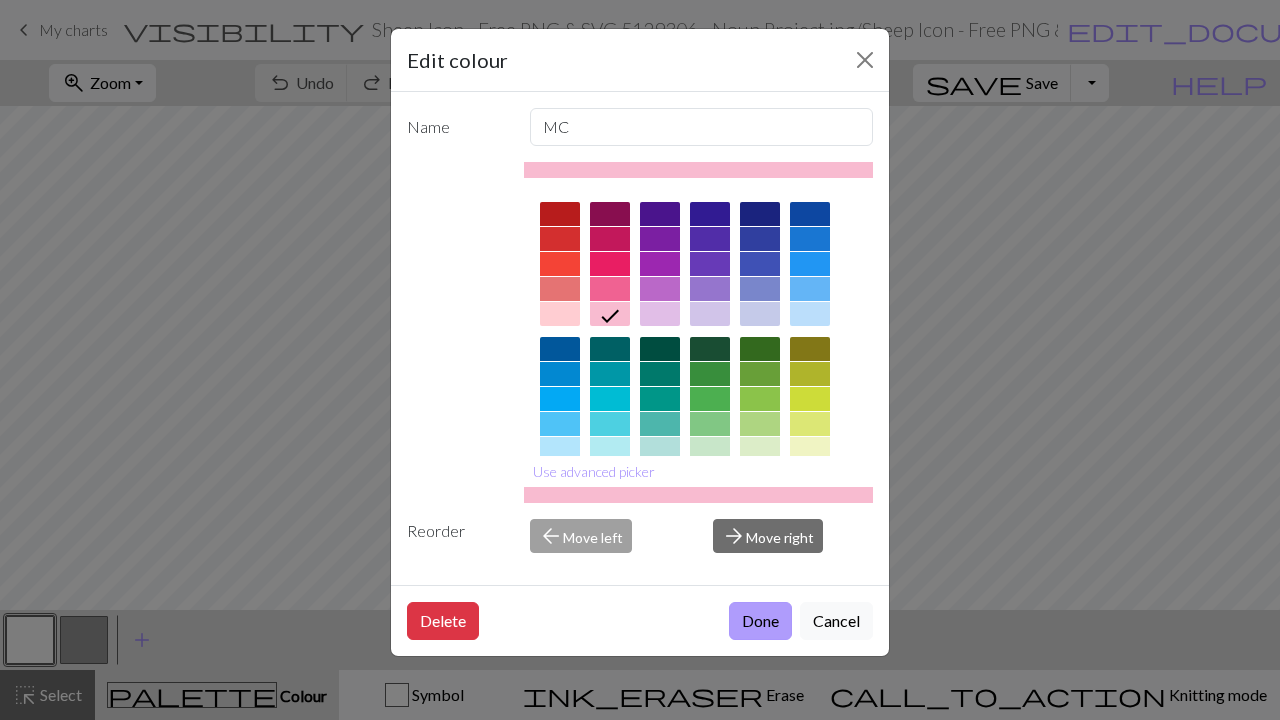 click on "Done" at bounding box center (760, 621) 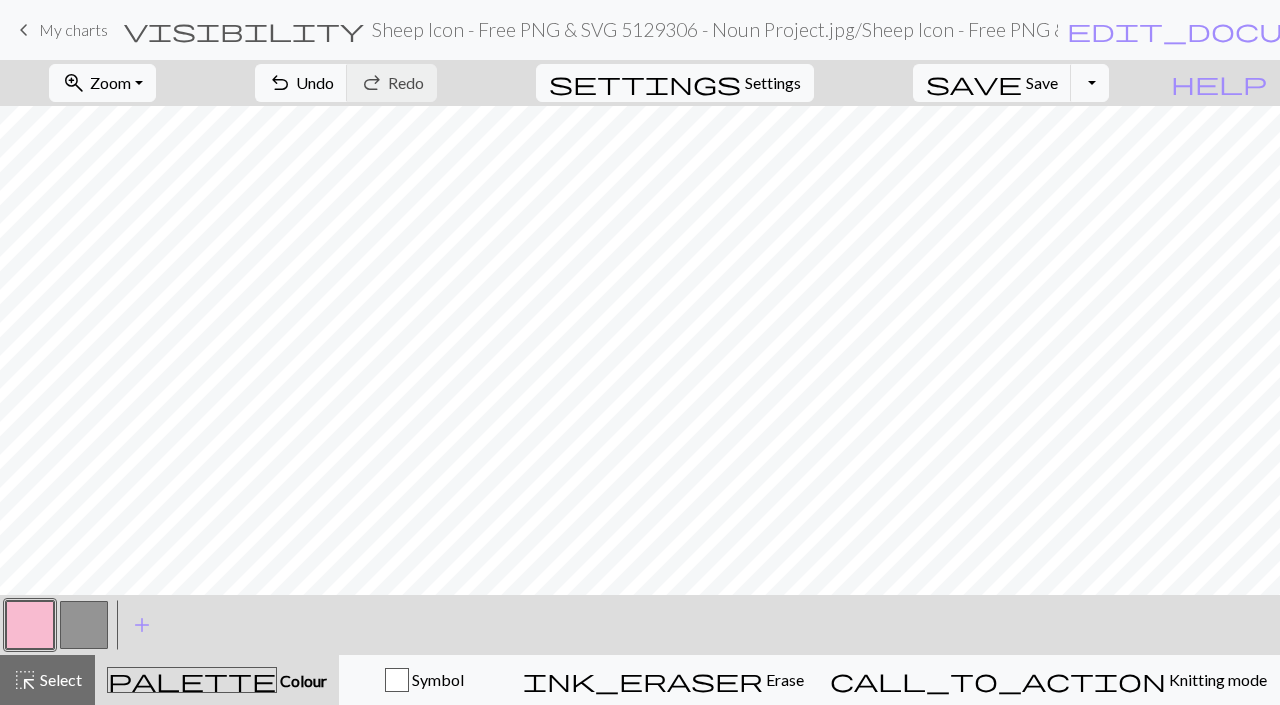 click at bounding box center [84, 625] 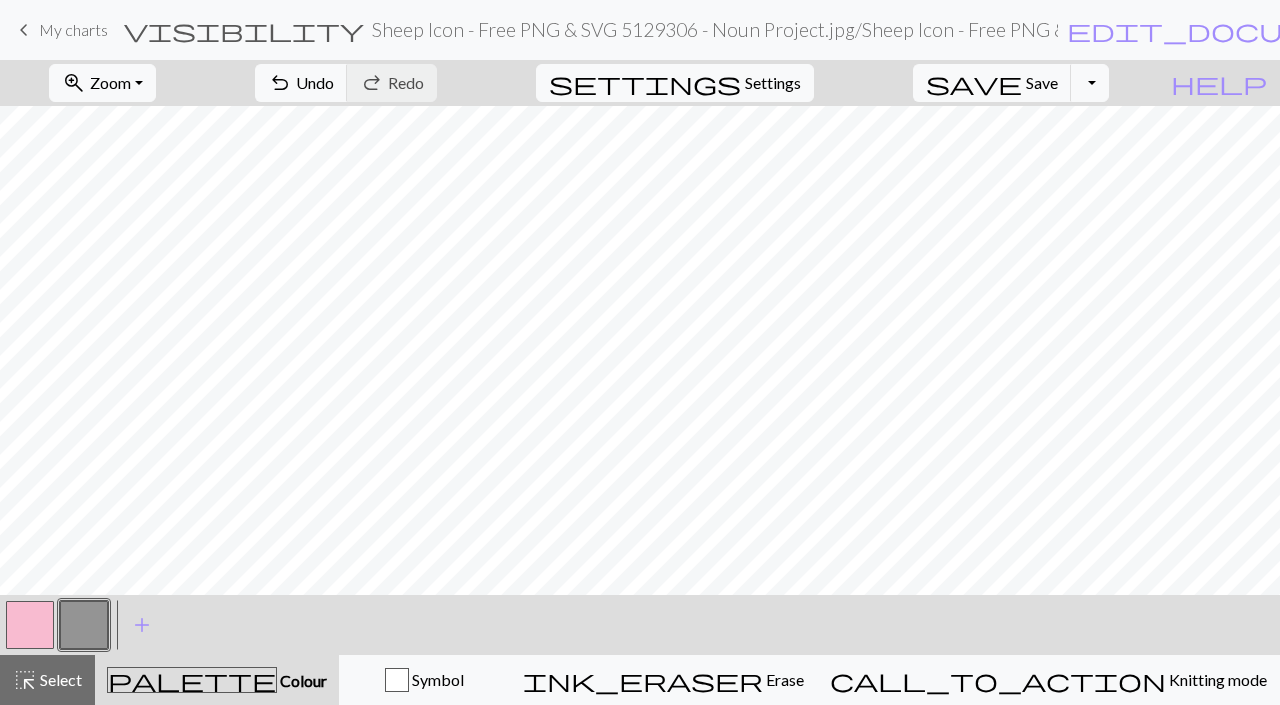 click at bounding box center [84, 625] 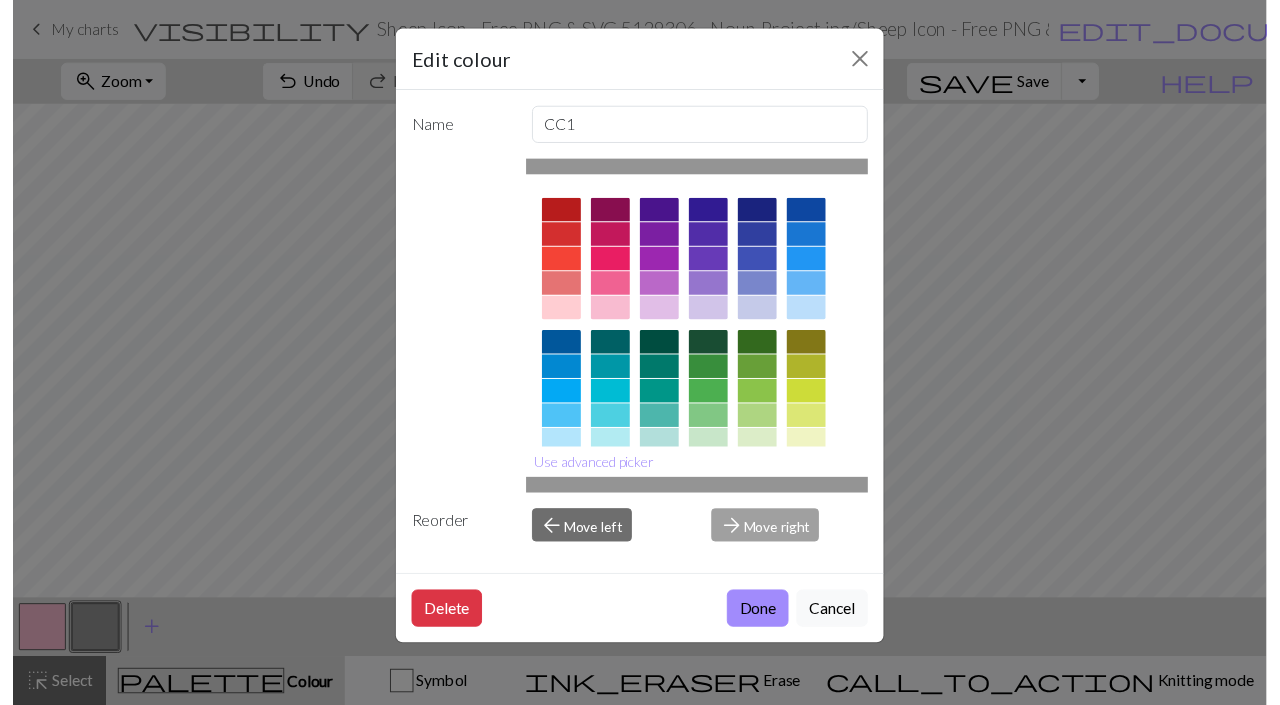 scroll, scrollTop: 298, scrollLeft: 0, axis: vertical 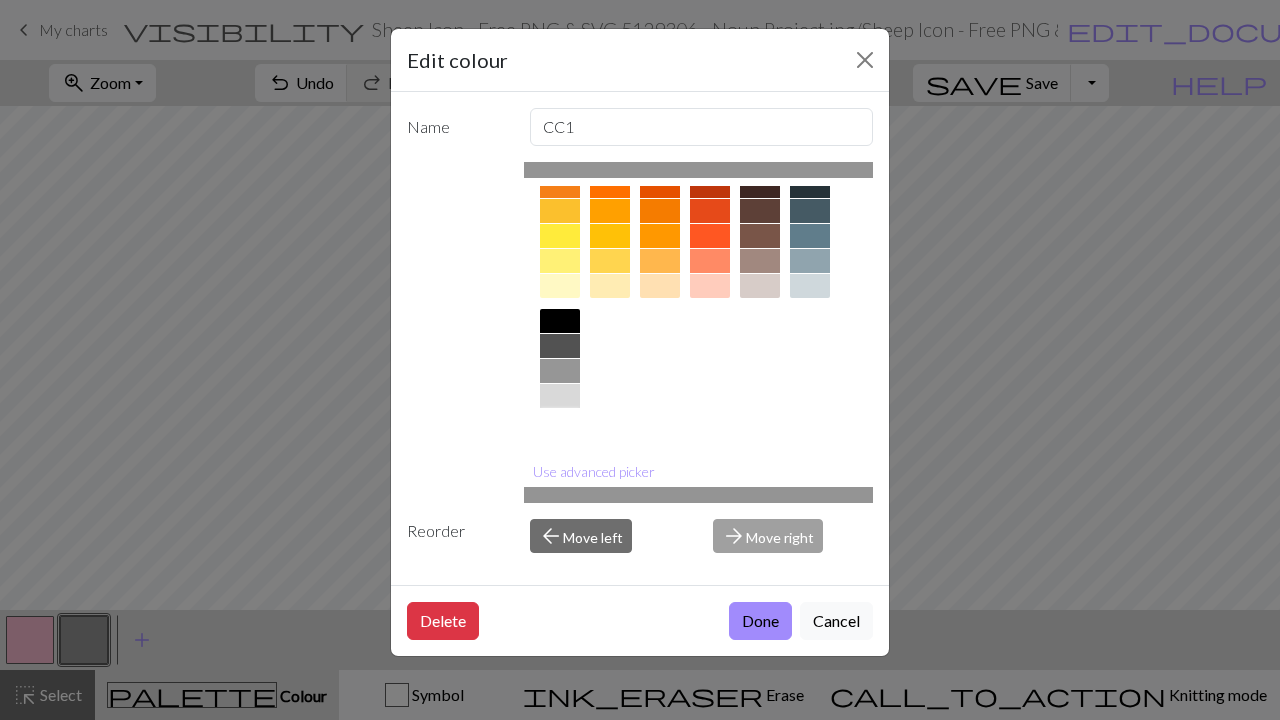 click at bounding box center [560, 421] 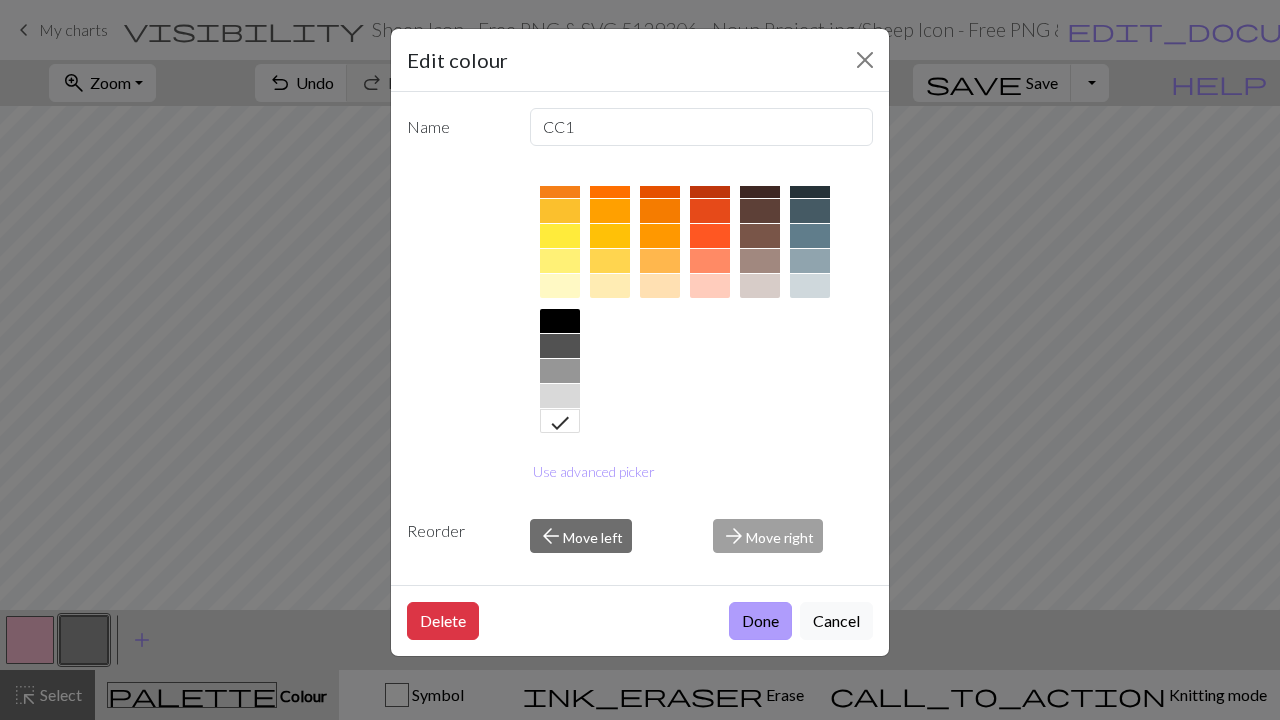 click on "Done" at bounding box center (760, 621) 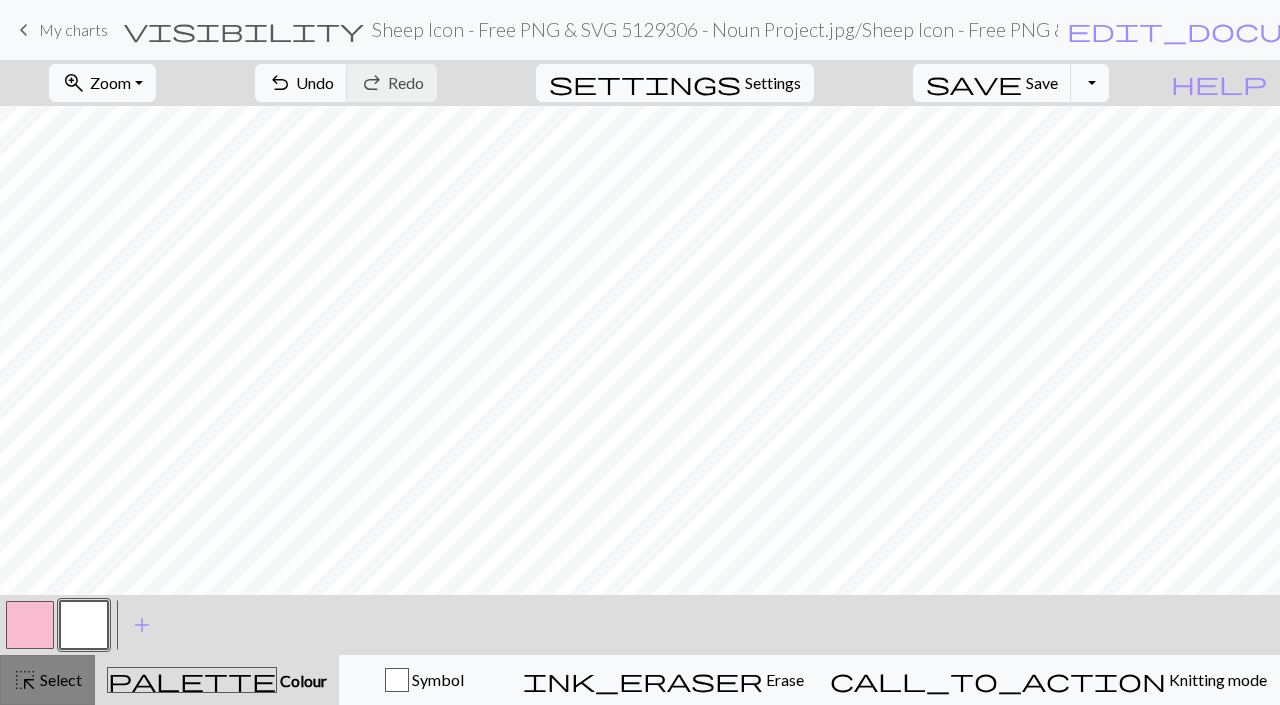 click on "highlight_alt   Select   Select" at bounding box center [47, 680] 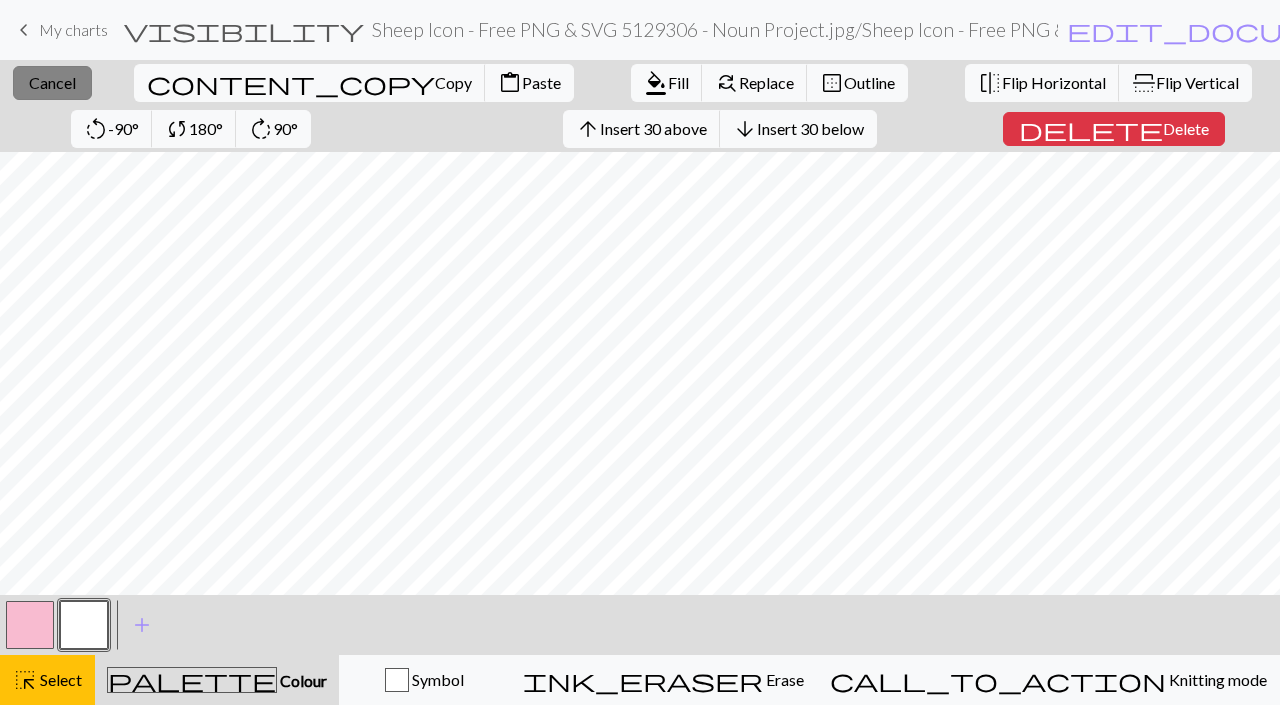 click on "Cancel" at bounding box center (52, 82) 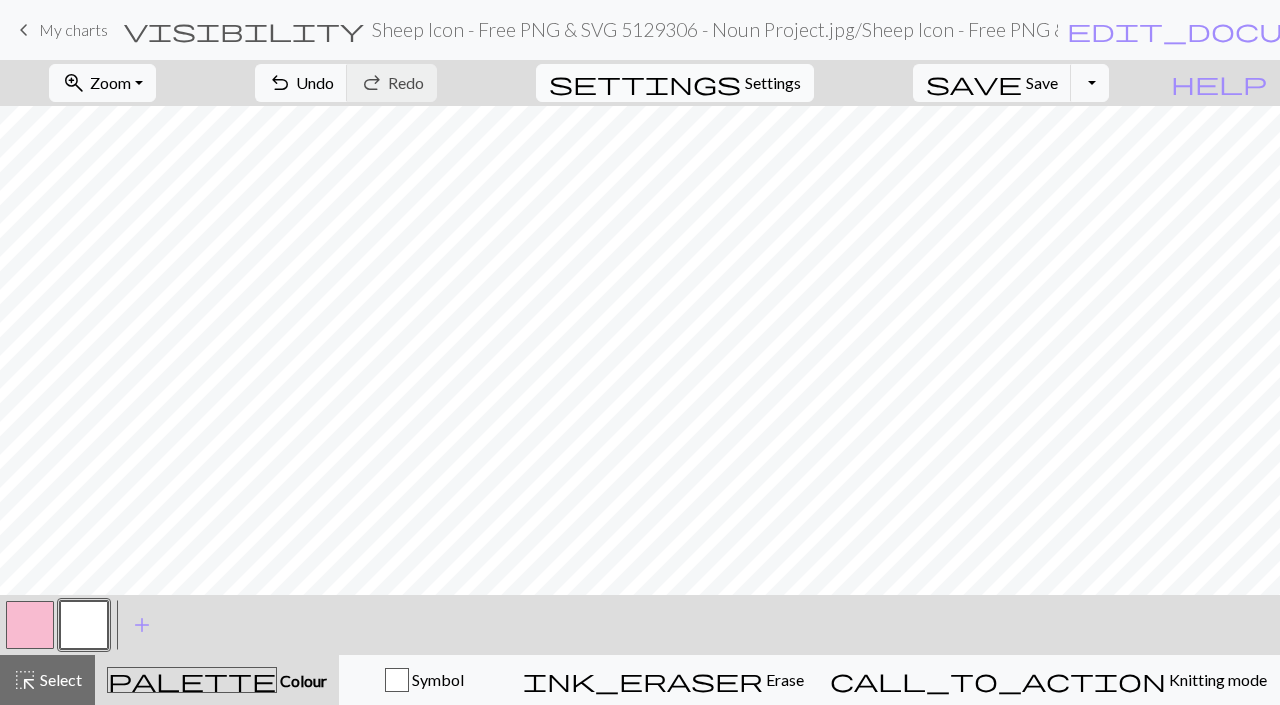 click on "Settings" at bounding box center [773, 83] 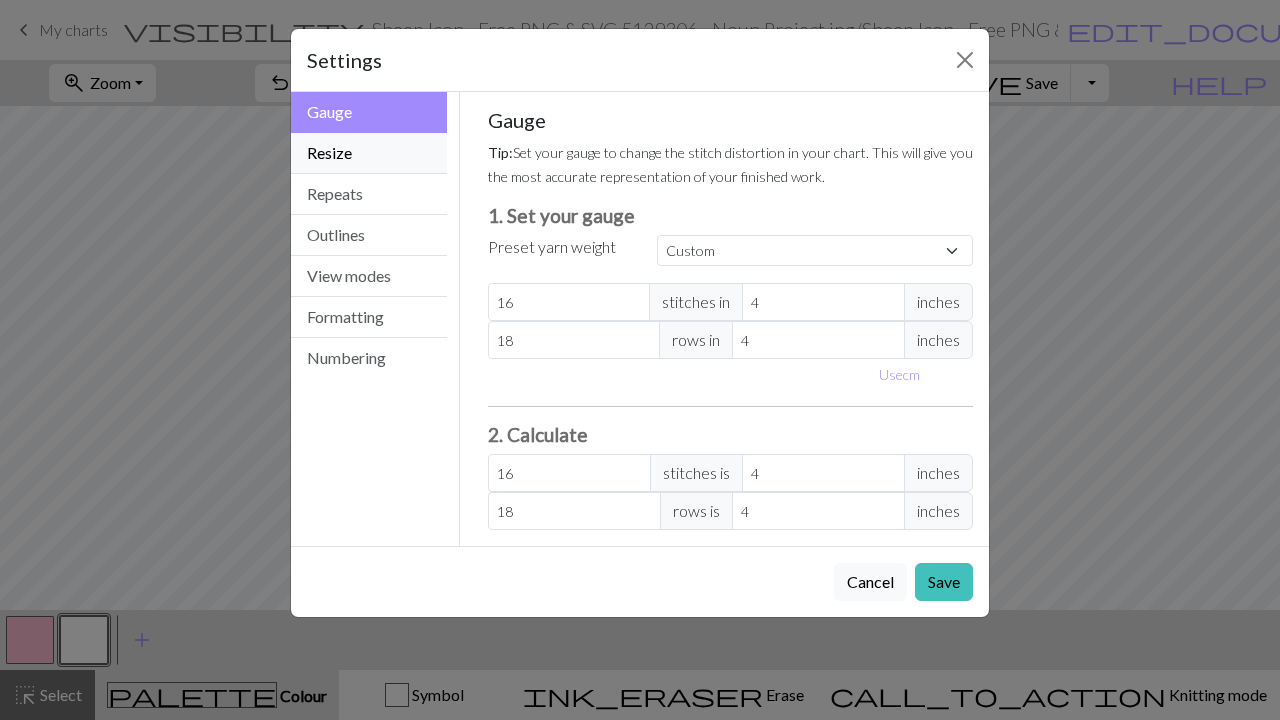 click on "Resize" at bounding box center [369, 153] 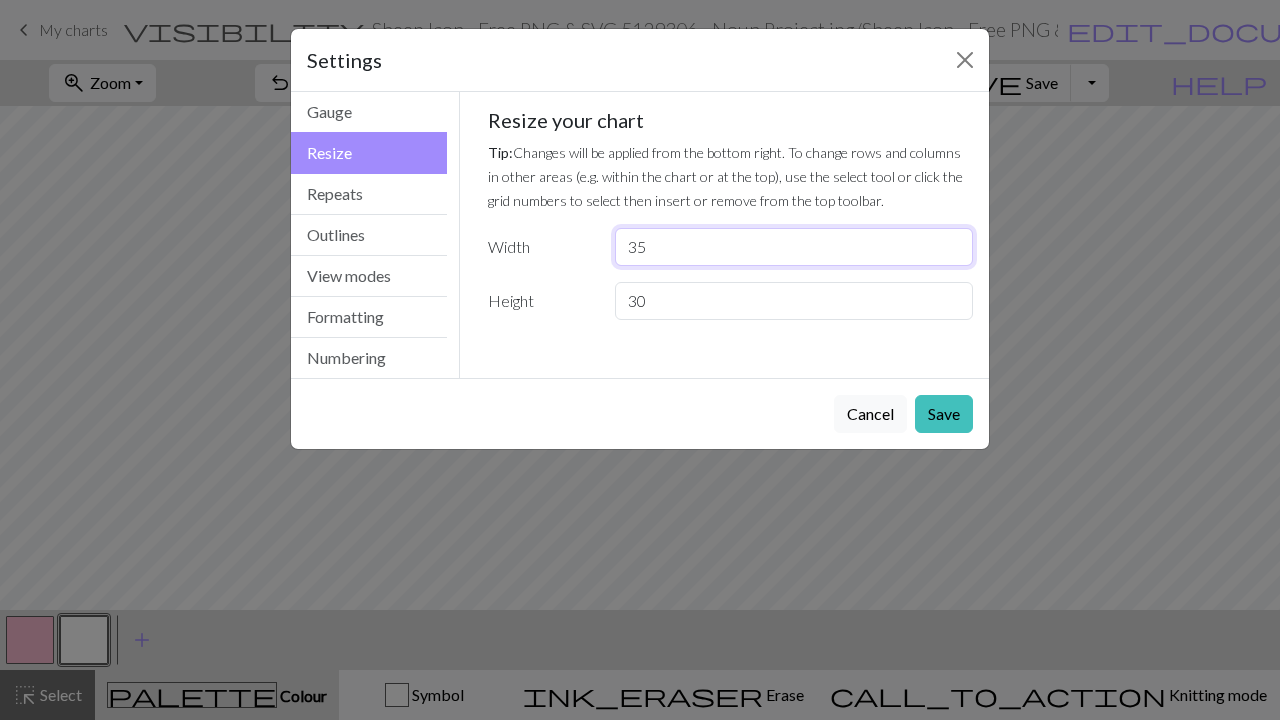 click on "35" at bounding box center (794, 247) 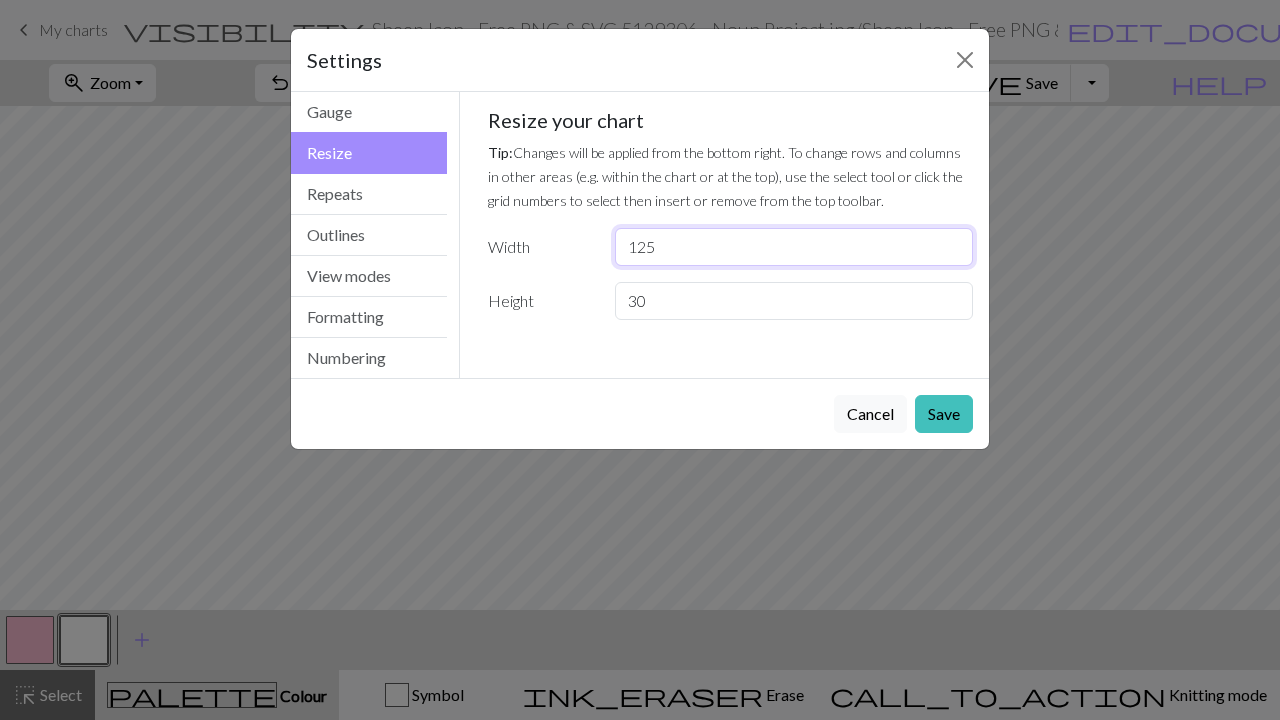 type on "125" 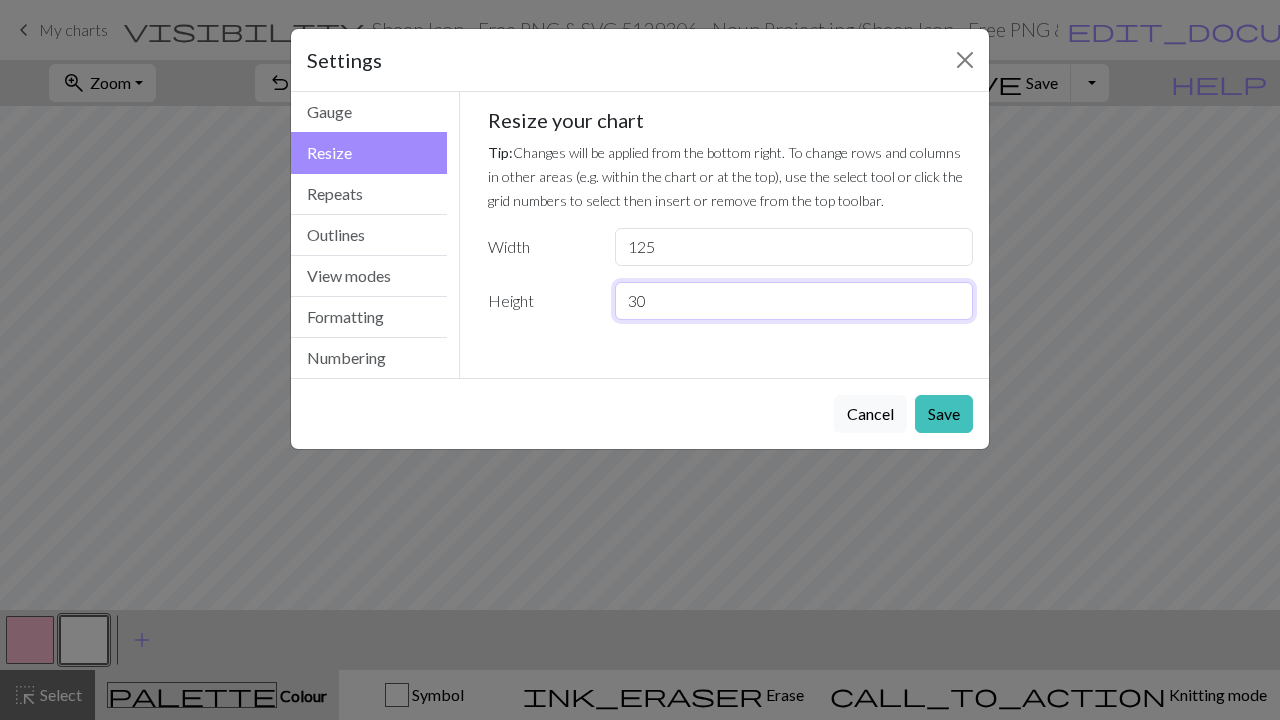 click on "30" at bounding box center [794, 301] 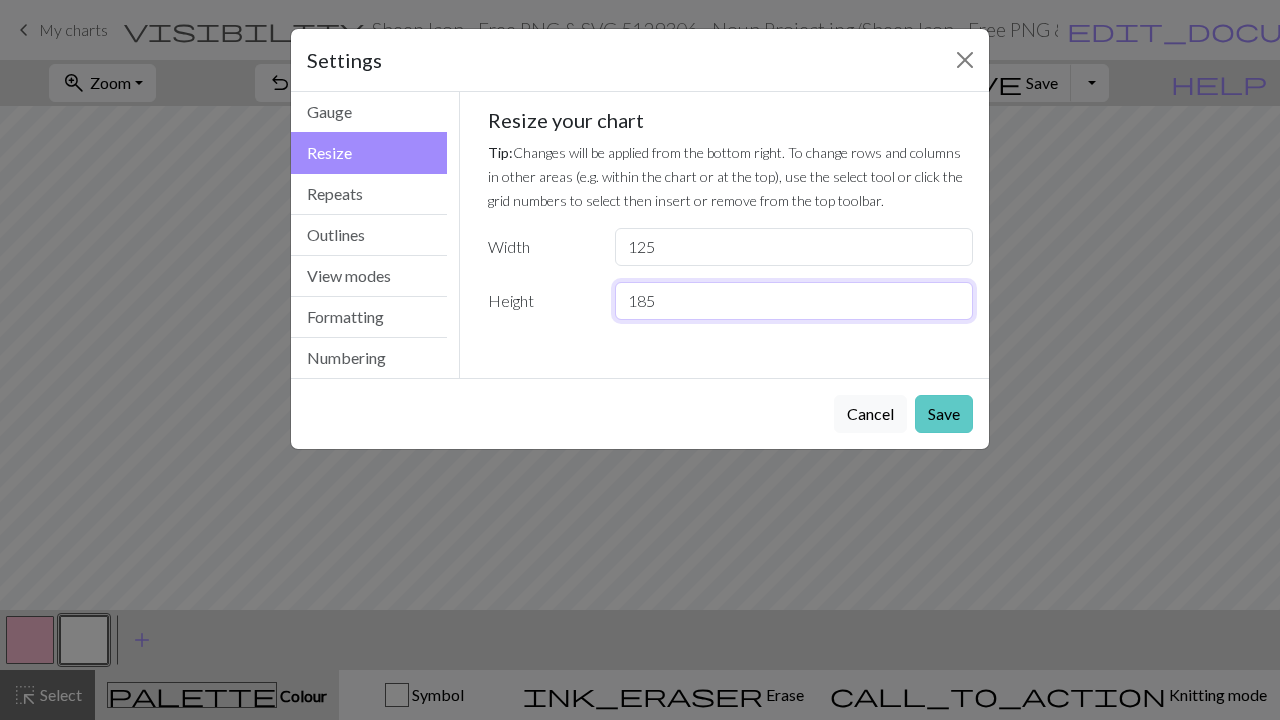 type on "185" 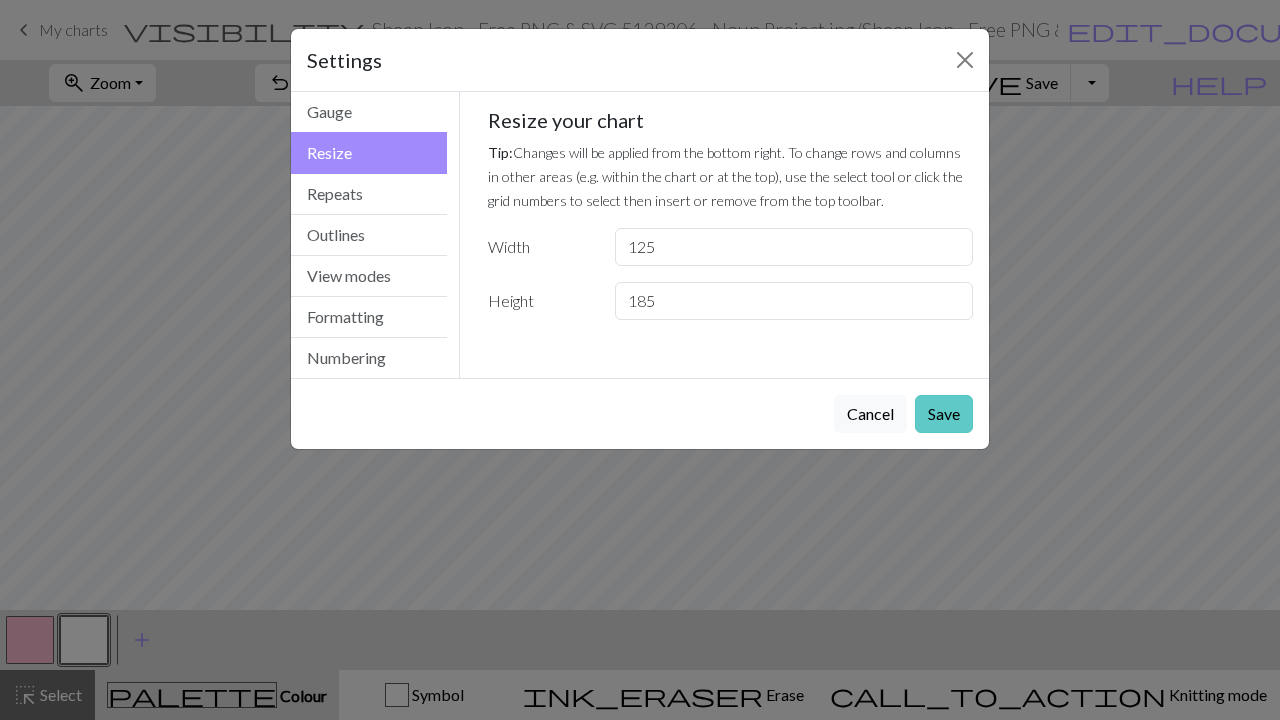 click on "Save" at bounding box center [944, 414] 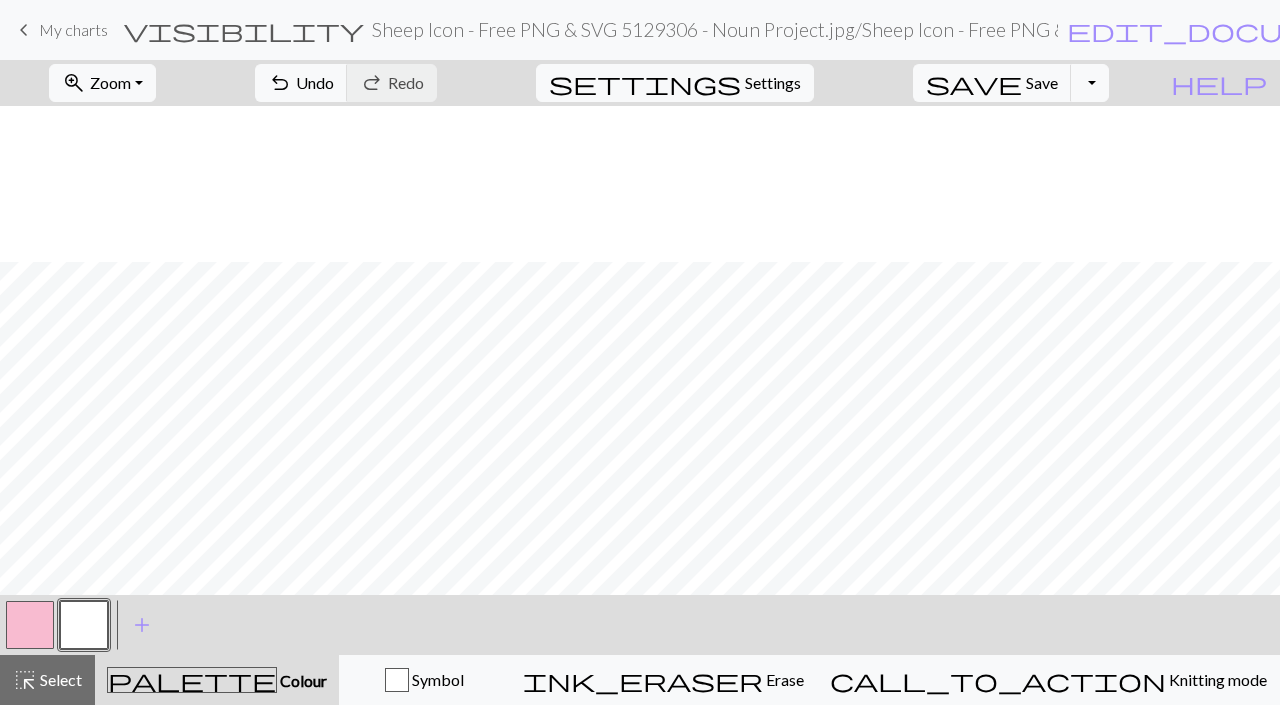 scroll, scrollTop: 0, scrollLeft: 0, axis: both 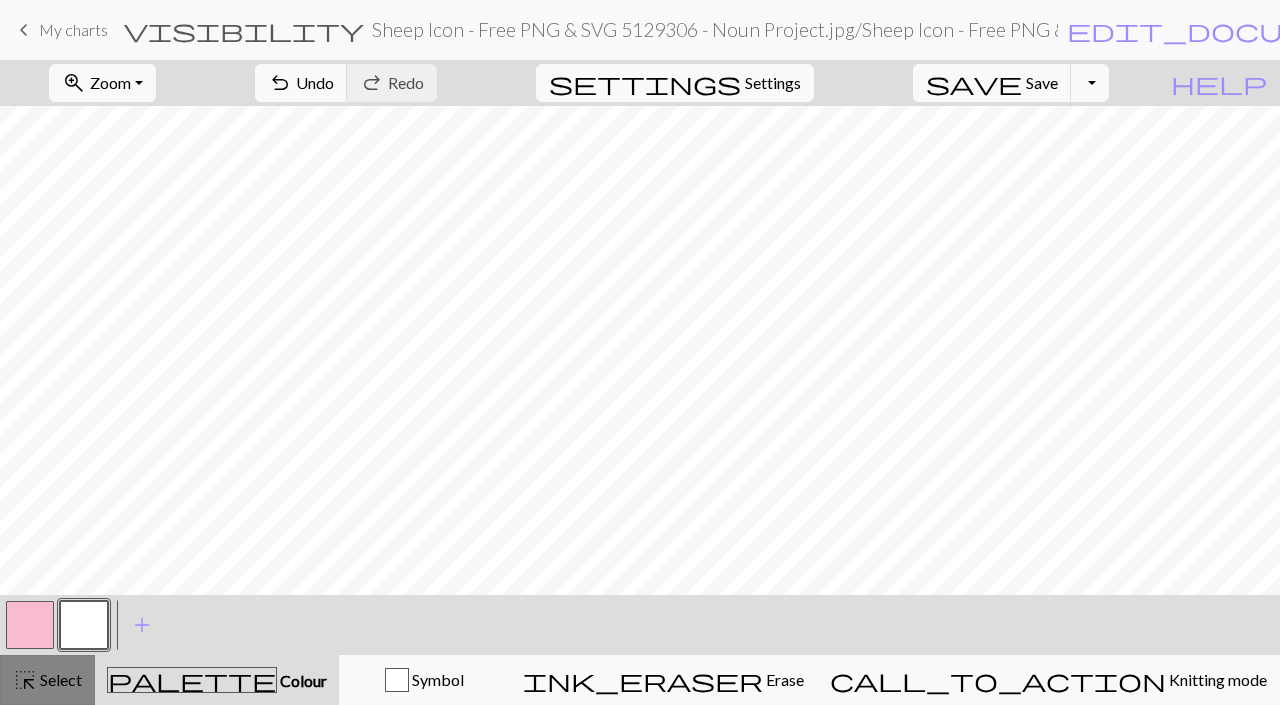 click on "Select" at bounding box center (59, 679) 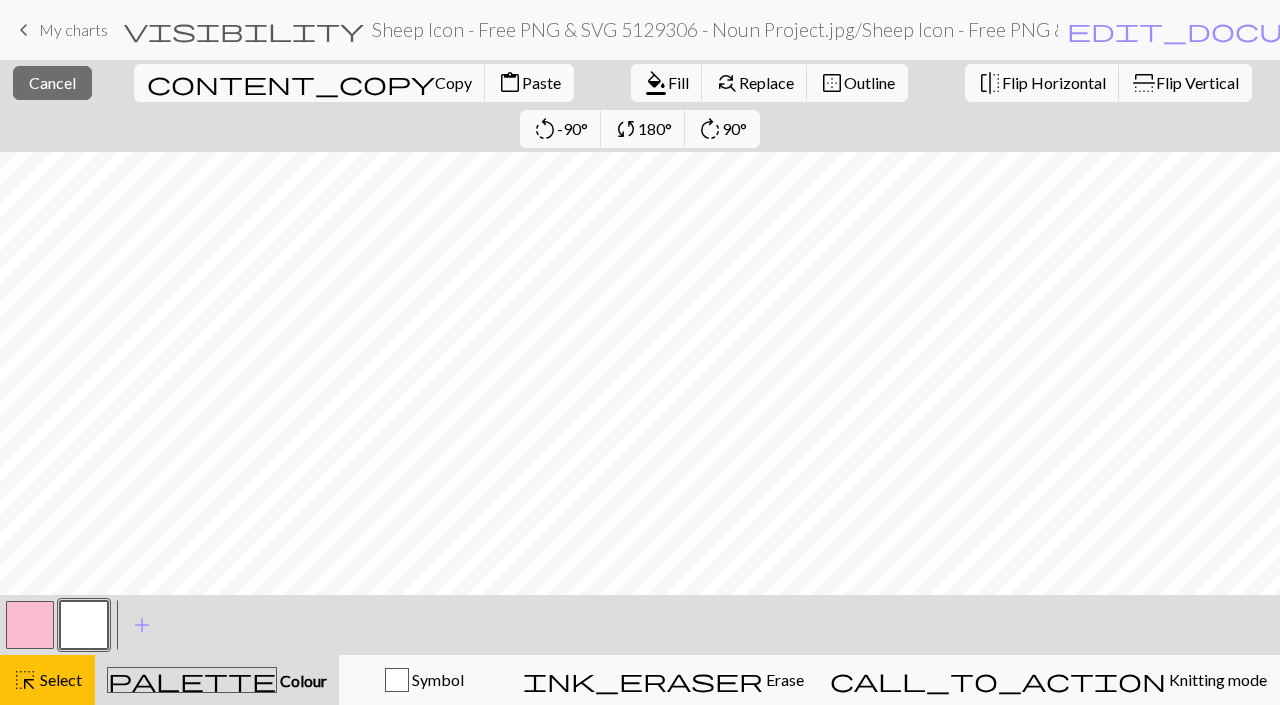 click on "Paste" at bounding box center [541, 82] 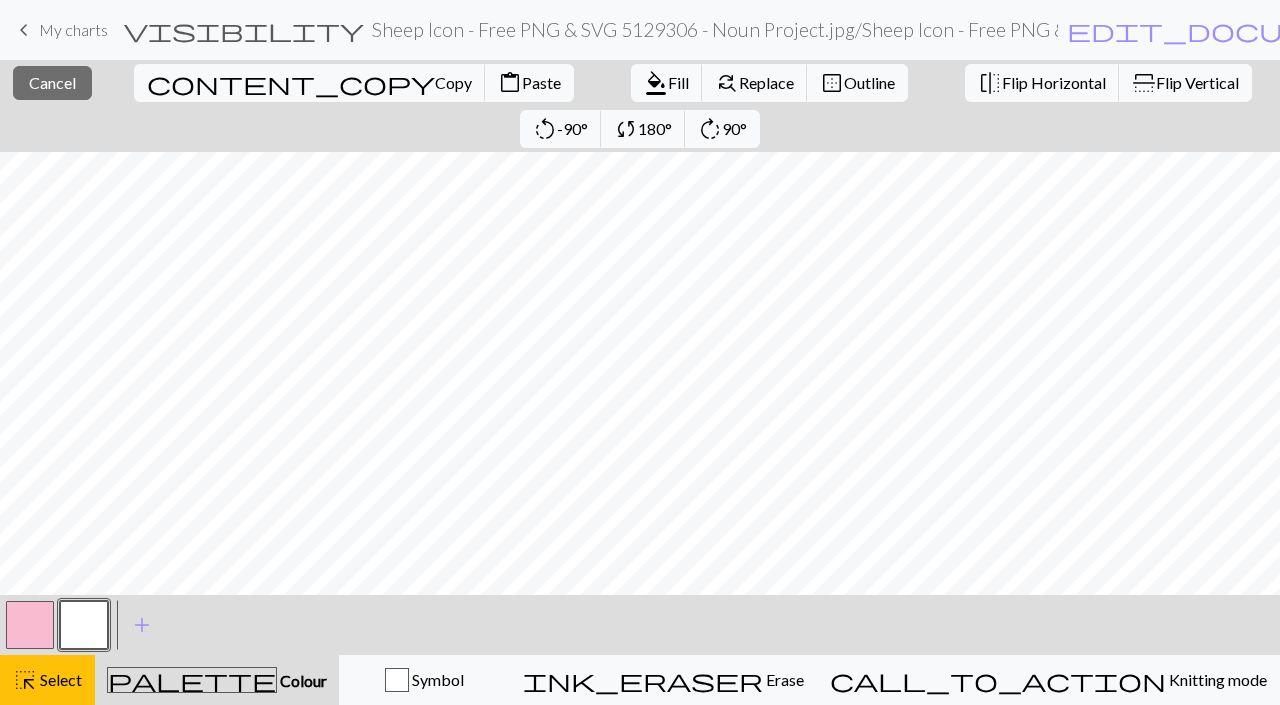 type 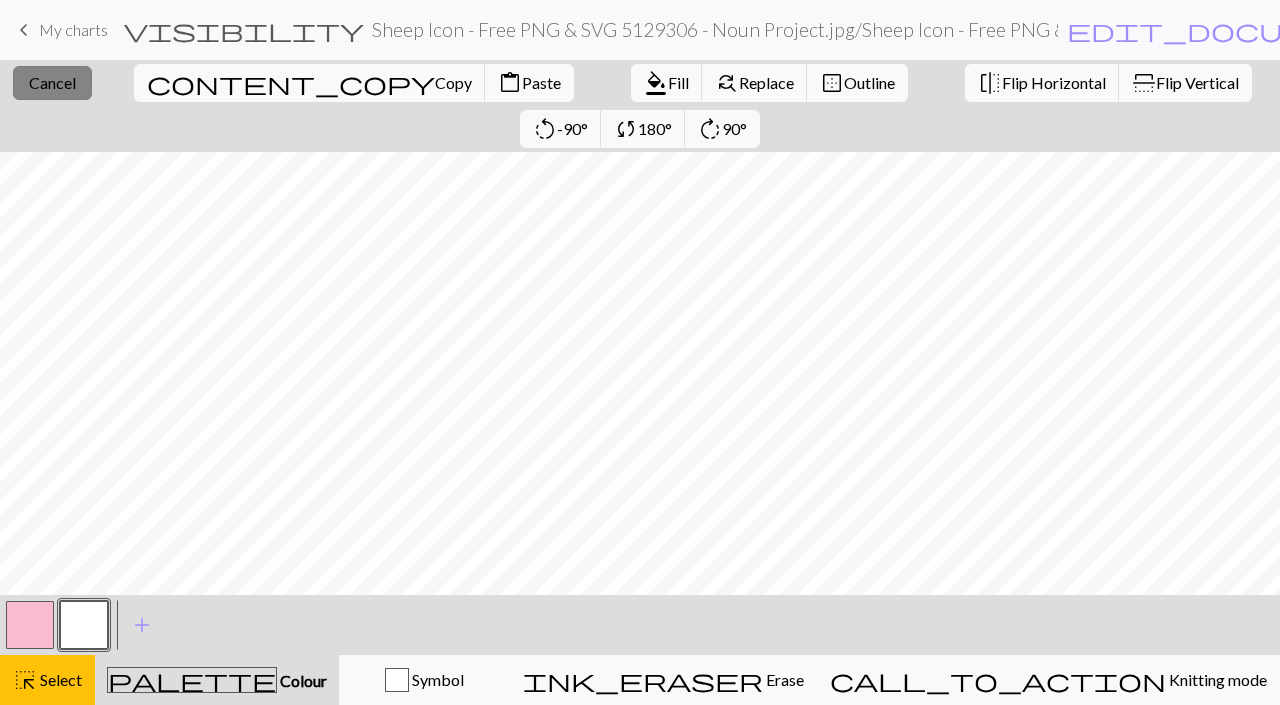 click on "Cancel" at bounding box center [52, 82] 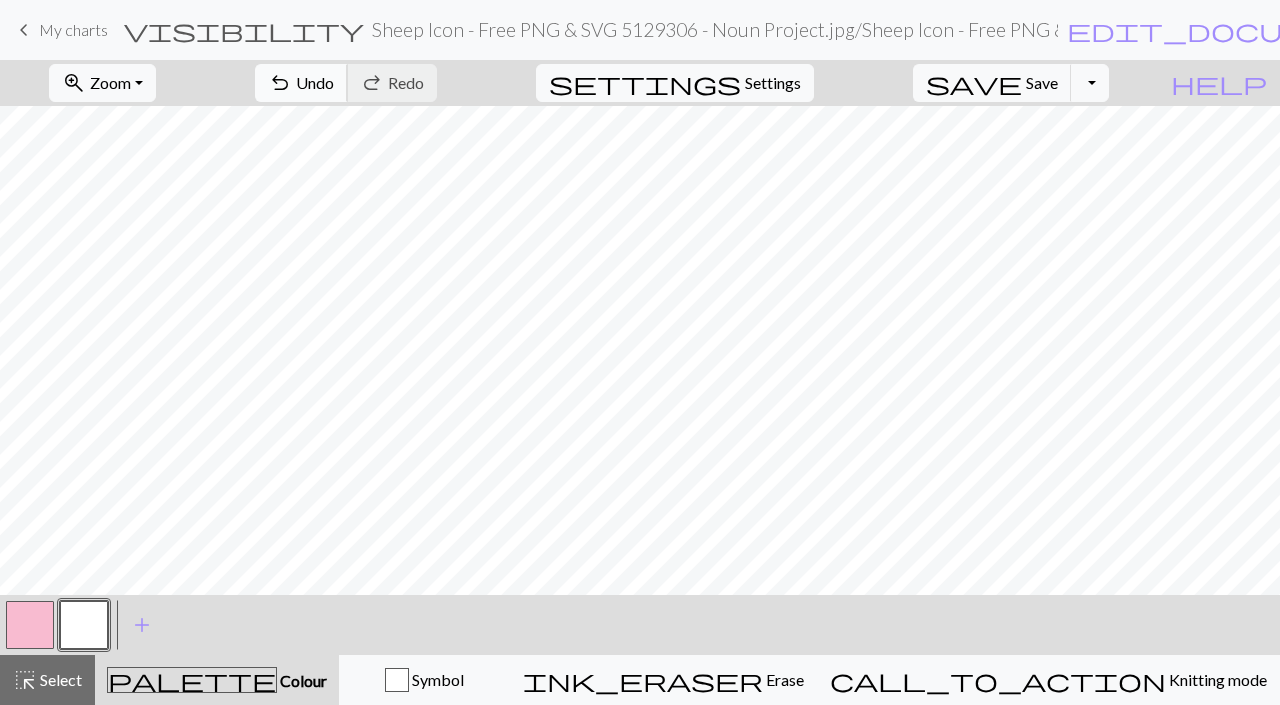 click on "undo" at bounding box center [280, 83] 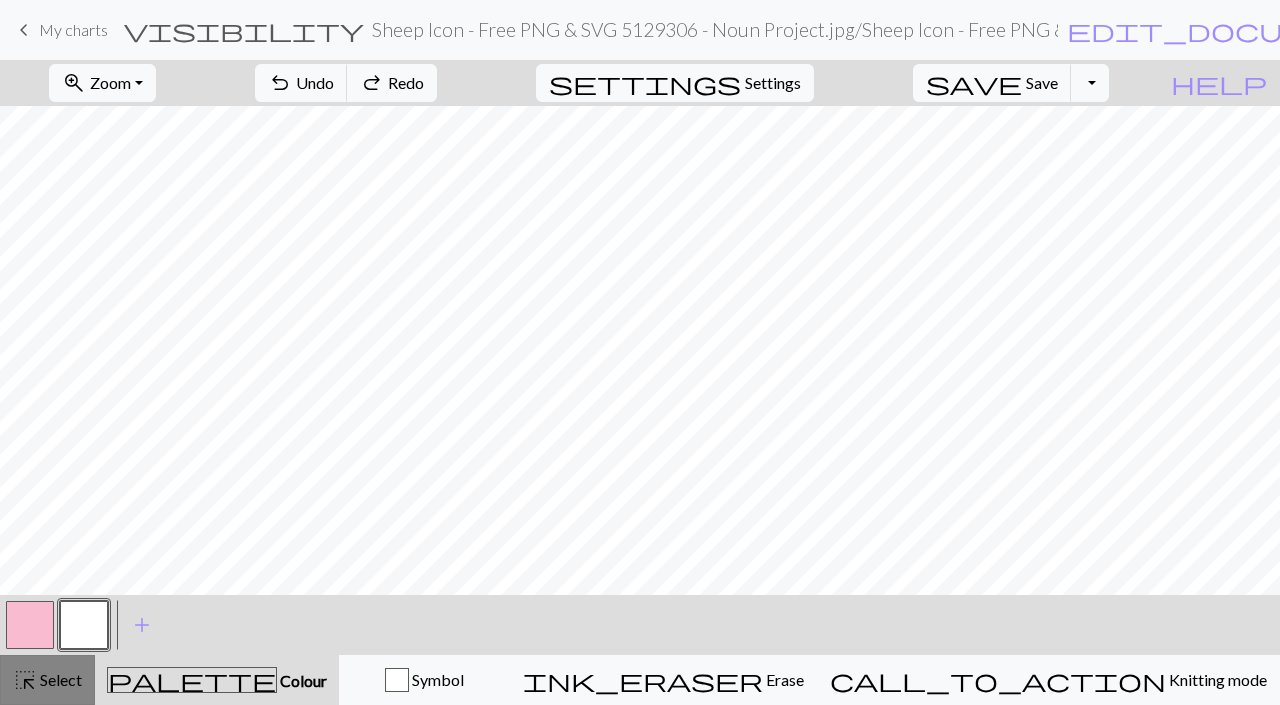 click on "Select" at bounding box center (59, 679) 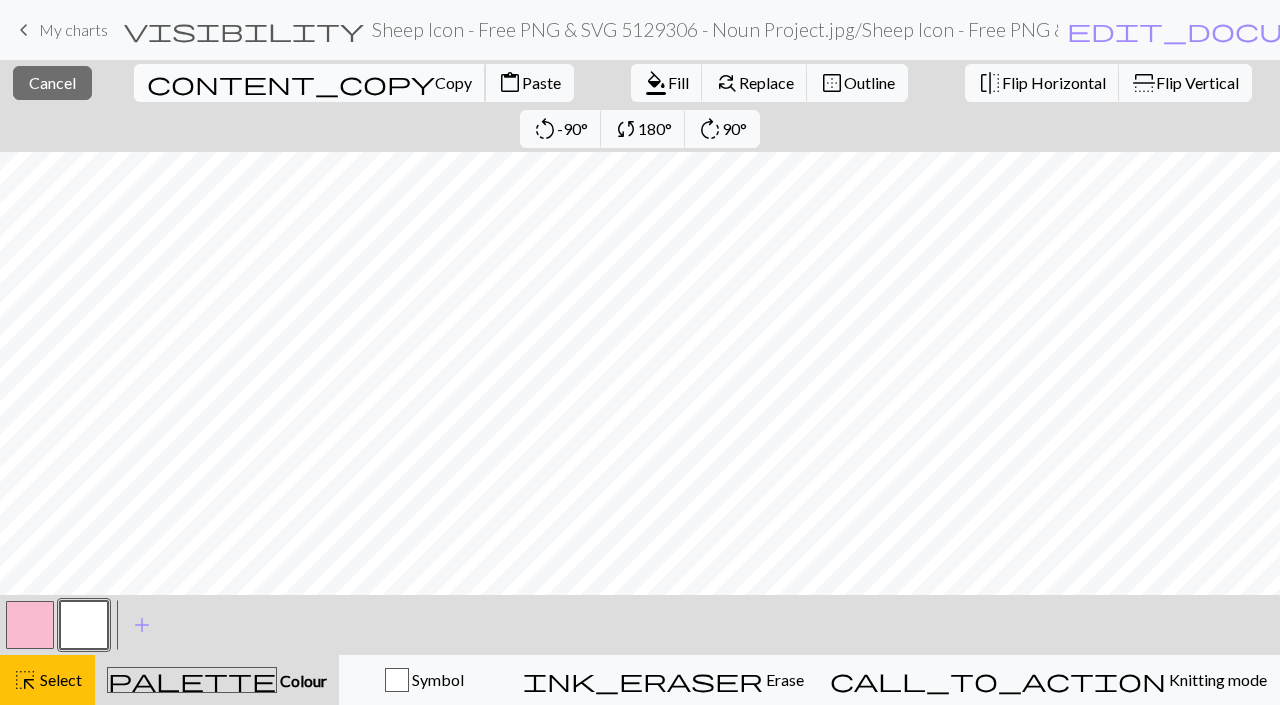 click on "Copy" at bounding box center [453, 82] 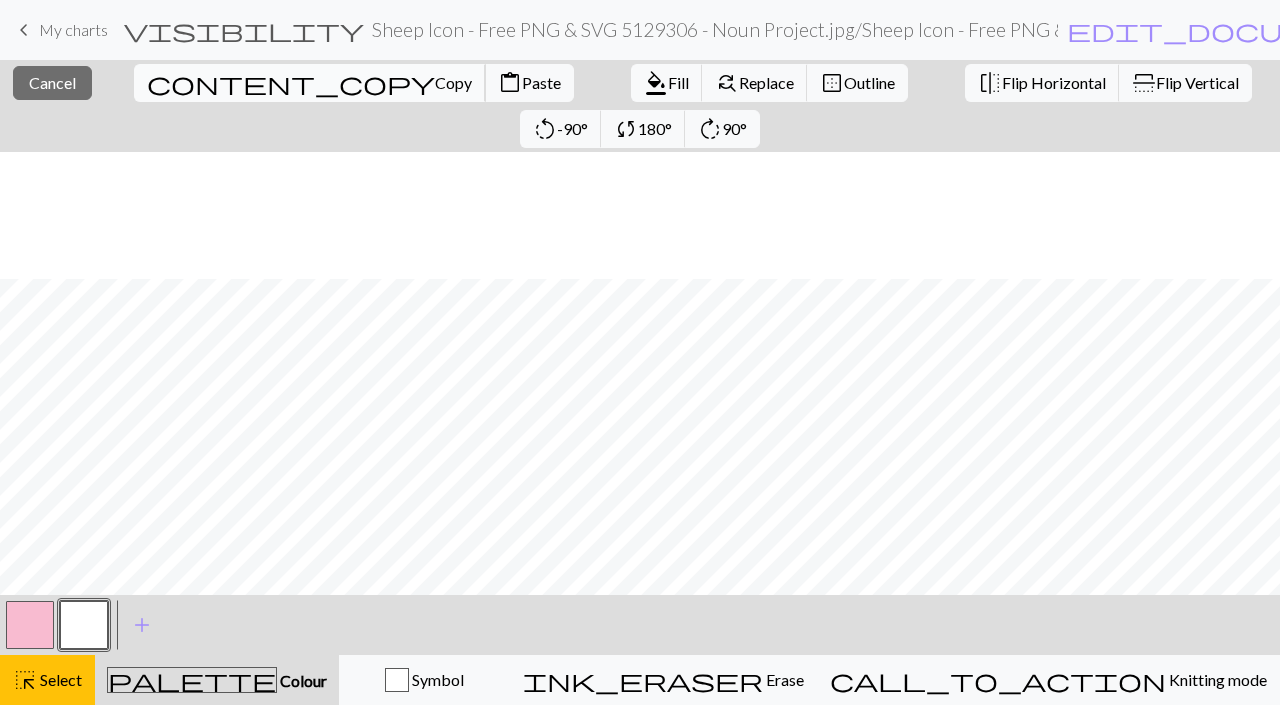 scroll, scrollTop: 962, scrollLeft: 0, axis: vertical 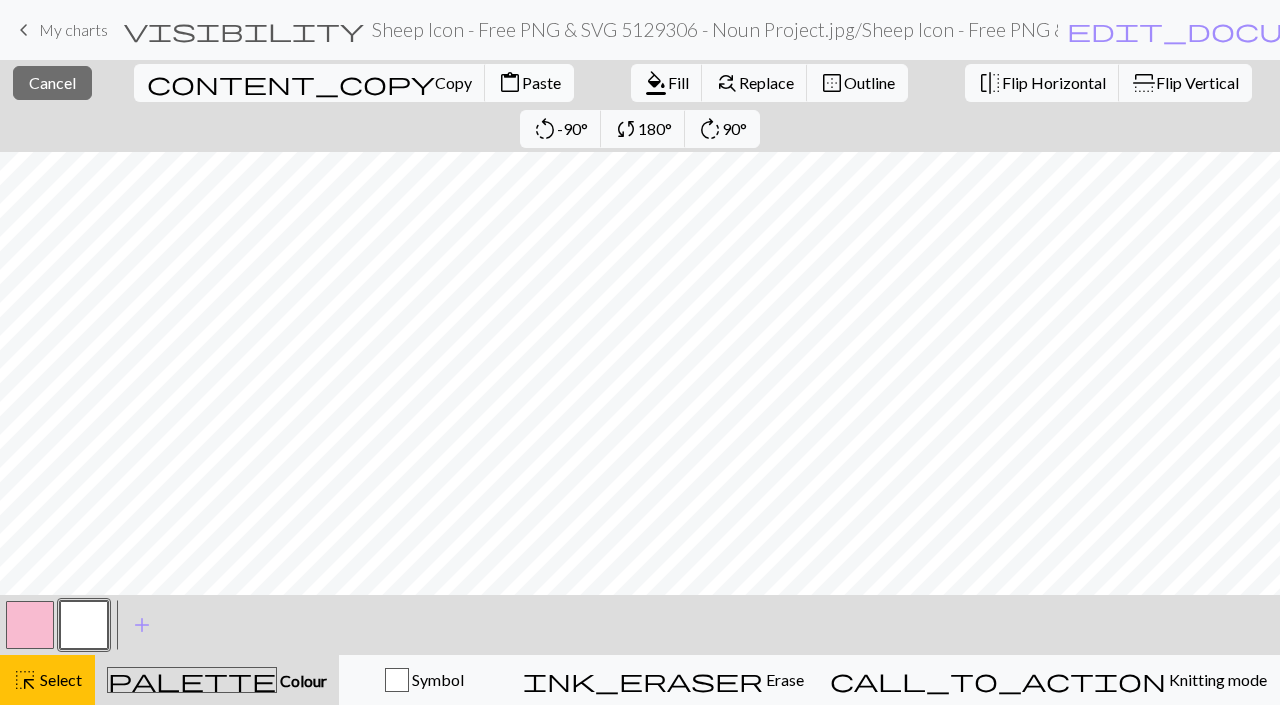 click on "Paste" at bounding box center (541, 82) 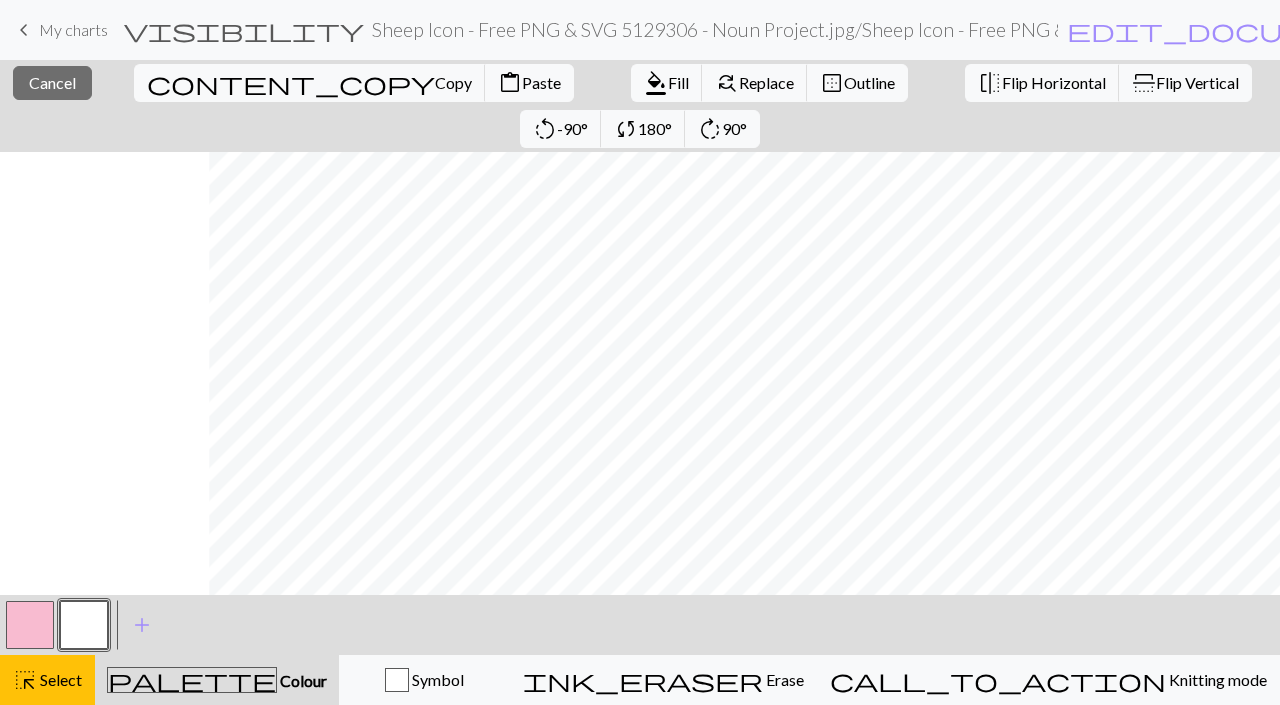 scroll, scrollTop: 1446, scrollLeft: 210, axis: both 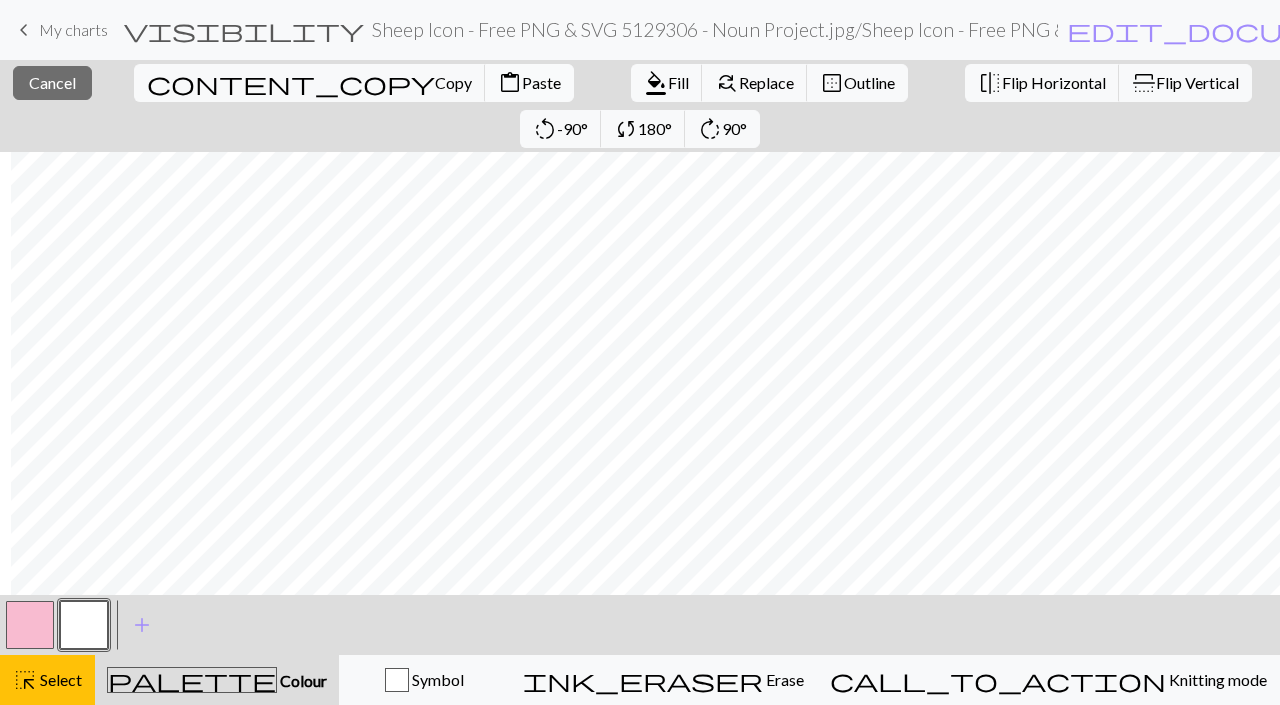 click on "Paste" at bounding box center [541, 82] 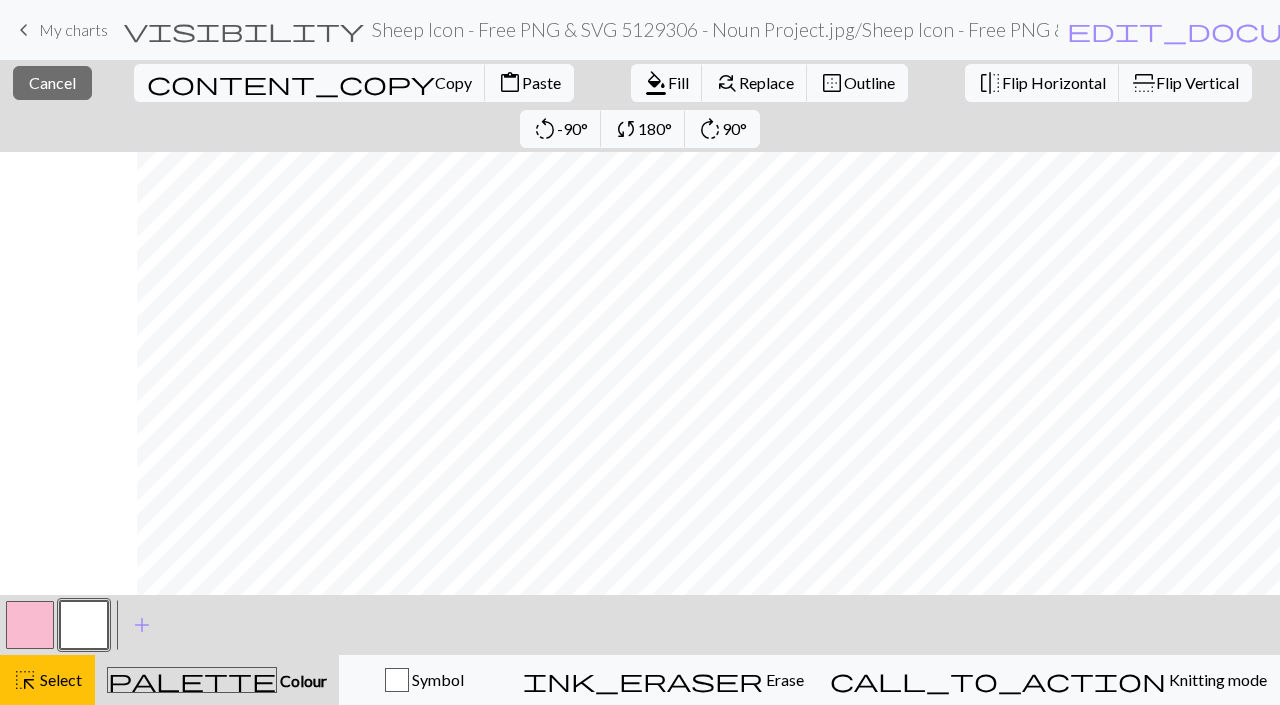 scroll, scrollTop: 1446, scrollLeft: 144, axis: both 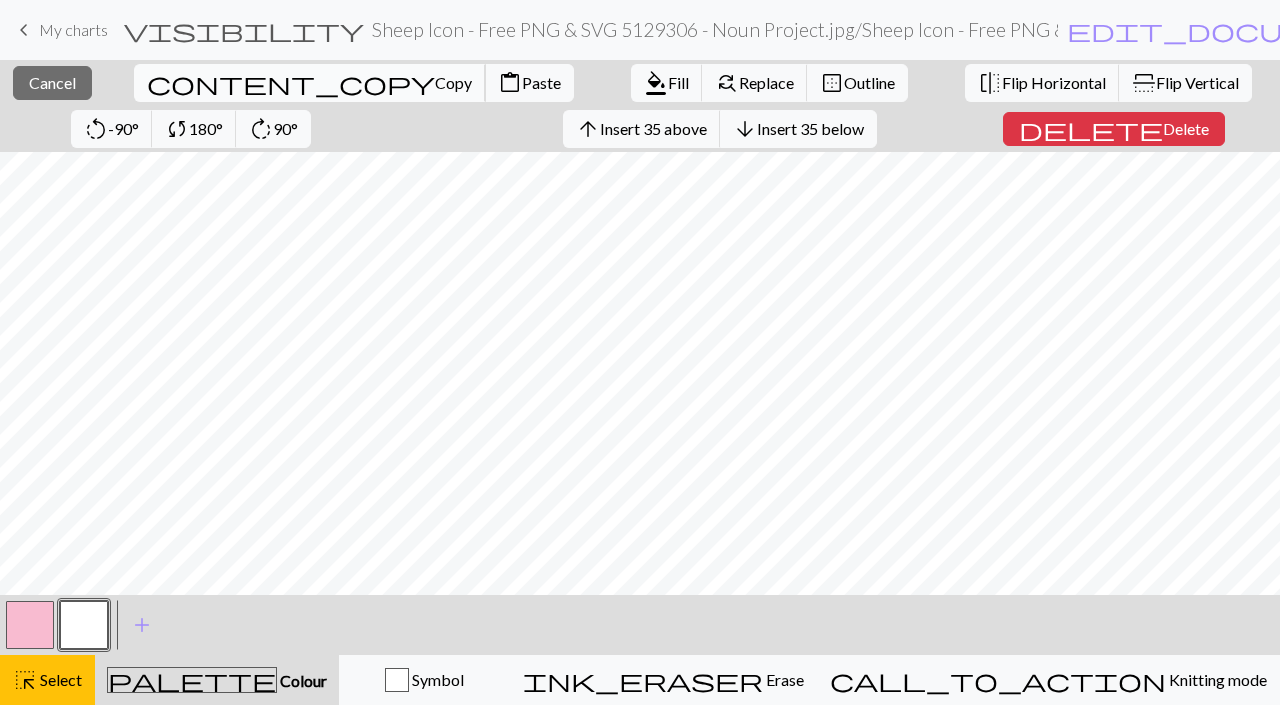 click on "Copy" at bounding box center [453, 82] 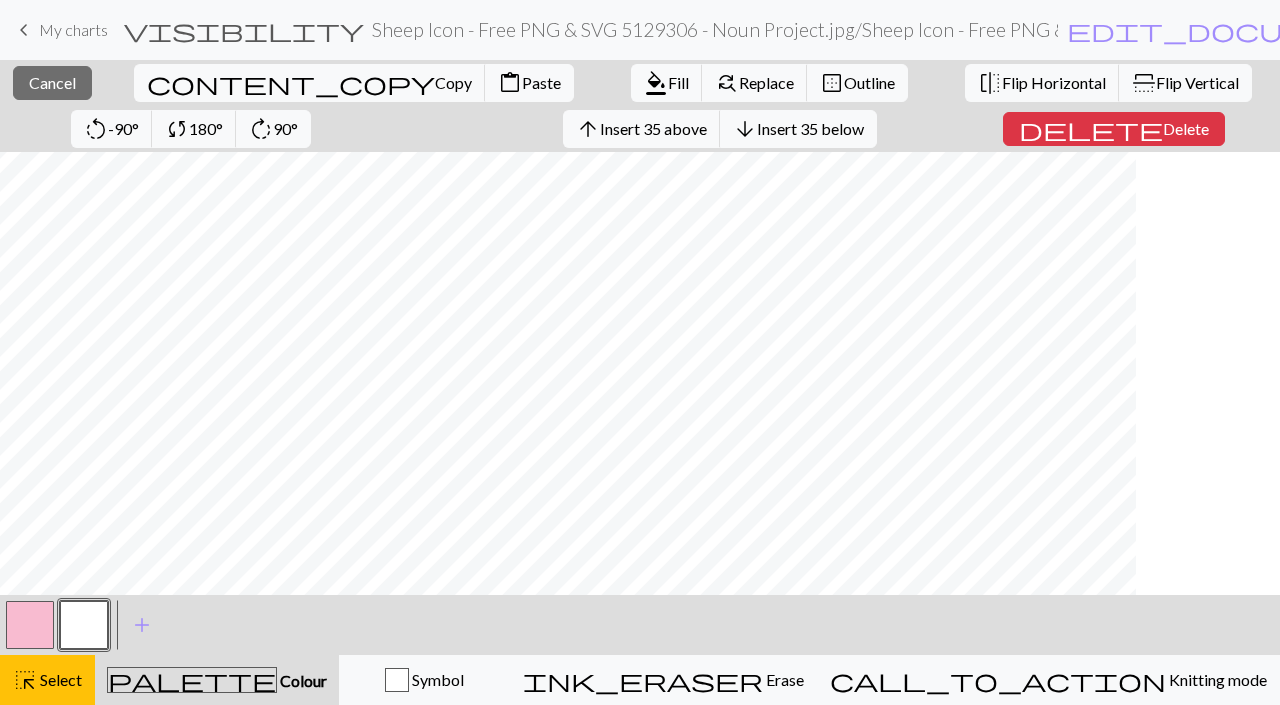scroll, scrollTop: 1182, scrollLeft: 0, axis: vertical 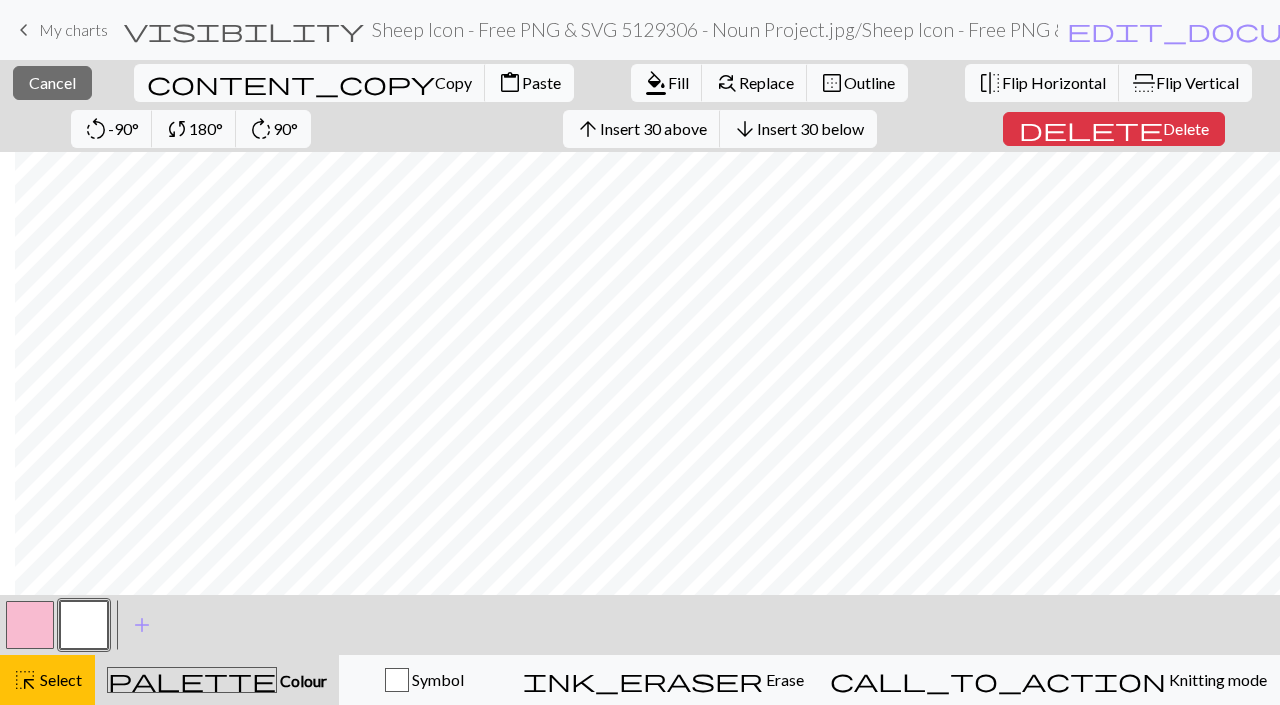 click on "Paste" at bounding box center [541, 82] 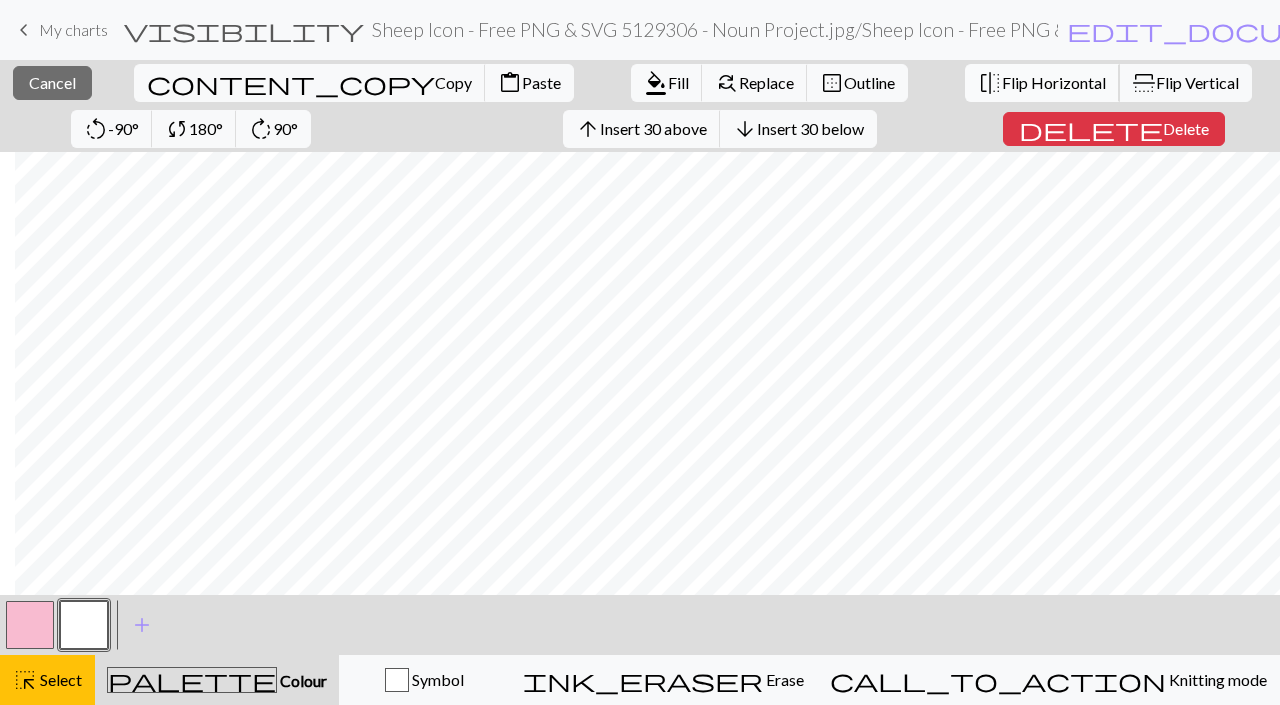 click on "Flip Horizontal" at bounding box center (1054, 82) 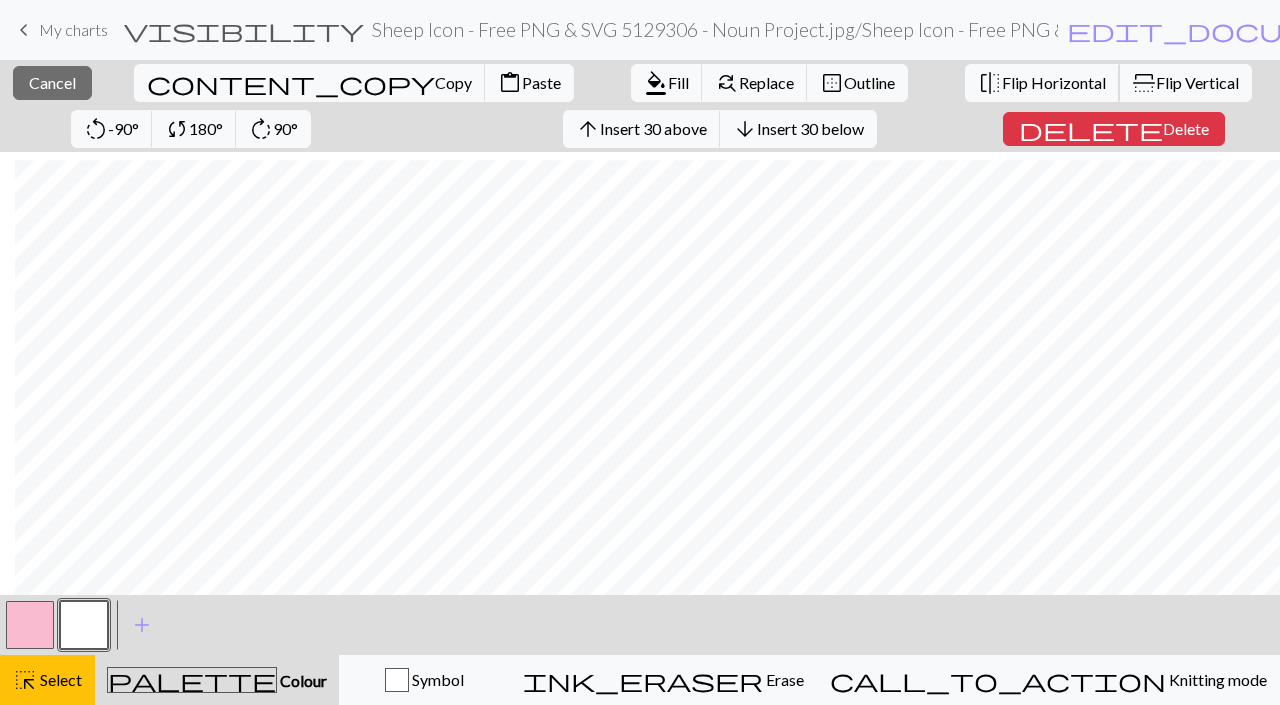 scroll, scrollTop: 823, scrollLeft: 214, axis: both 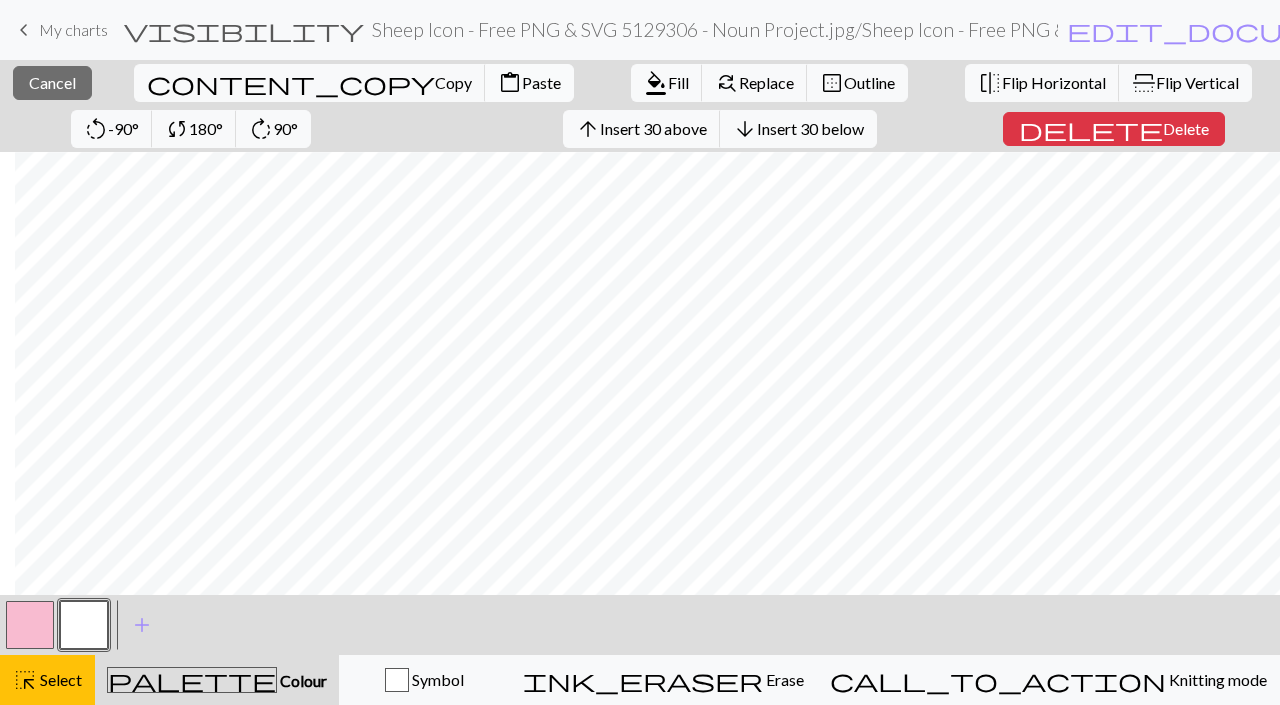 click on "Paste" at bounding box center (541, 82) 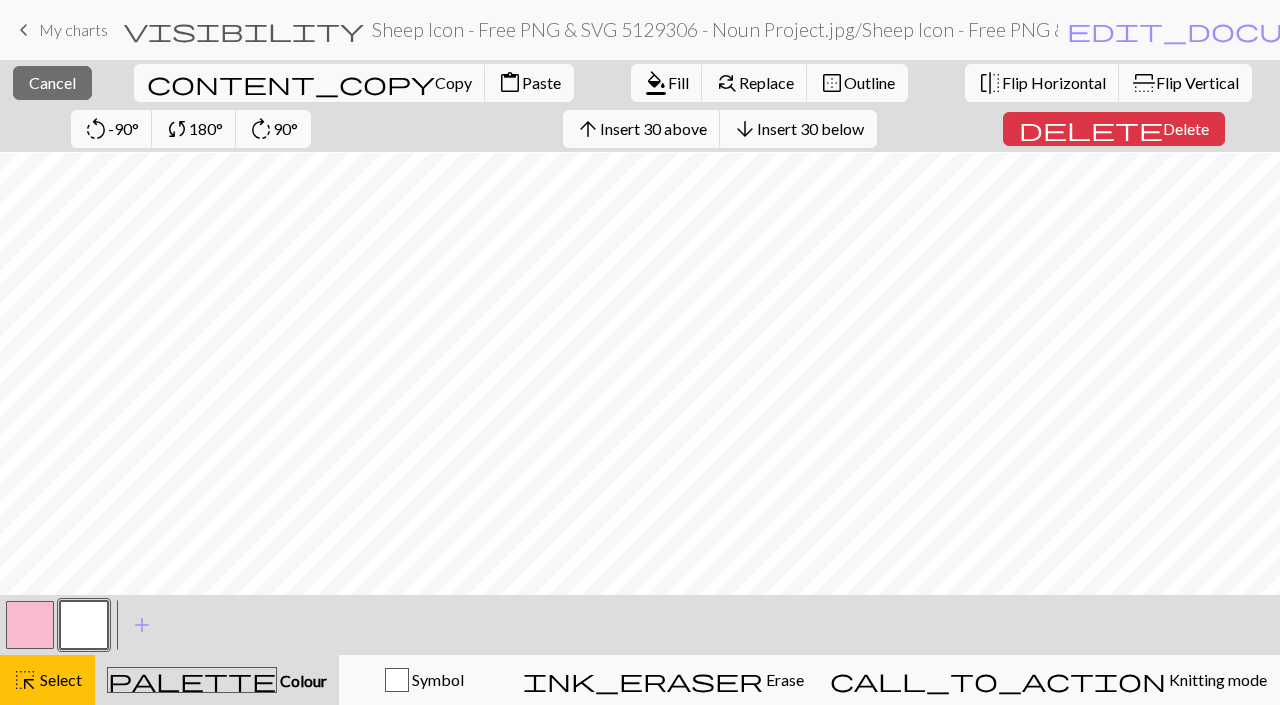 scroll, scrollTop: 460, scrollLeft: 186, axis: both 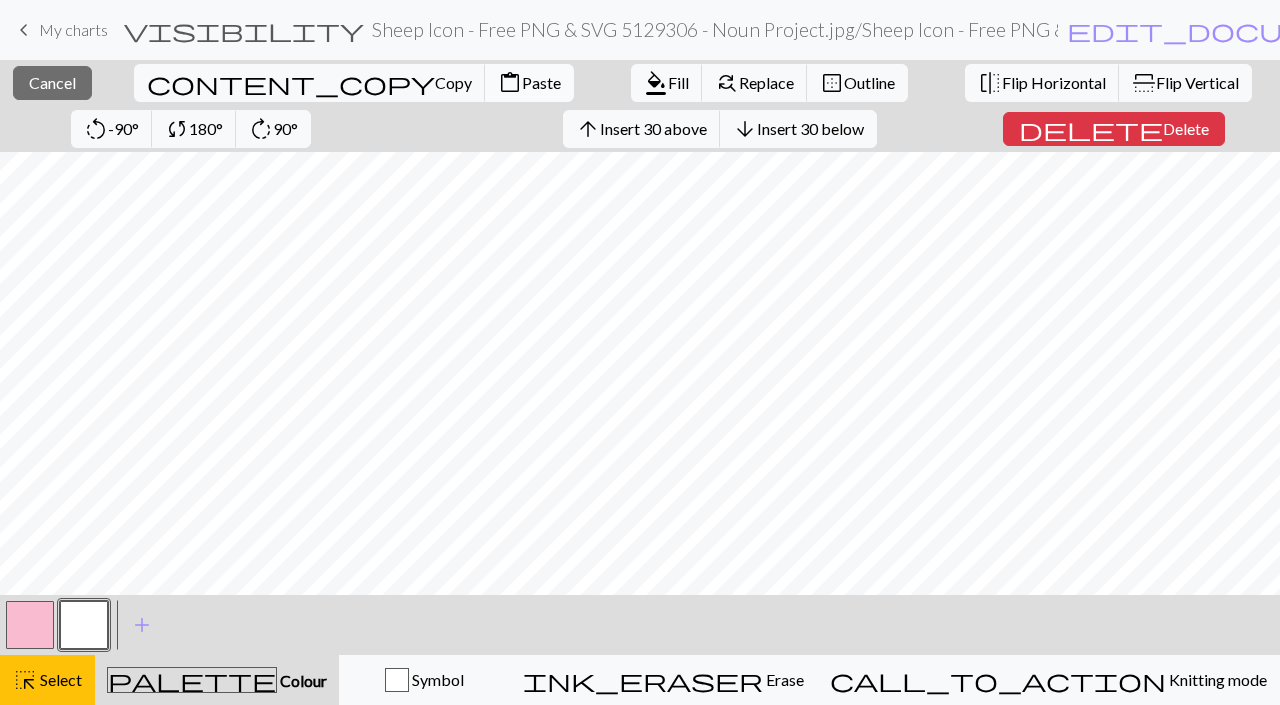 click on "Paste" at bounding box center (541, 82) 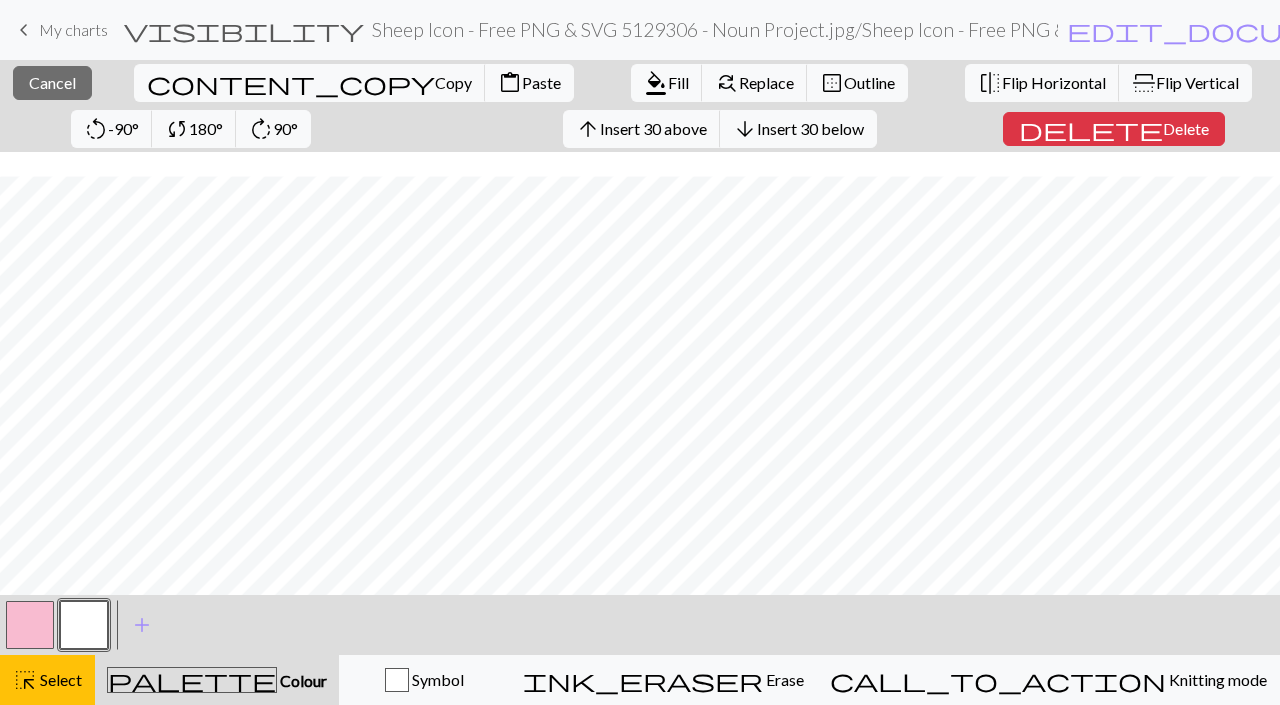 scroll, scrollTop: 630, scrollLeft: 0, axis: vertical 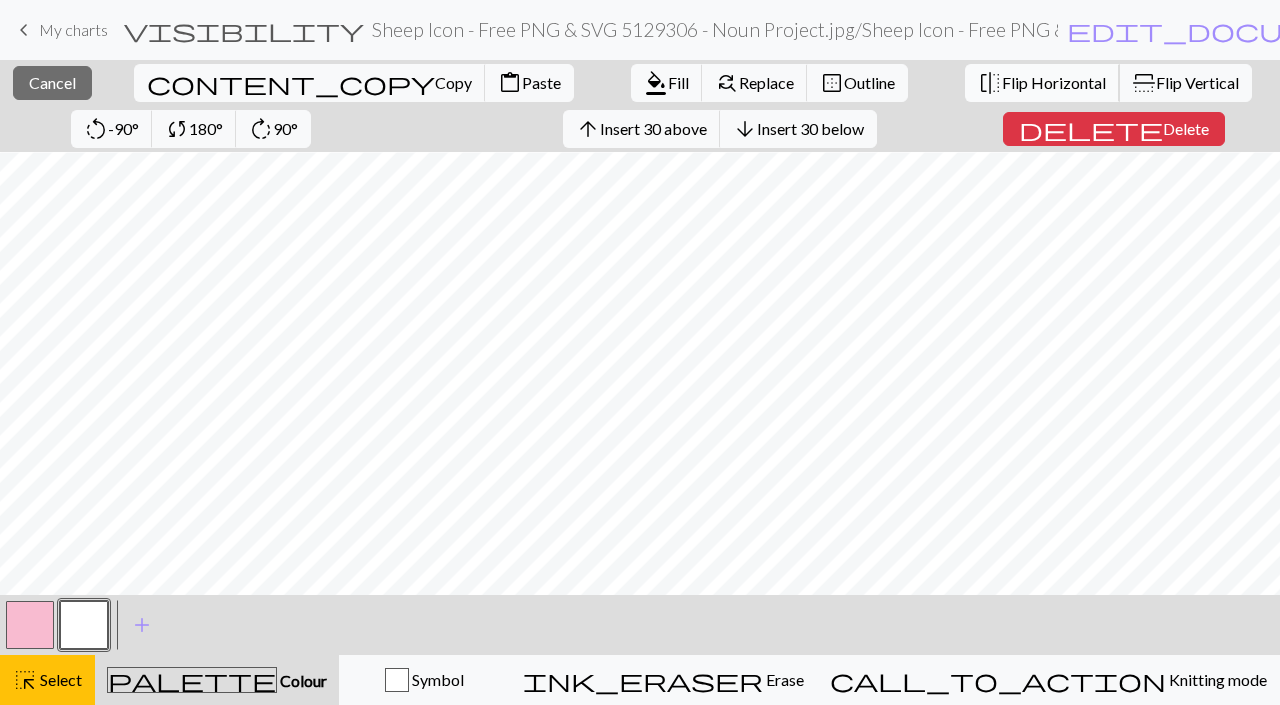 click on "Flip Horizontal" at bounding box center (1054, 82) 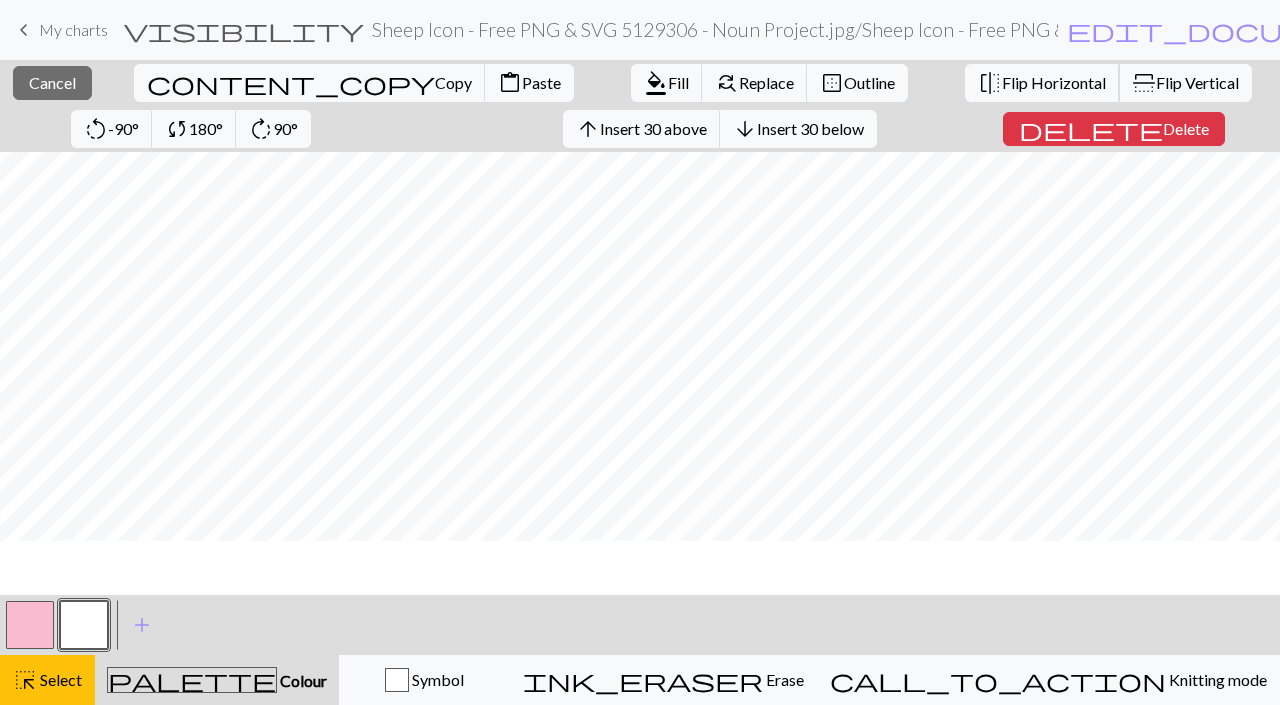 scroll, scrollTop: 78, scrollLeft: 0, axis: vertical 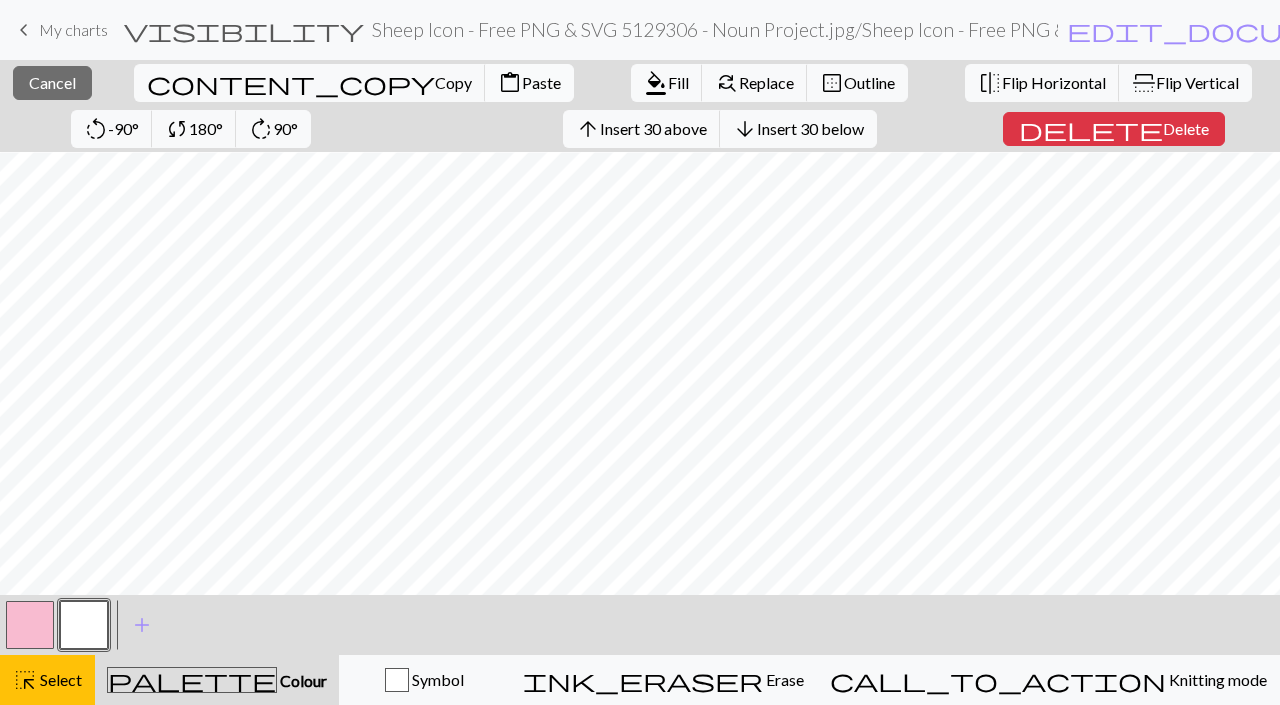click on "Paste" at bounding box center [541, 82] 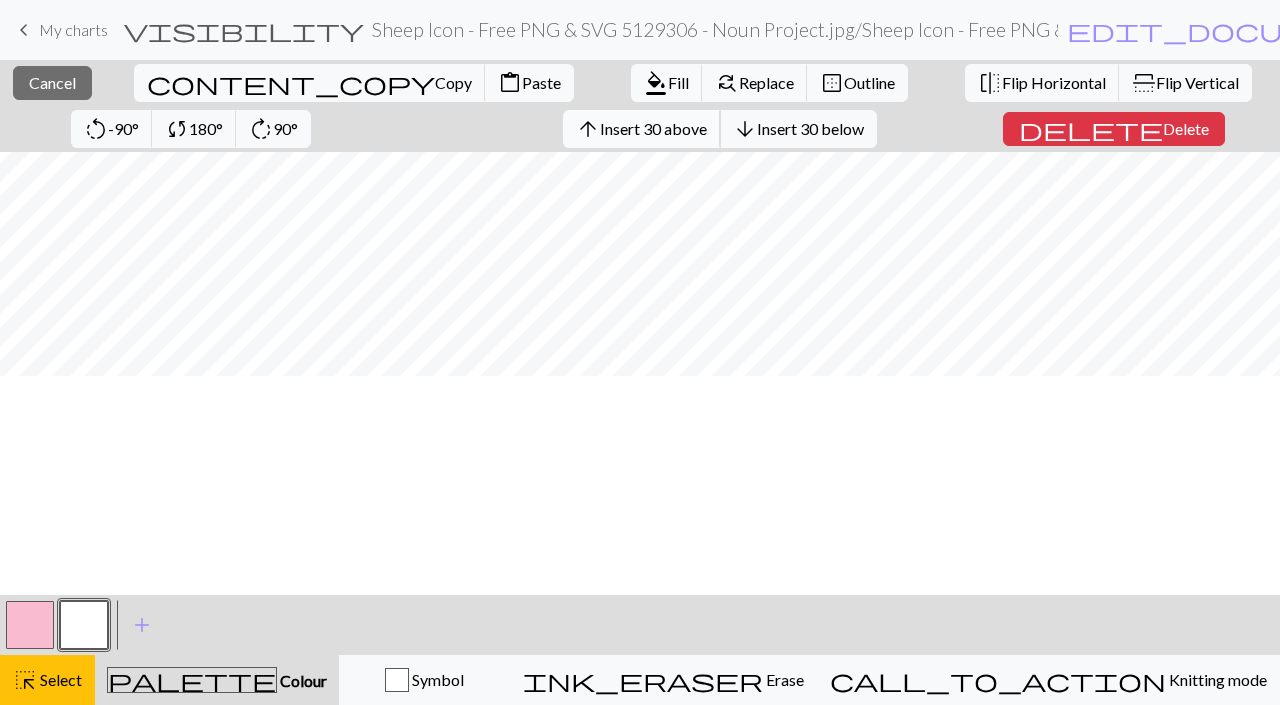 scroll, scrollTop: 0, scrollLeft: 0, axis: both 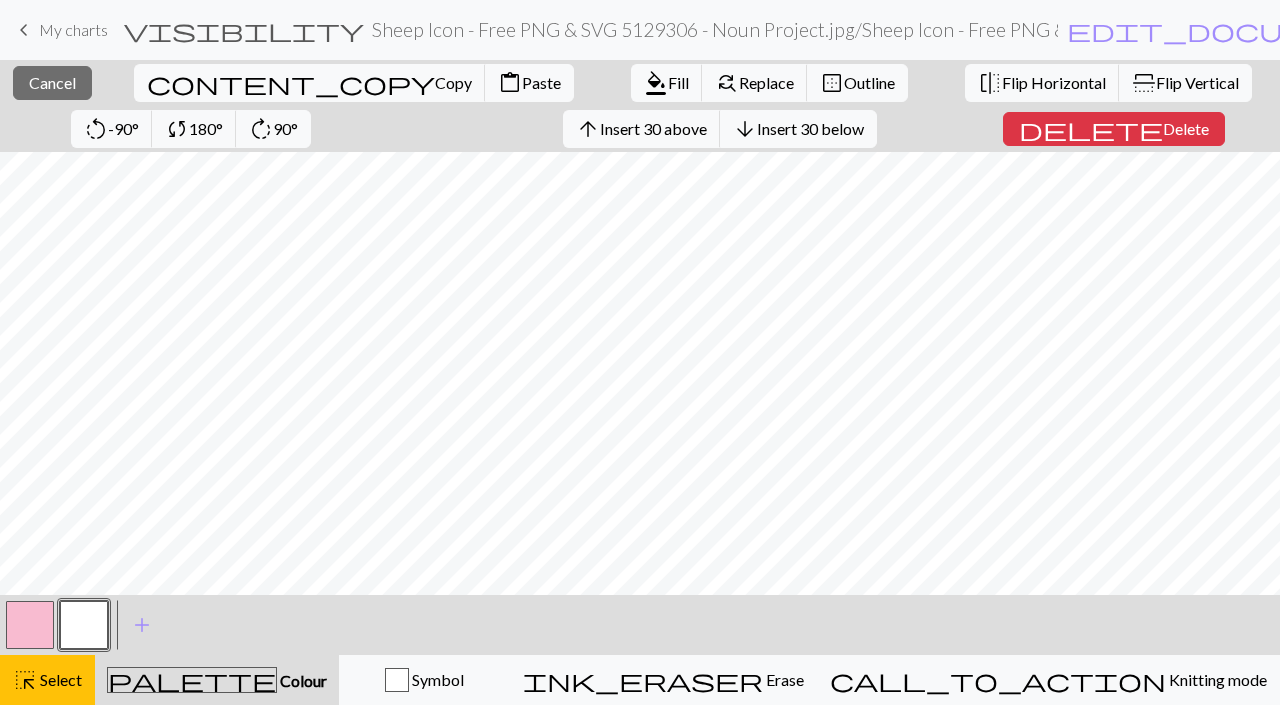 click at bounding box center (30, 625) 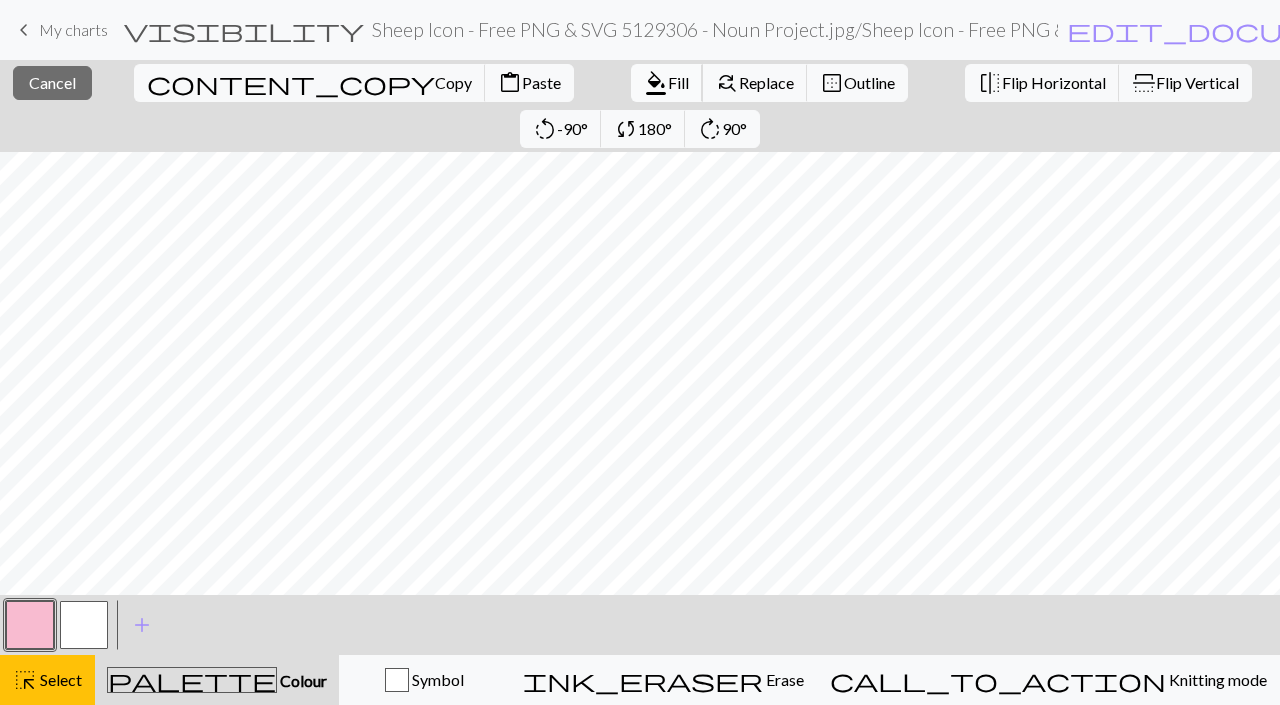 click on "Fill" at bounding box center (678, 82) 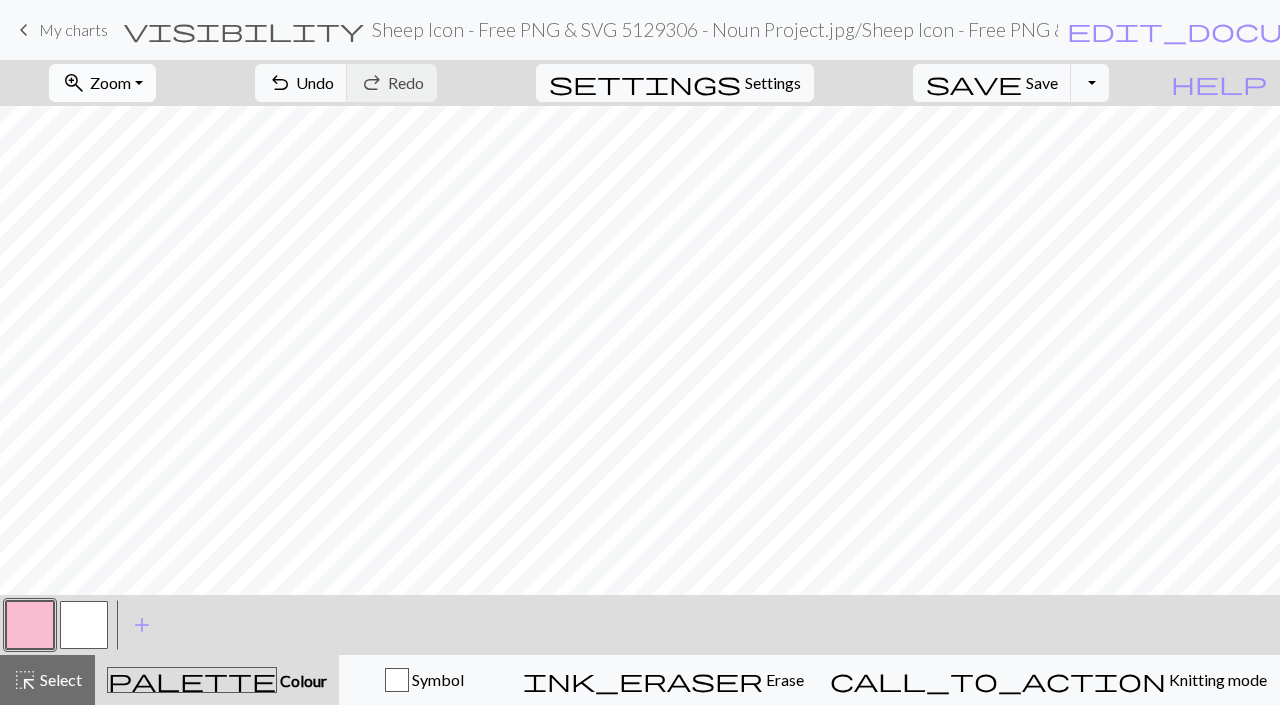 click on "Zoom" at bounding box center [110, 82] 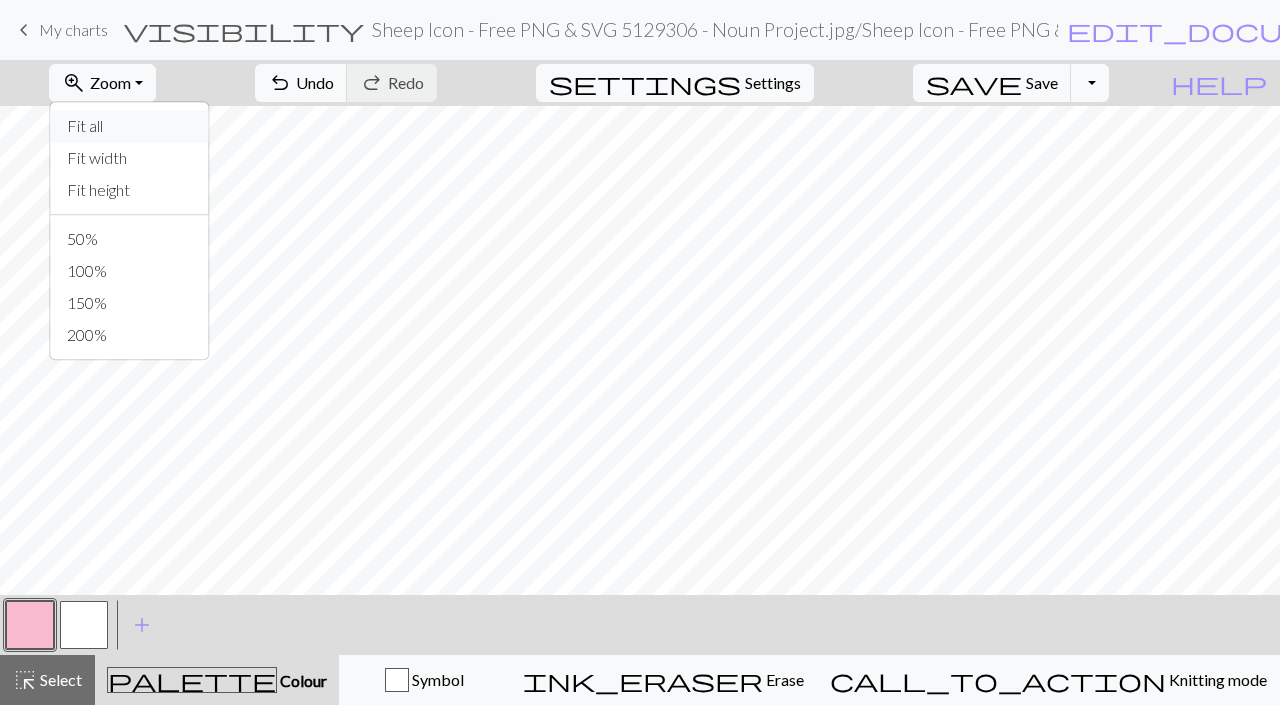 click on "Fit all" at bounding box center [130, 126] 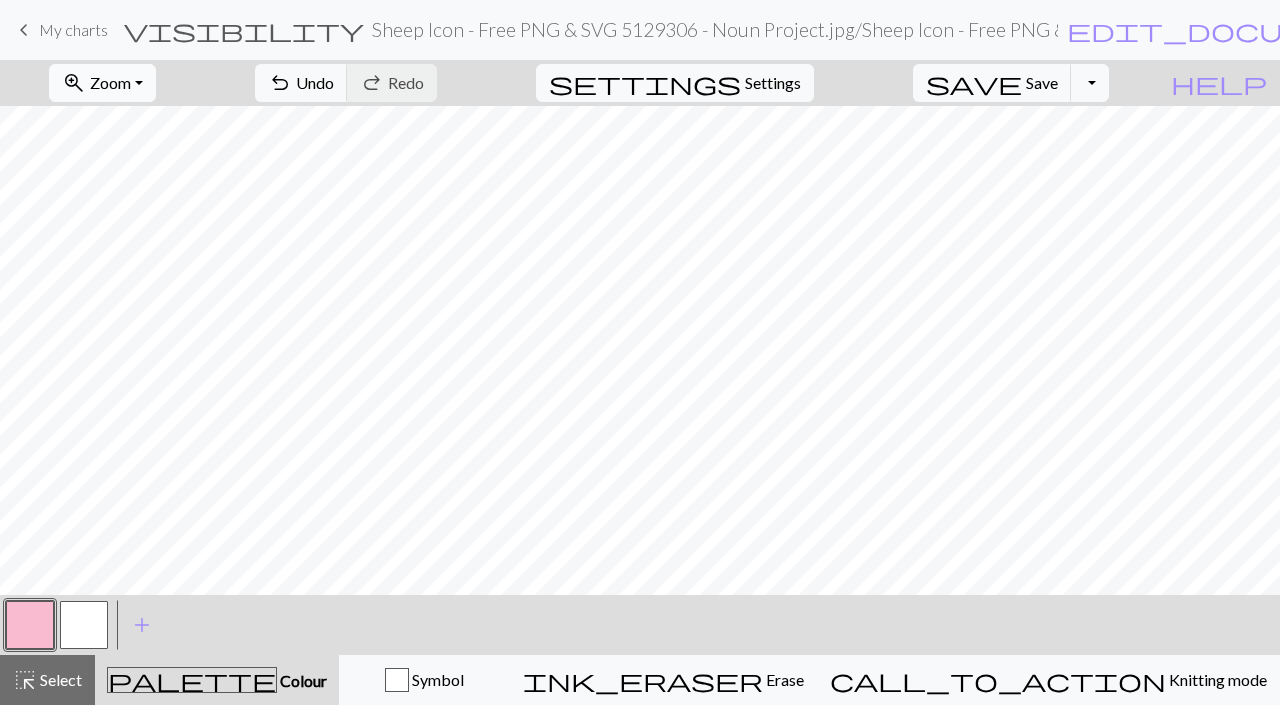 click on "Zoom" at bounding box center [110, 82] 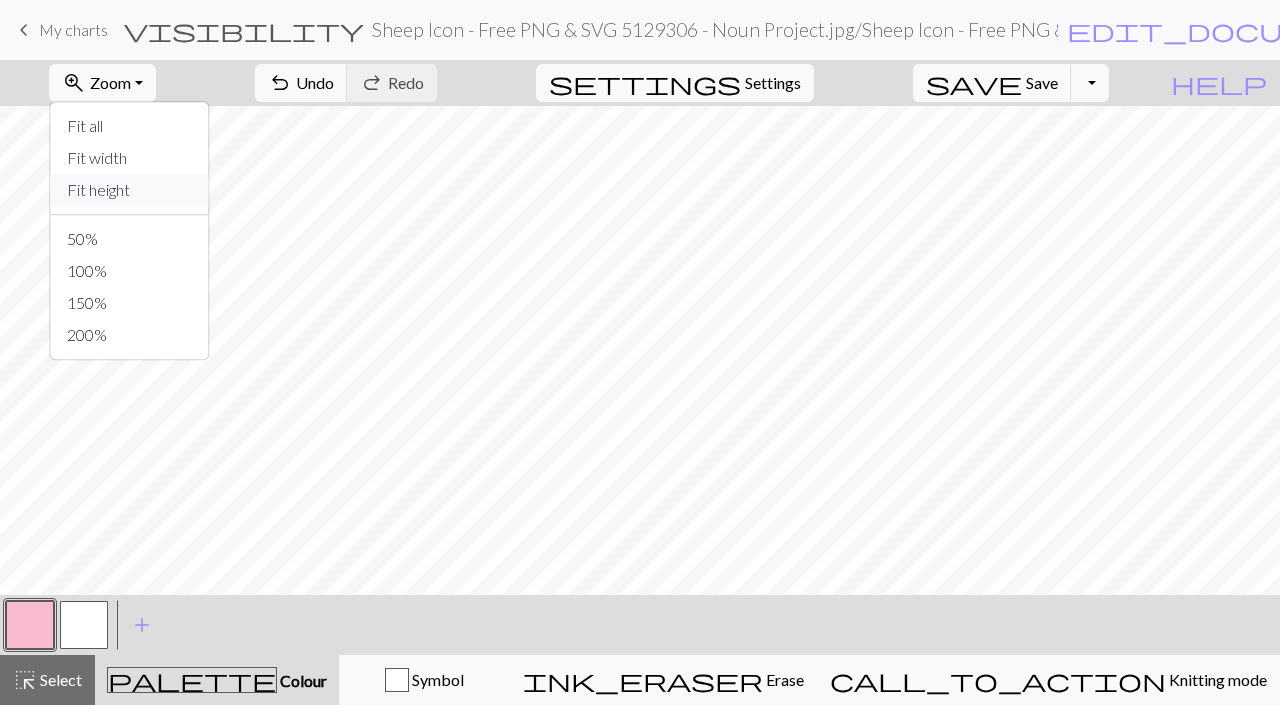 click on "Fit height" at bounding box center (130, 190) 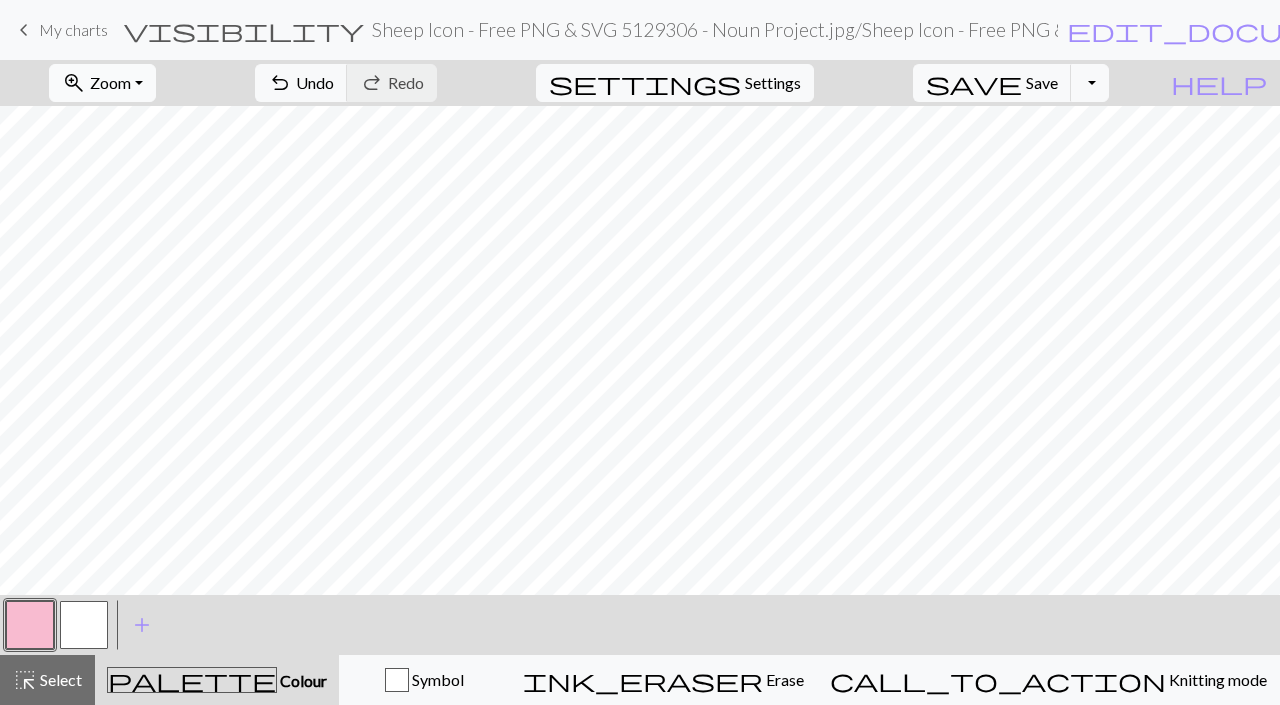 click on "Zoom" at bounding box center (110, 82) 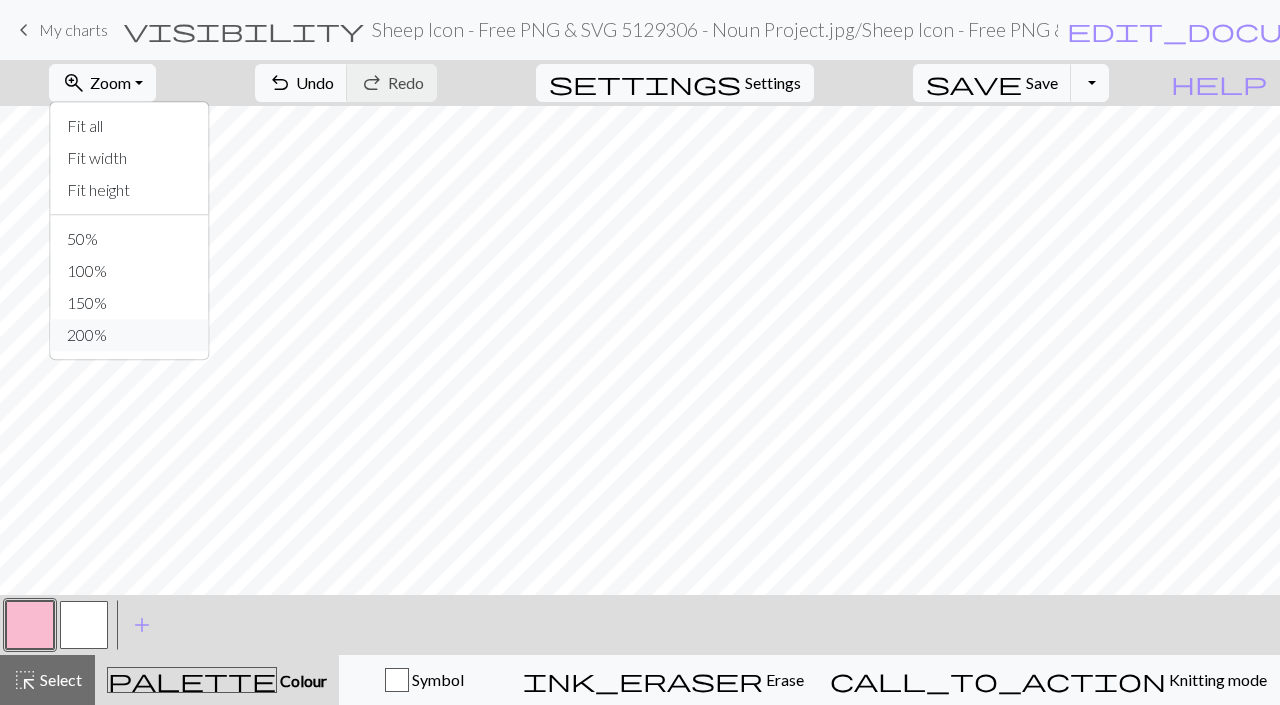 click on "200%" at bounding box center [130, 335] 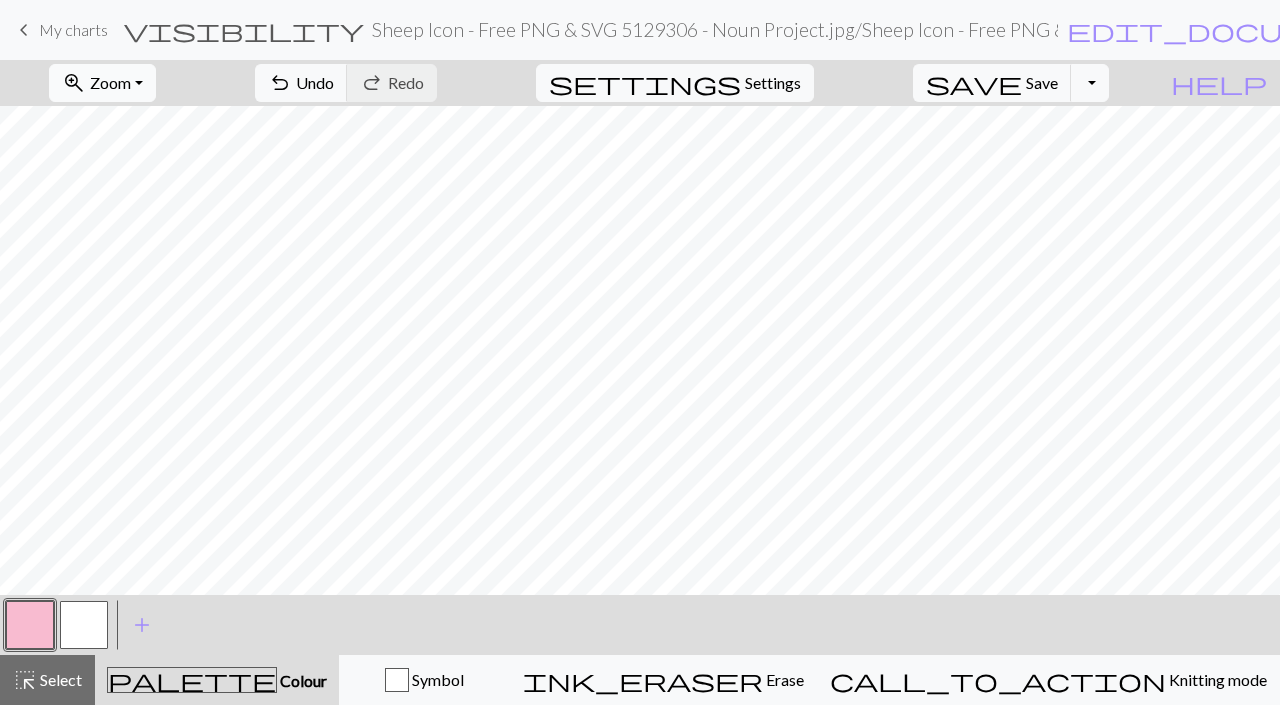 click on "Zoom" at bounding box center [110, 82] 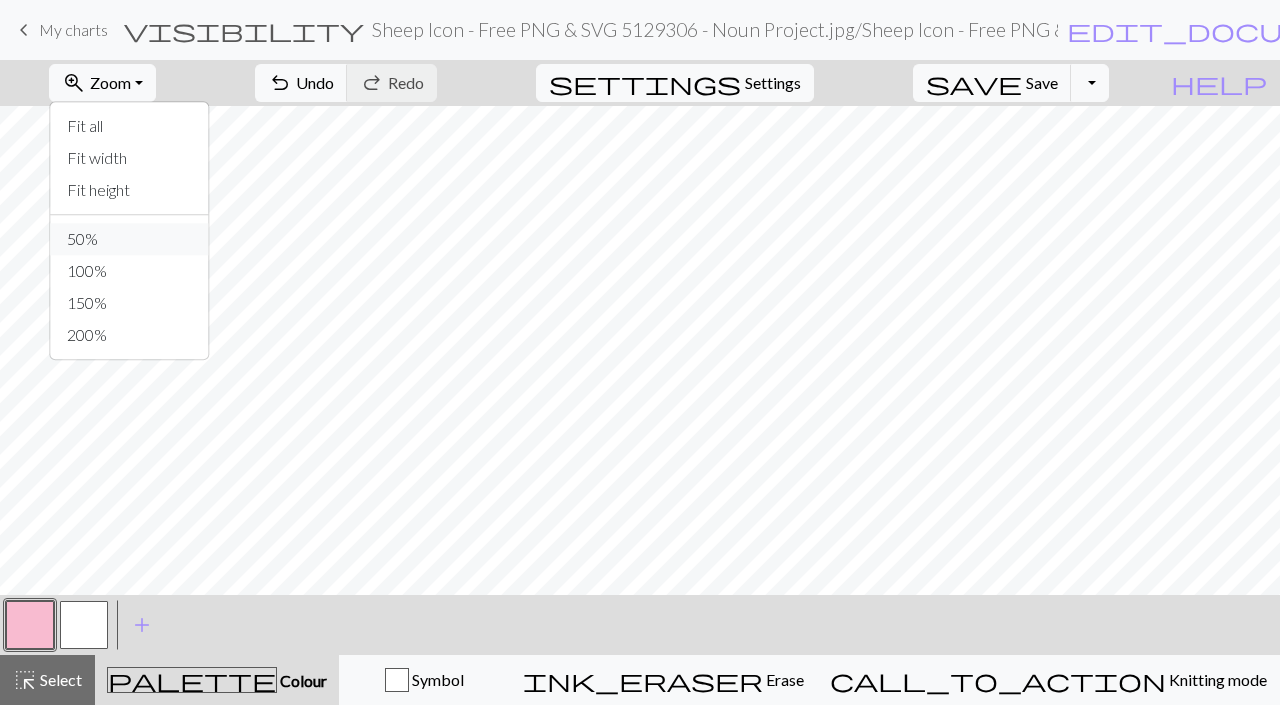 click on "50%" at bounding box center [130, 239] 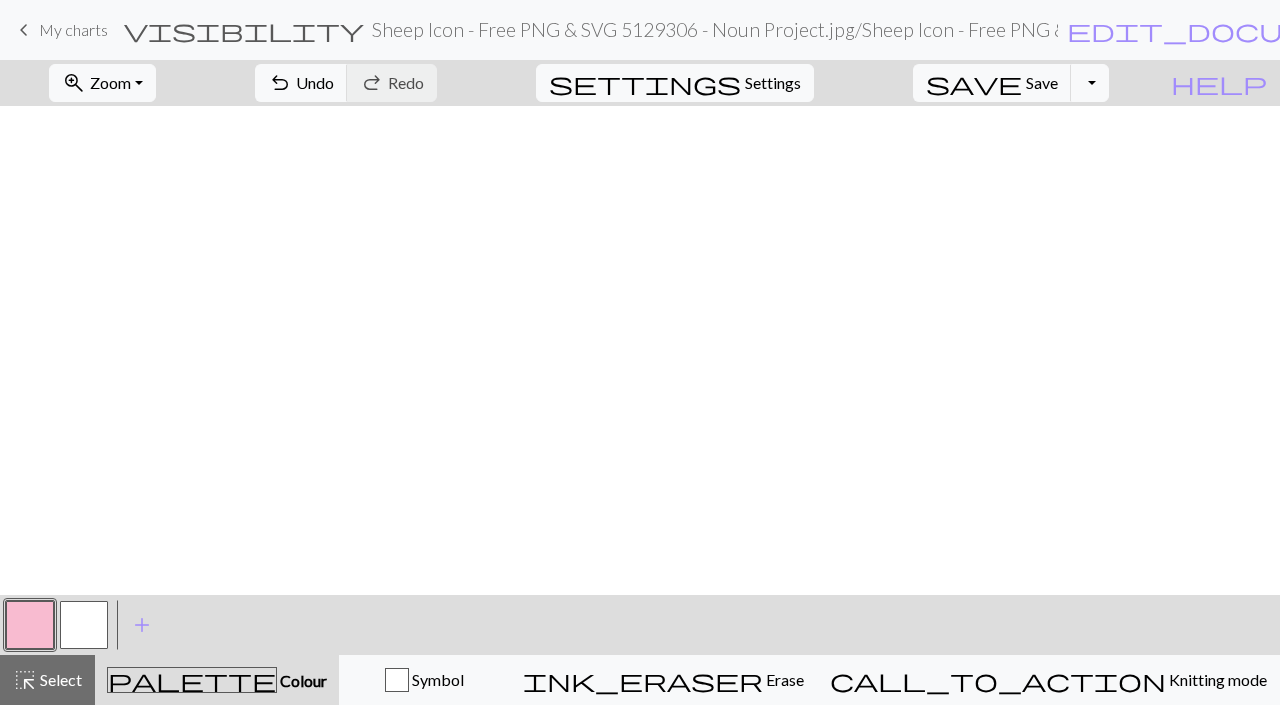 scroll, scrollTop: 0, scrollLeft: 0, axis: both 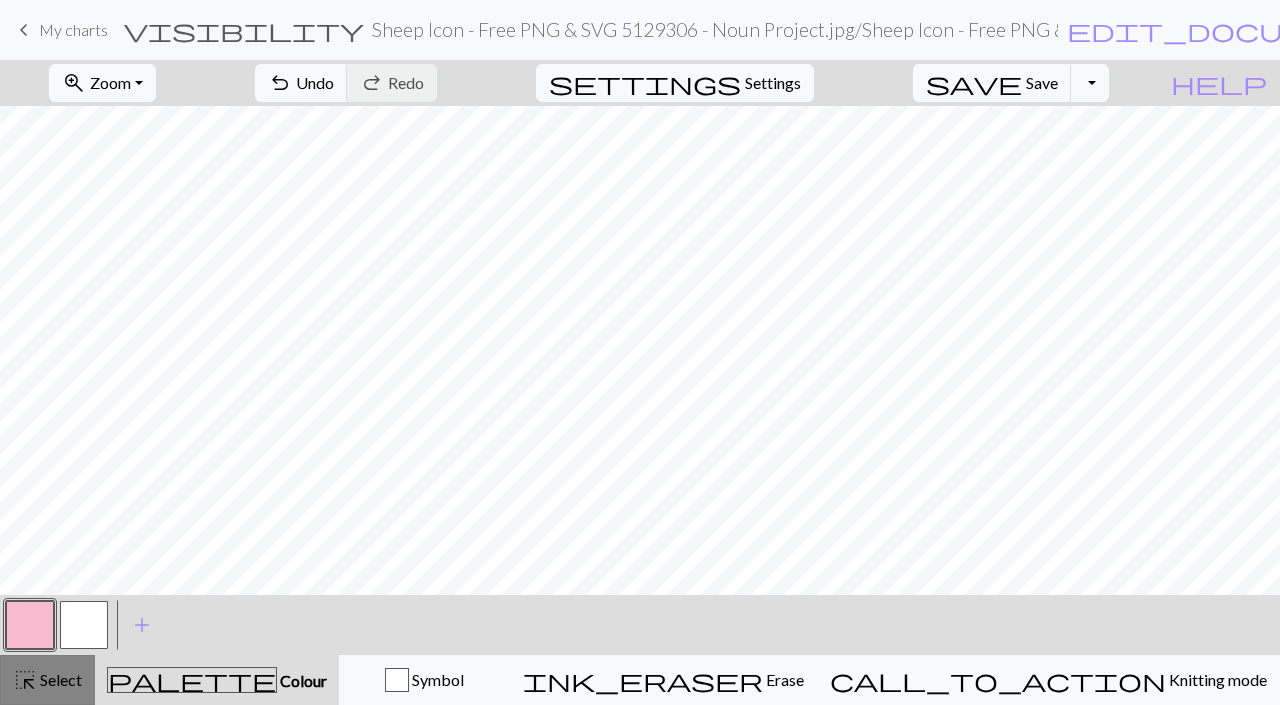 click on "highlight_alt" at bounding box center [25, 680] 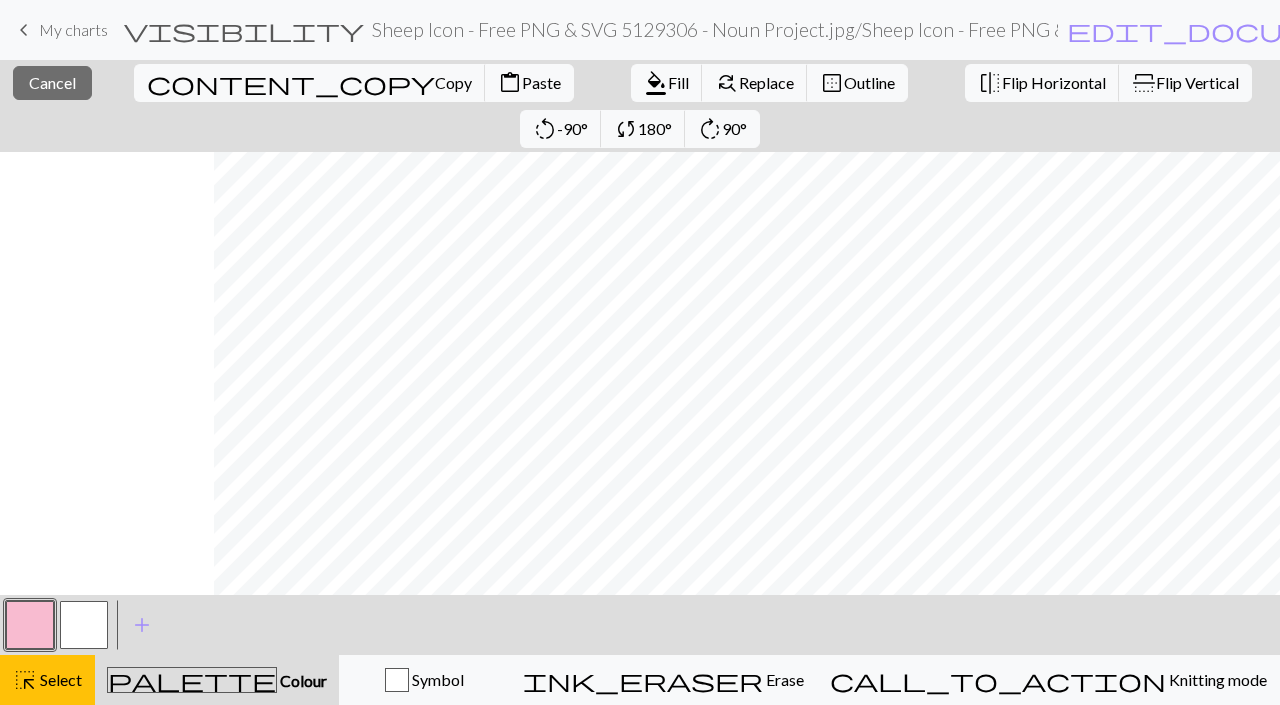 scroll, scrollTop: 0, scrollLeft: 214, axis: horizontal 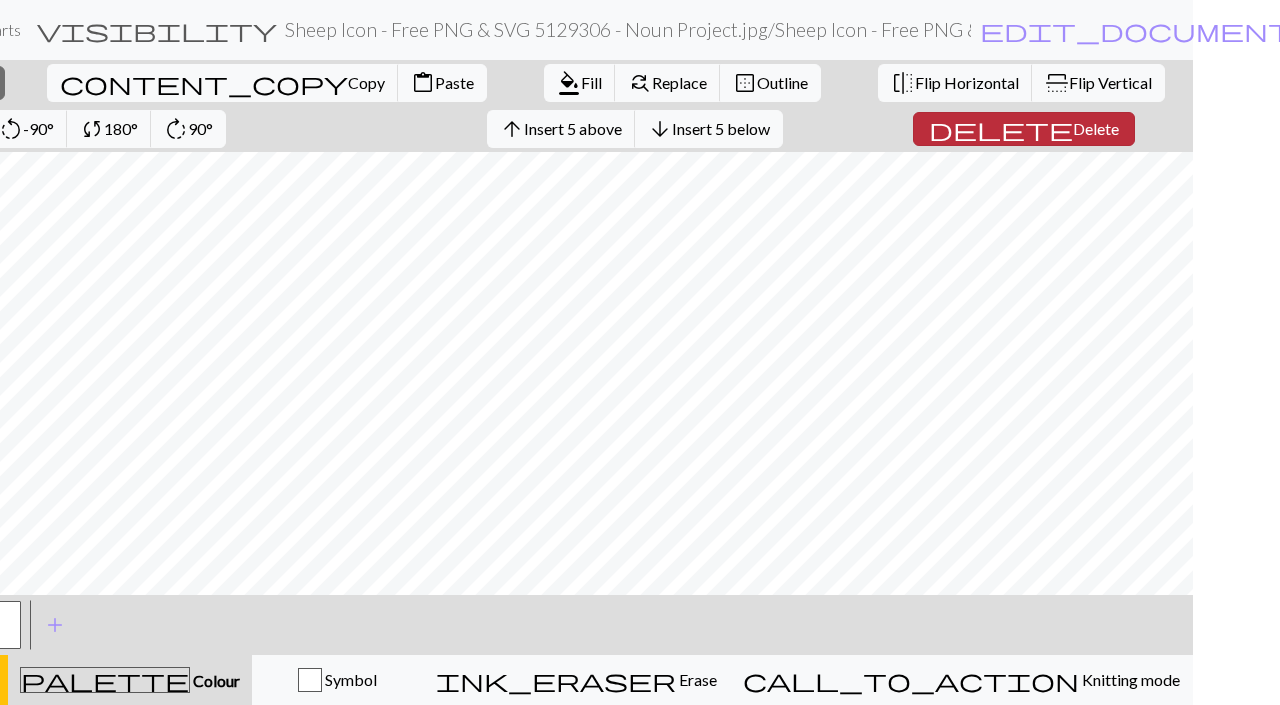 click on "Delete" at bounding box center (1096, 128) 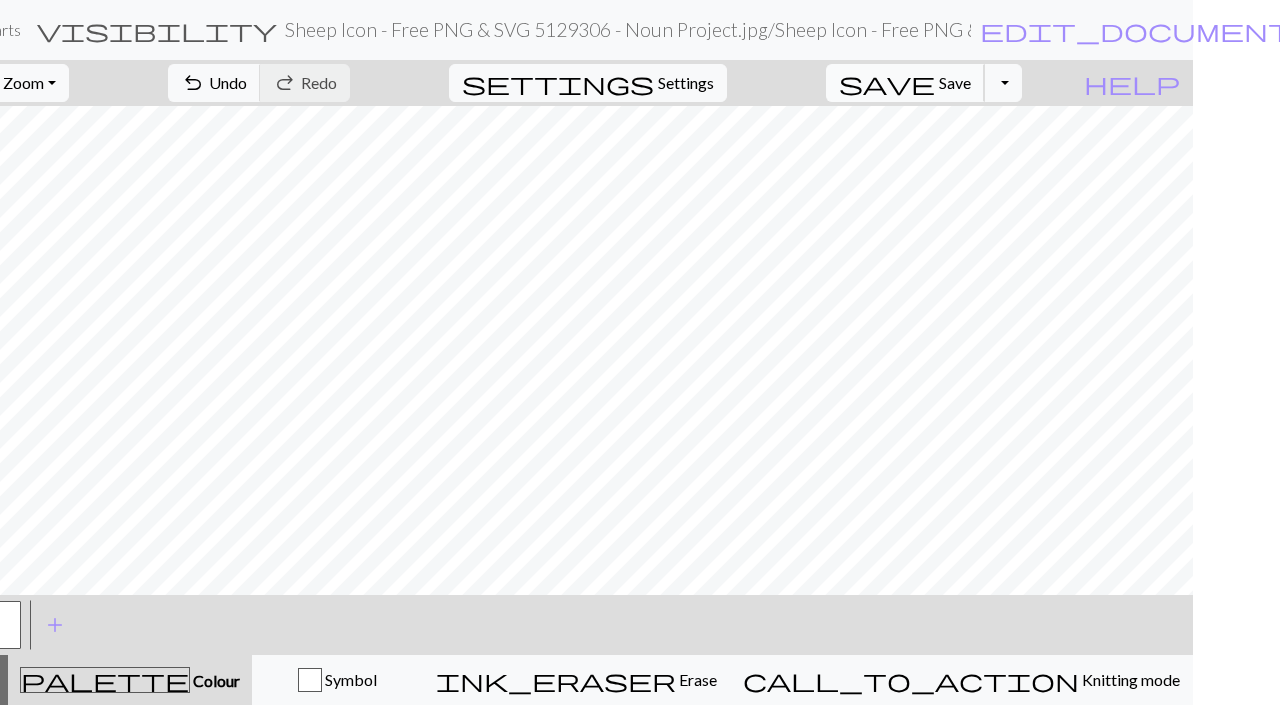click on "save" at bounding box center [887, 83] 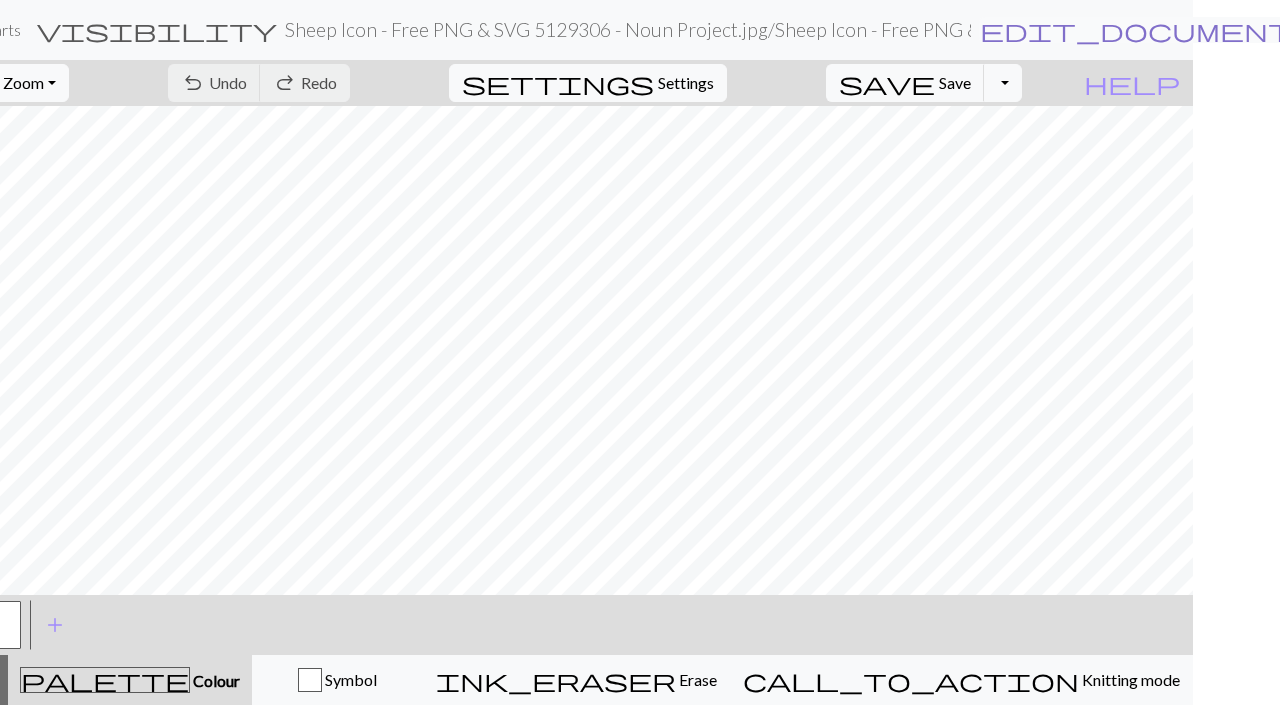 click on "edit_document" at bounding box center (1136, 30) 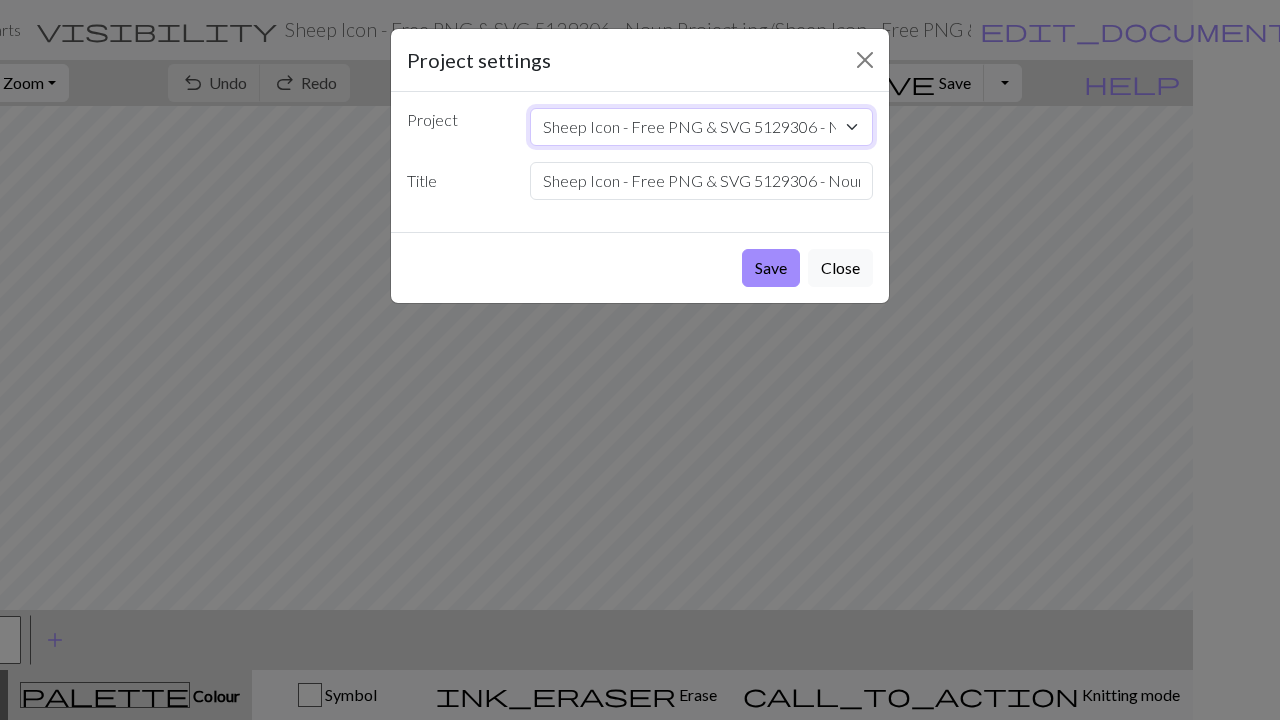 click on "Sheep Icon - Free PNG & SVG 5129306 - Noun Project.jpg [PERSON_NAME] _ Logo design and branding.jpg Baby Sheep Vector Design Images, Cute Baby Sheep Pattern Vector, Sheep Clipart, Sheep, Pattern PNG Image For Free Download.jpg [PERSON_NAME] girl blanket Clouds Copy of Copy of Copy of Afghan cat Copy of Copy of Copy of Copy of cat afghan Copy of Copy of Cats Copy of Copy of Cats Copy of [PERSON_NAME] snake scales name Christmas Stocking - papa foot Christmas Stocking - jack rain leg Christmas Stocking - jack rain foot Christmas Stocking- mama foot Christmas Stocking - mama leg Christmas Stocking - papa leg Anchor pot holder" at bounding box center (702, 127) 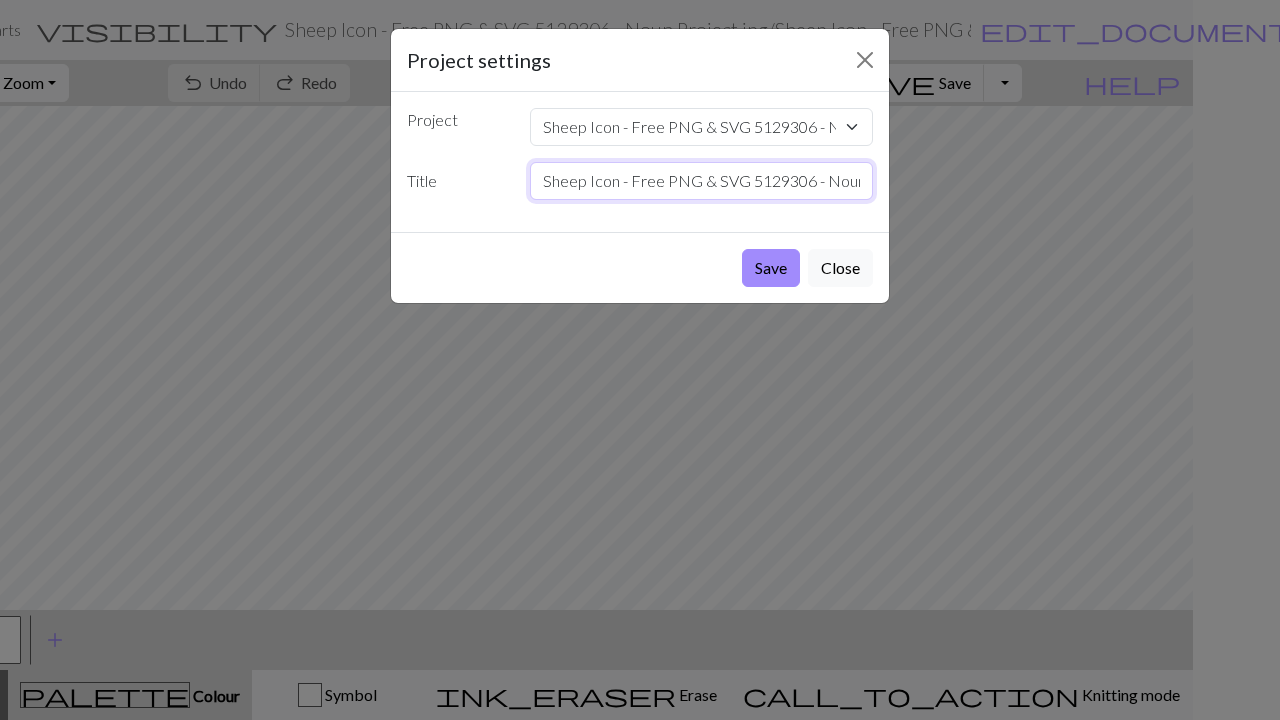 click on "Sheep Icon - Free PNG & SVG 5129306 - Noun Project.jpg" at bounding box center (702, 181) 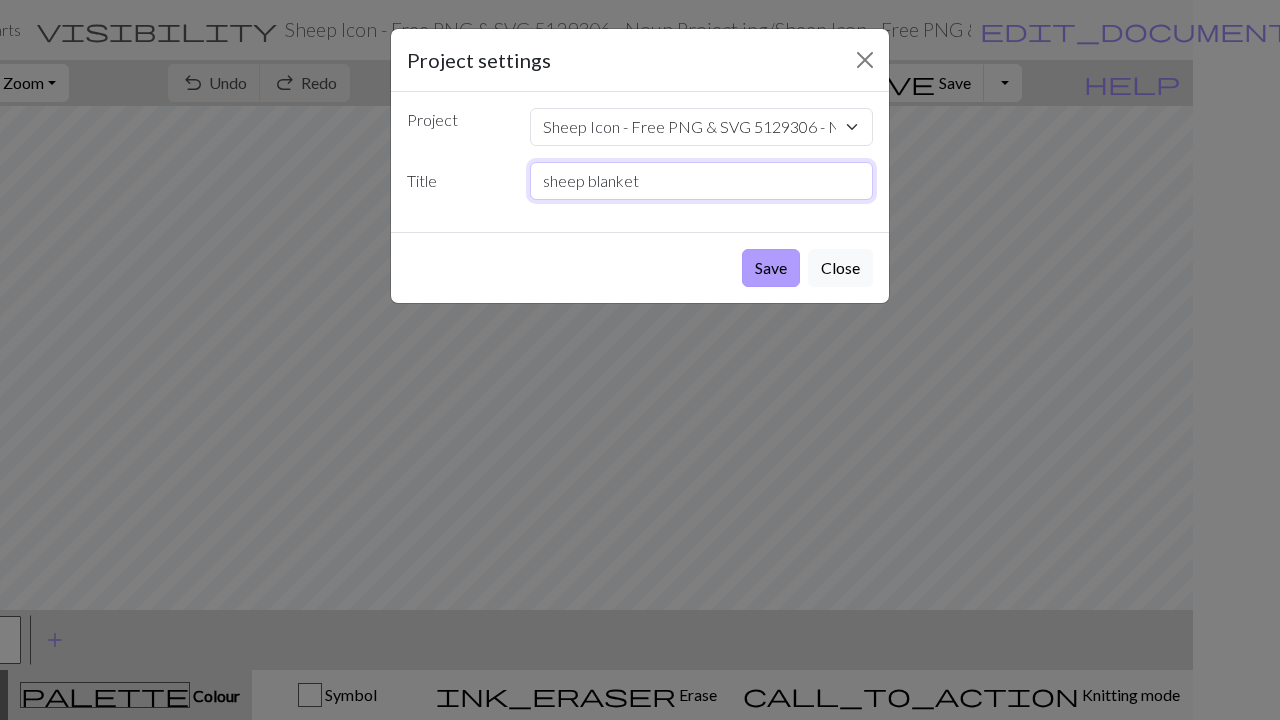type on "sheep blanket" 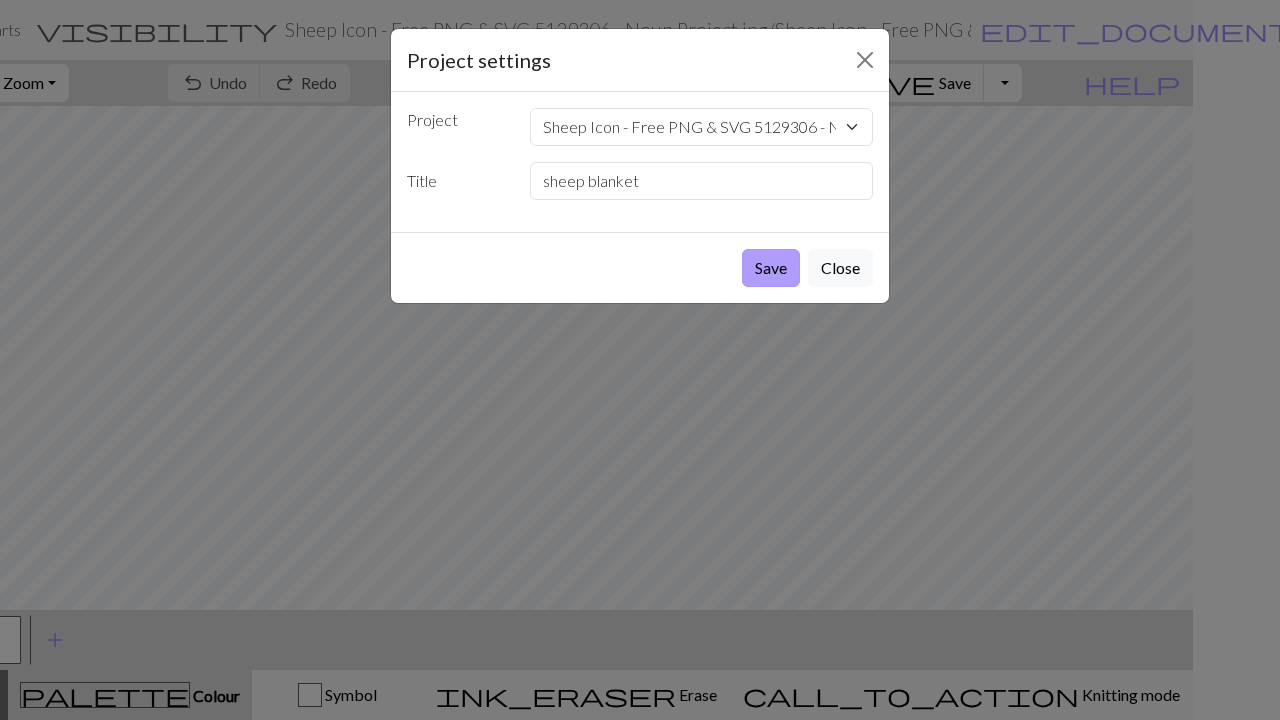 click on "Save" at bounding box center (771, 268) 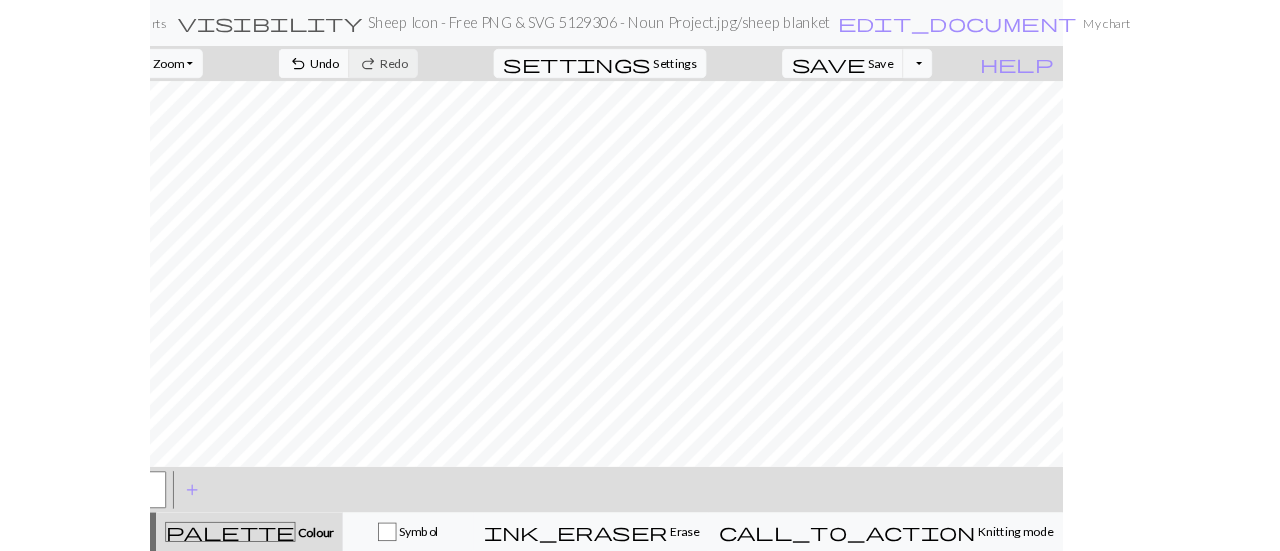 scroll, scrollTop: 0, scrollLeft: 0, axis: both 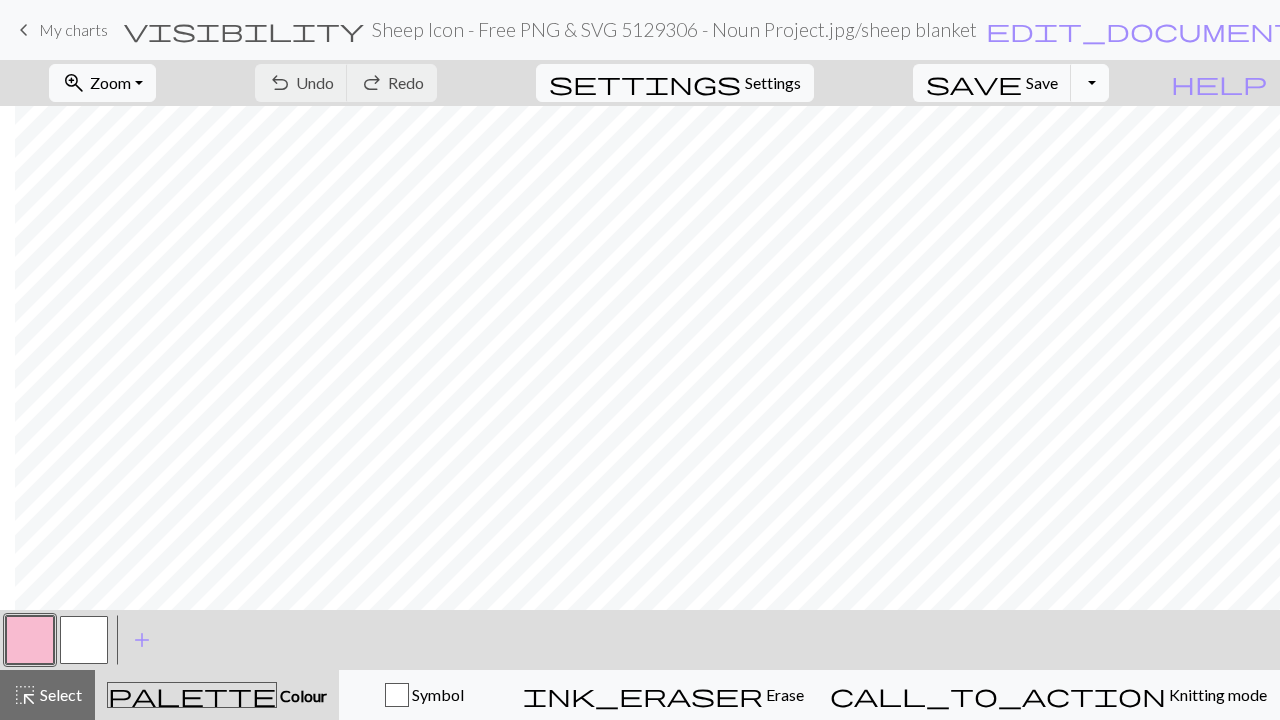 click on "Toggle Dropdown" at bounding box center (1090, 83) 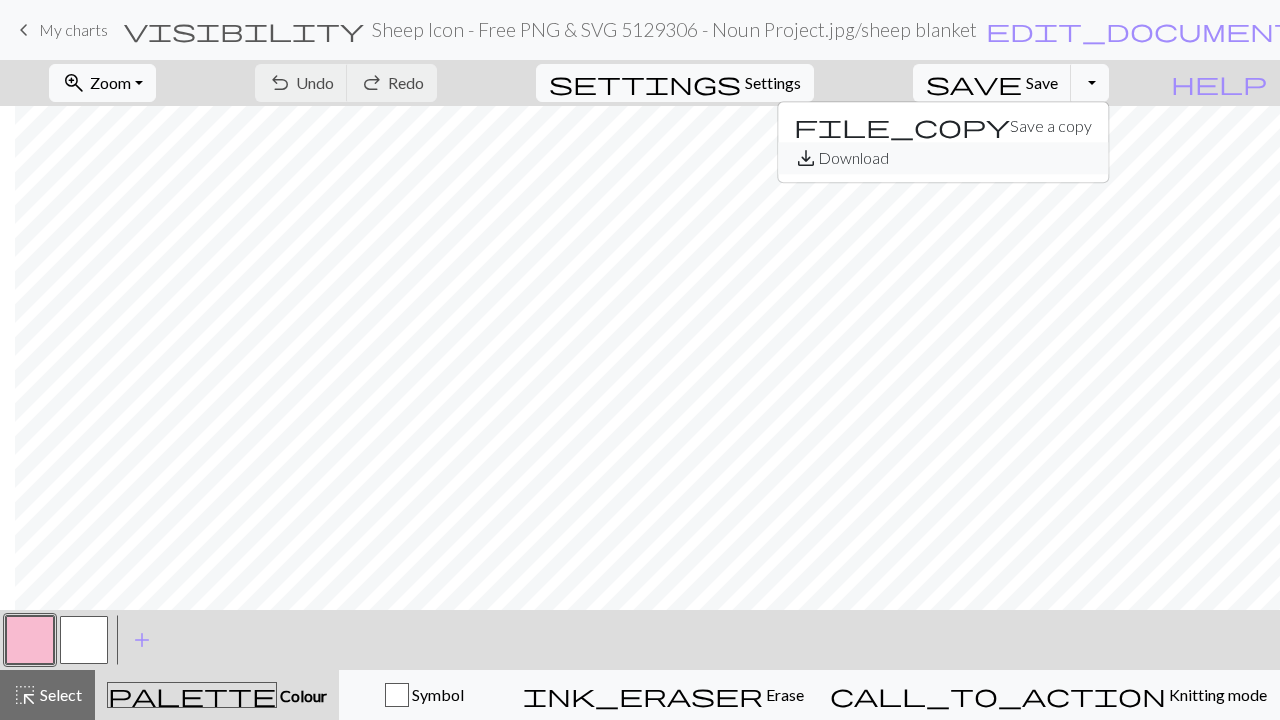 click on "save_alt  Download" at bounding box center [943, 158] 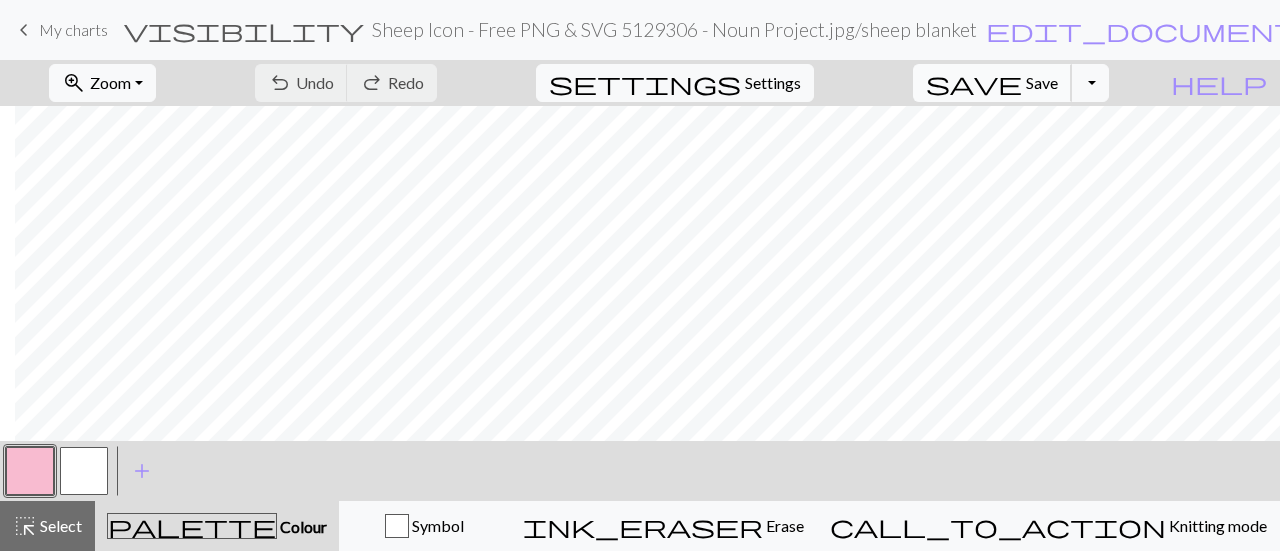 click on "Save" at bounding box center (1042, 82) 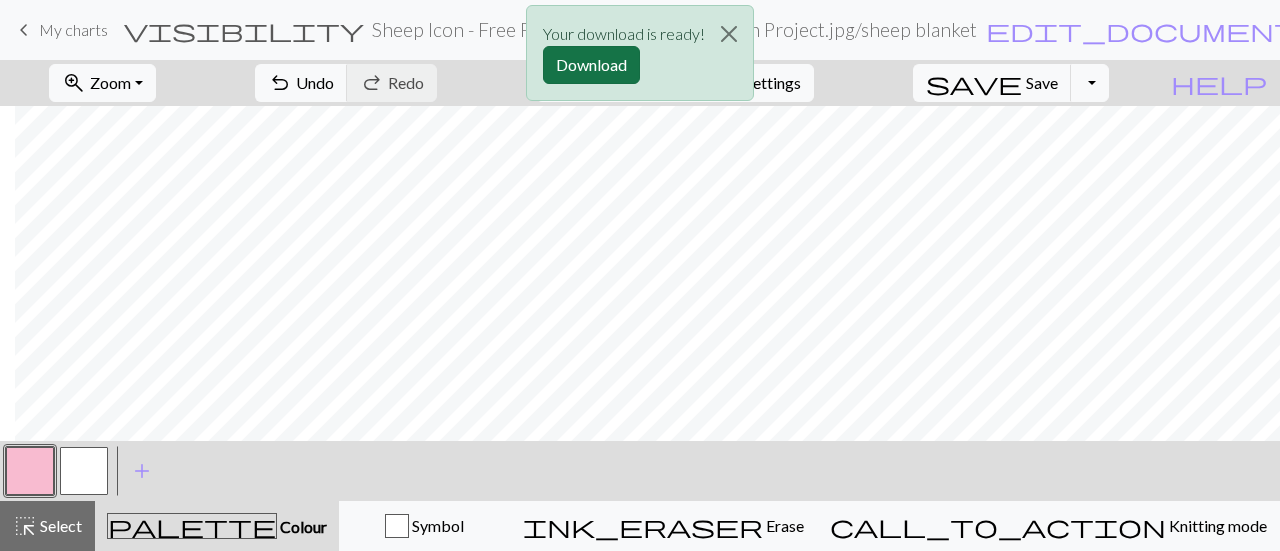 click on "Download" at bounding box center [591, 65] 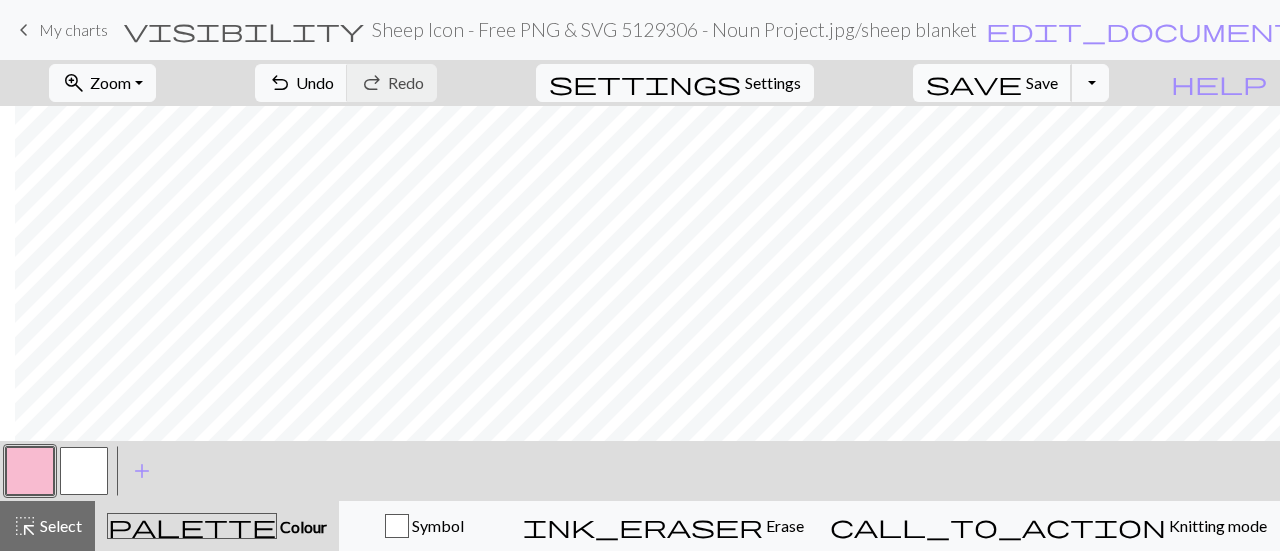 click on "save" at bounding box center [974, 83] 